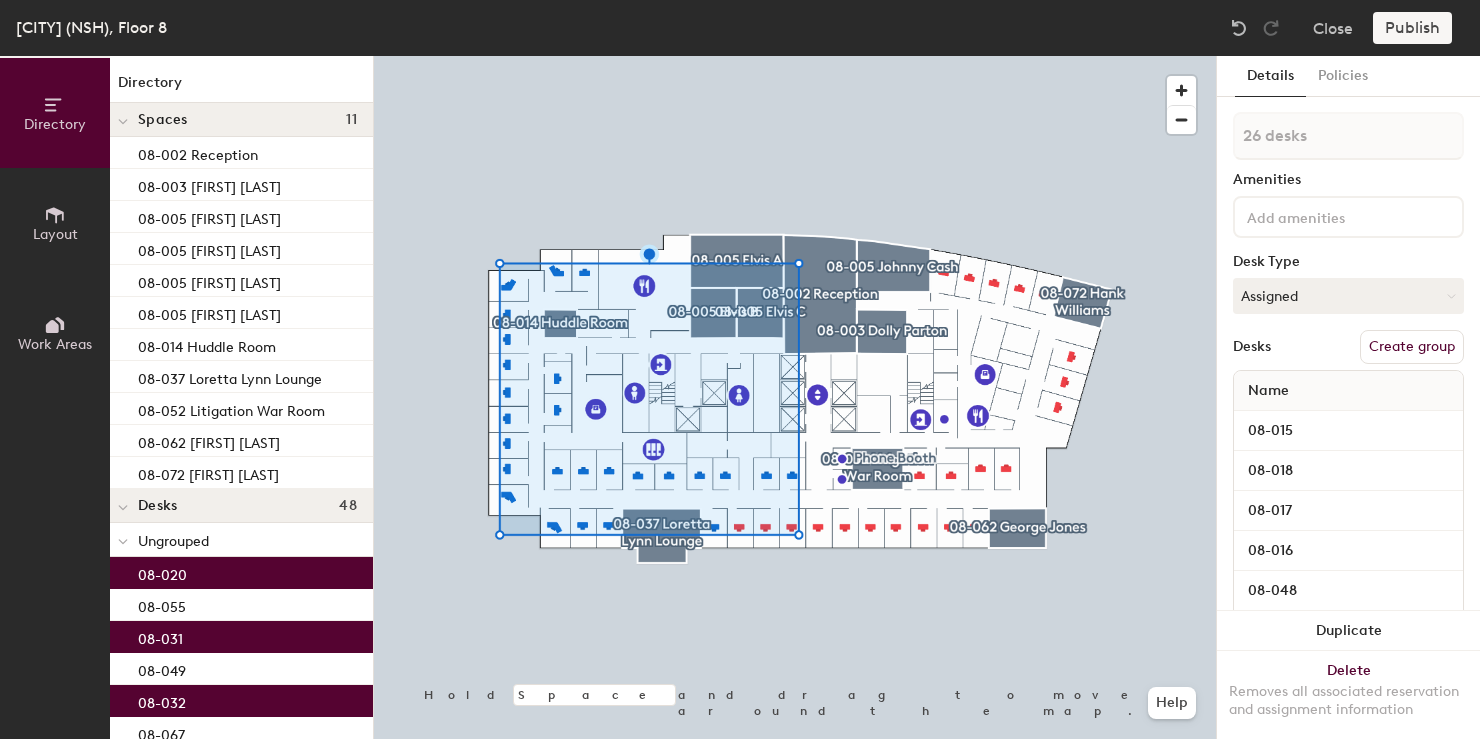 scroll, scrollTop: 0, scrollLeft: 0, axis: both 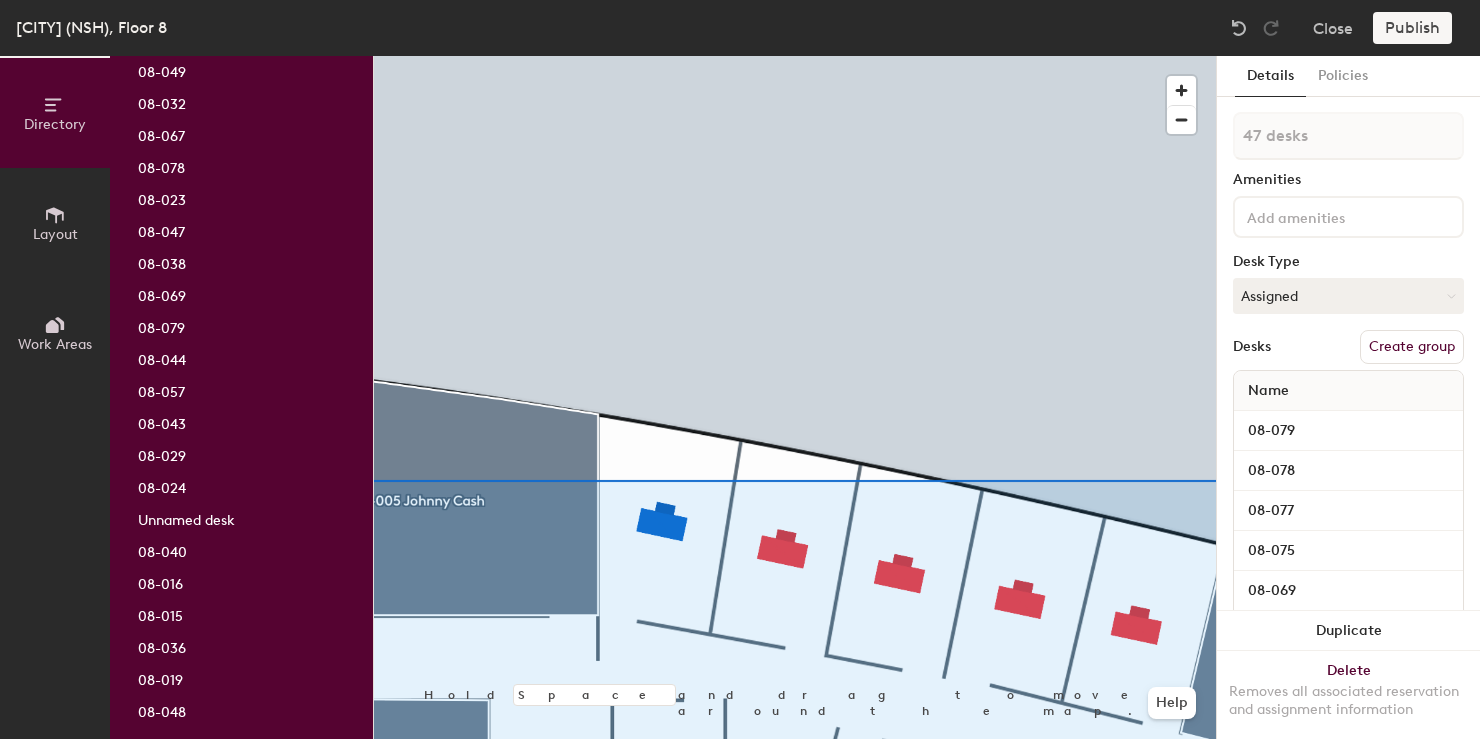 type on "48 desks" 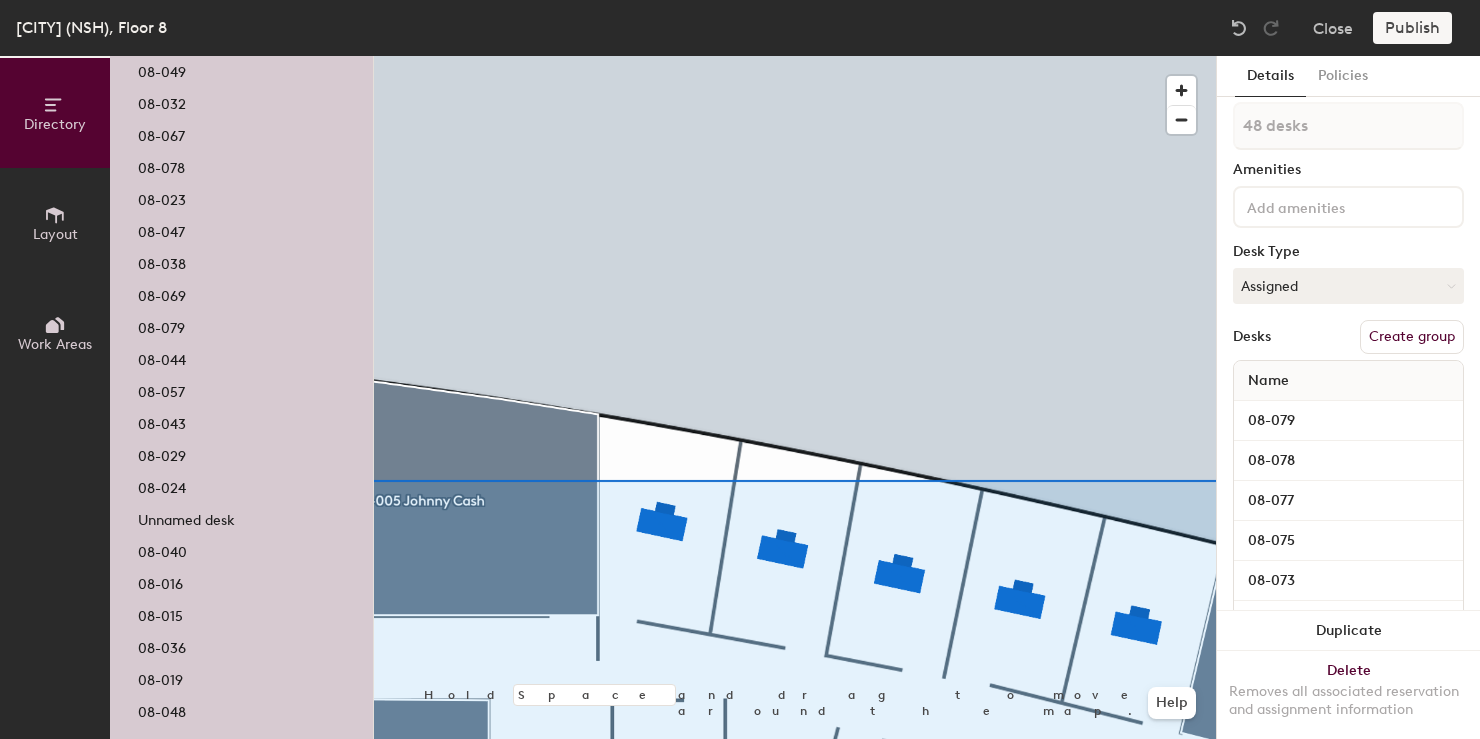 scroll, scrollTop: 13, scrollLeft: 0, axis: vertical 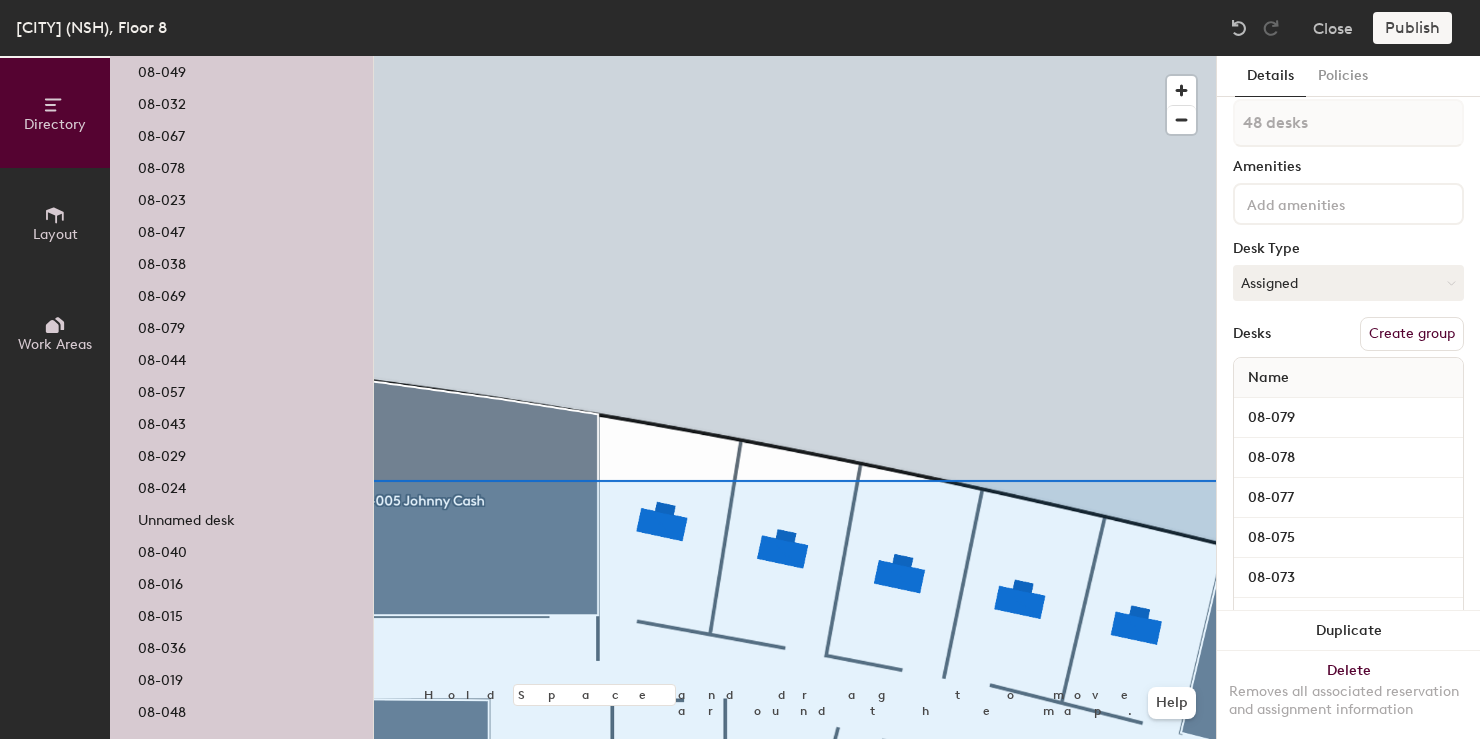 click on "Create group" 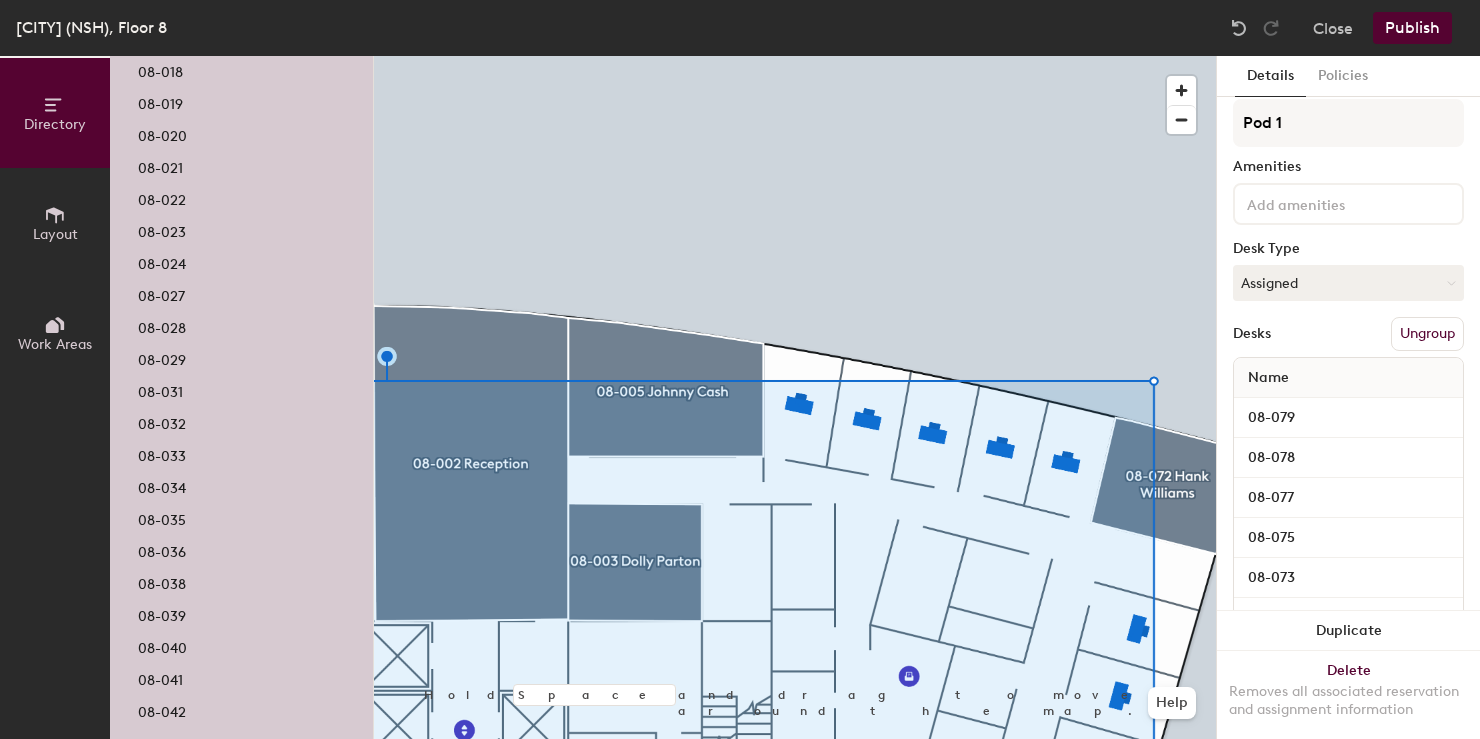 click on "Directory Layout Work Areas Directory Spaces 11 08-002 Reception 08-003 [FIRST] [LAST] 08-005 [FIRST] [LAST] 08-005 [FIRST] [LAST] 08-005 [FIRST] [LAST] 08-005 [FIRST] [LAST] 08-014 Huddle Room 08-037 [FIRST] [LAST] Lounge 08-052 Litigation War Room 08-062 [FIRST] [LAST] 08-072 [FIRST] [LAST] Desks 48 Pod 1 08-015 08-016 08-017 08-018 08-019 08-020 08-021 08-022 08-023 08-024 08-027 08-028 08-029 08-031 08-032 08-033 08-034 08-035 08-036 08-038 08-039 08-040 08-041 08-042 08-043 08-044 08-047 08-048 08-049 08-050 08-051 08-051 08-053 08-055 08-055 08-057 08-059 08-067 08-069 08-073 08-075 08-077 08-078 08-079 Desk 9 Desk 46 Desk 47 Desk 48 Points of interest 13 Copy Center Copy Center Elevator Emergency exit Emergency exit File Room Kitchen Kitchen Men's restroom Phone Booth Phone Booth Wellness Room Women's restroom Hold Space and drag to move around the map. Help Details Policies Pod 1 Amenities Desk Type Assigned Desks Ungroup Name 08-079 08-078 08-077 08-075 08-073 08-069 08-067 08-055 Desk 9 08-051 08-059 08-057 08-055 08-053 08-051" 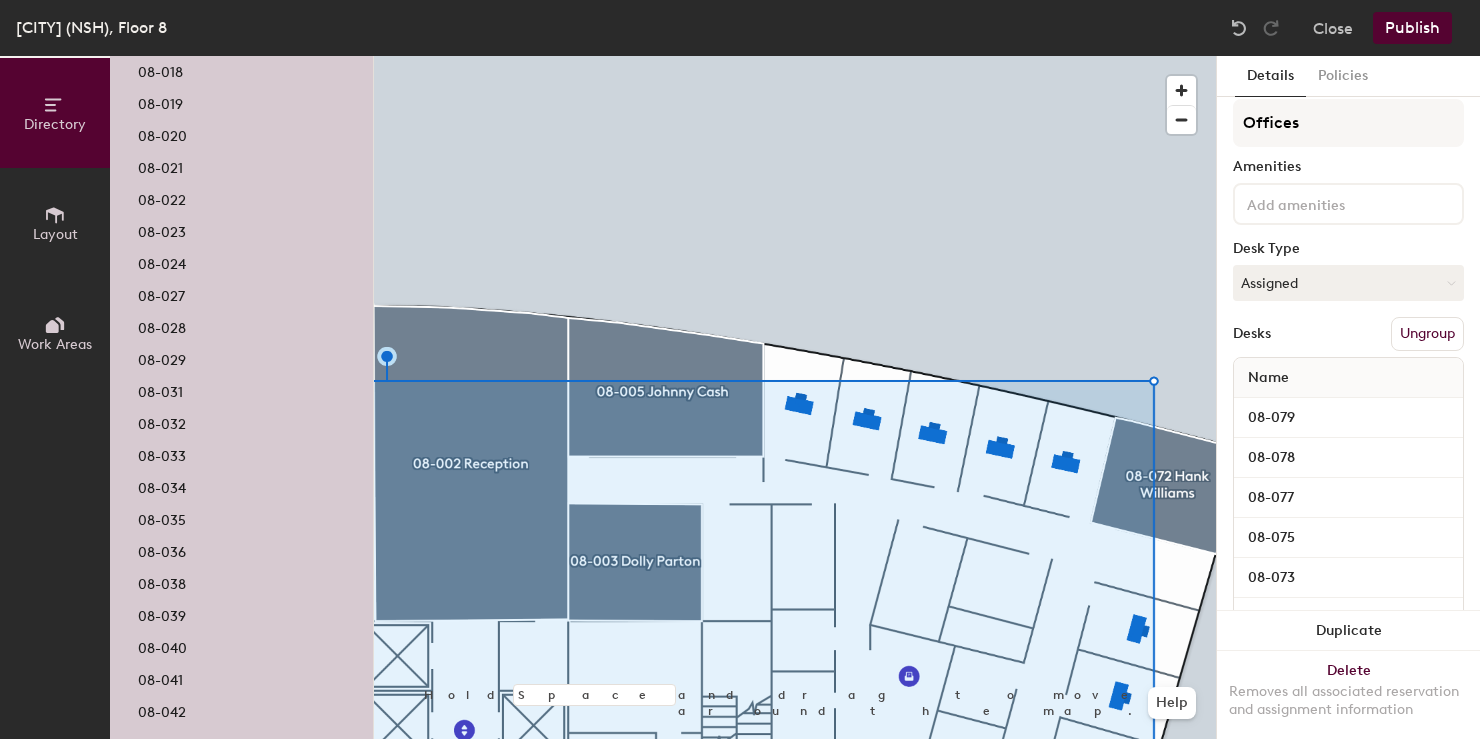type on "Offices" 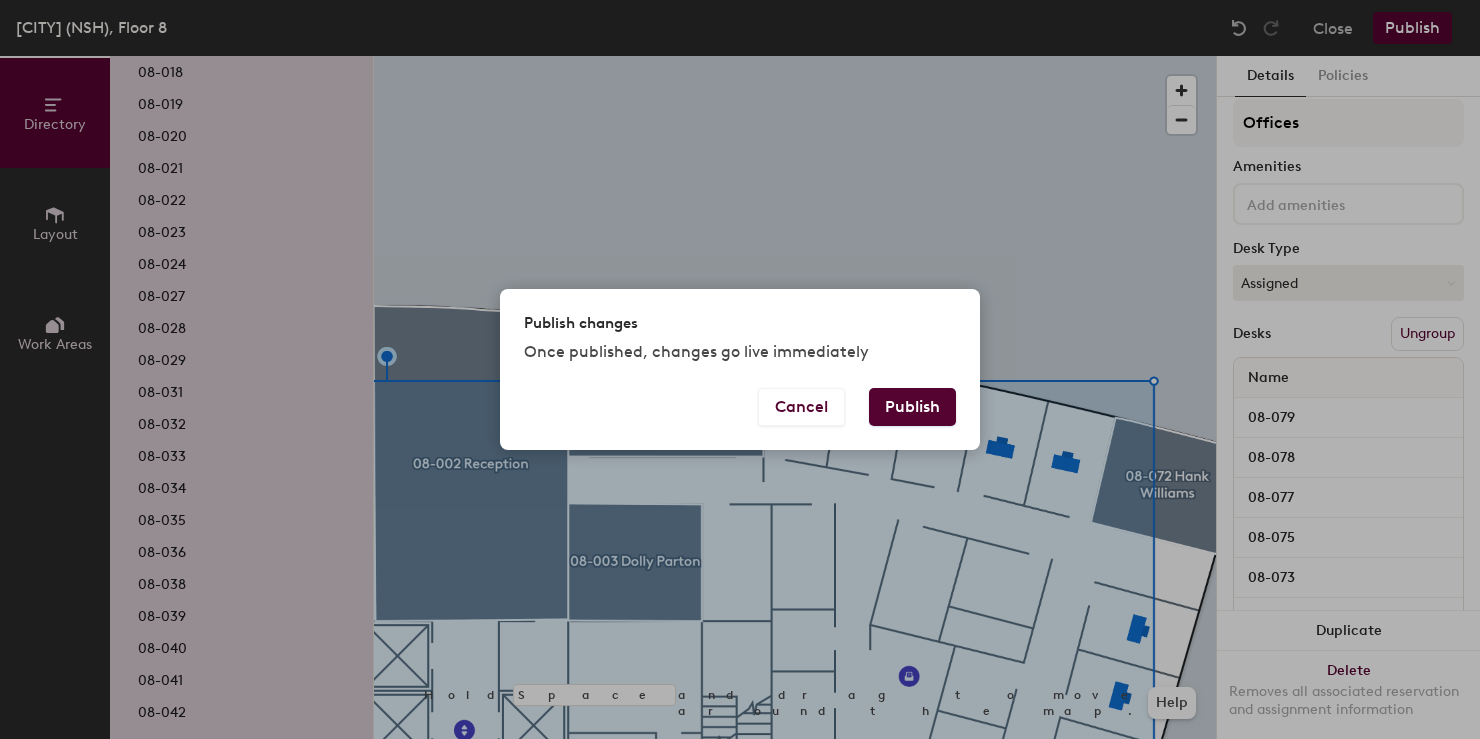 click on "Publish" at bounding box center (912, 407) 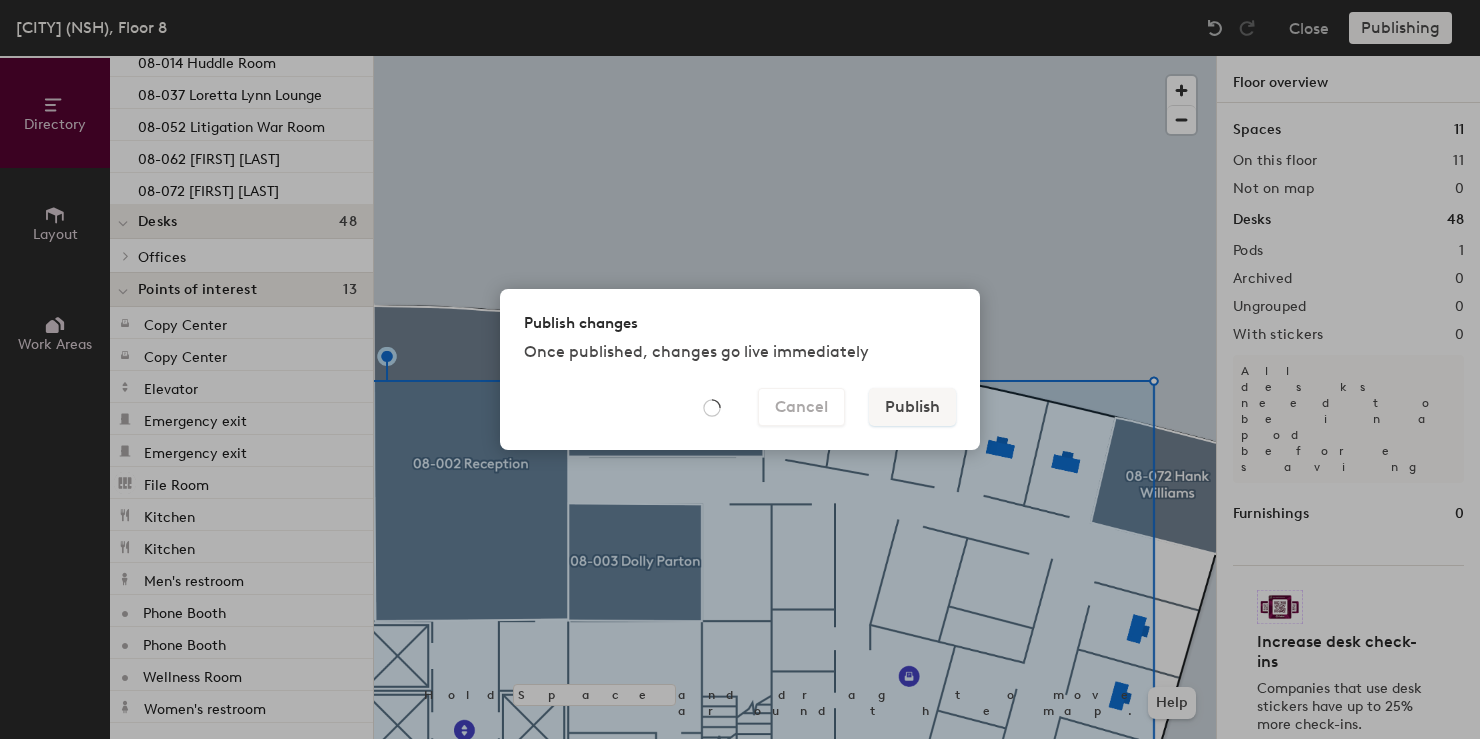 scroll, scrollTop: 283, scrollLeft: 0, axis: vertical 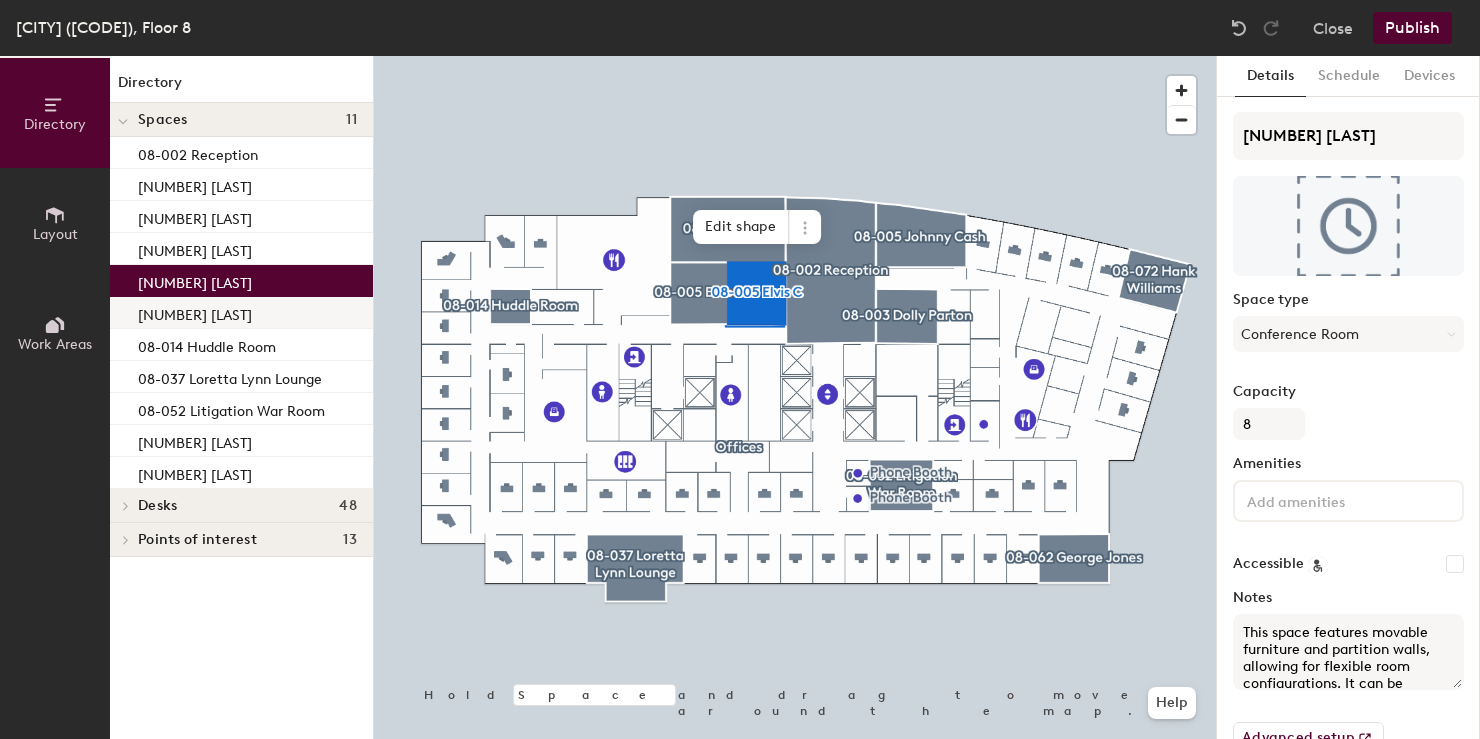 click on "08-005 [FIRST] [LAST]" 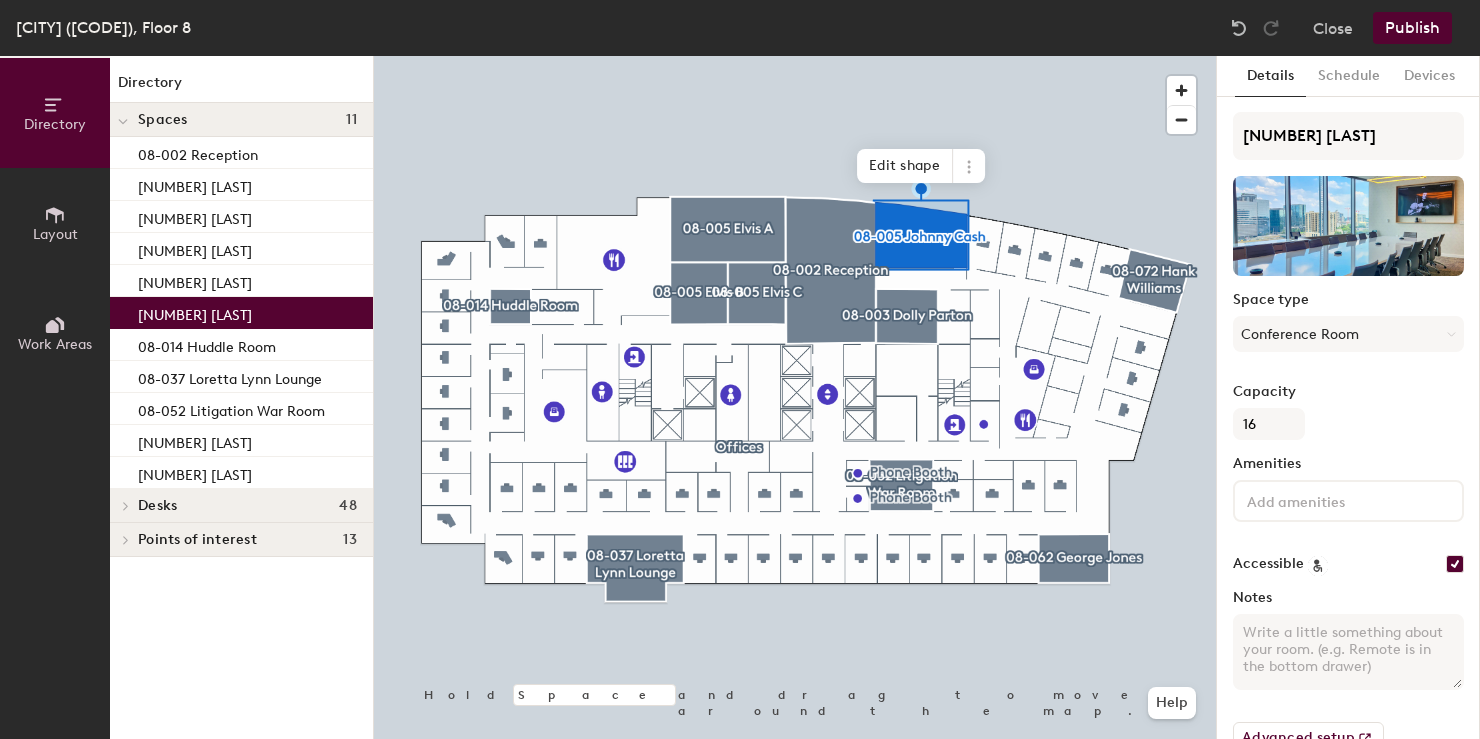 click 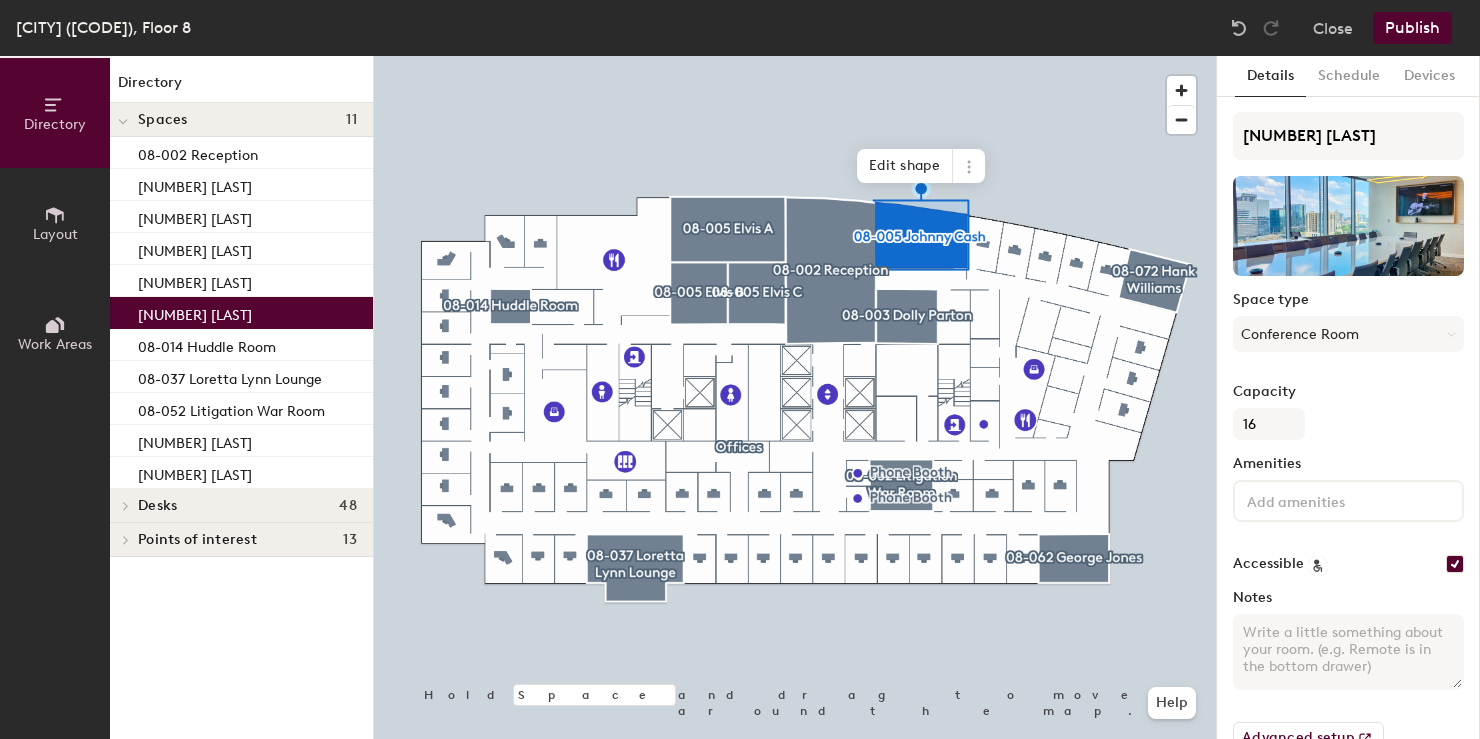 click 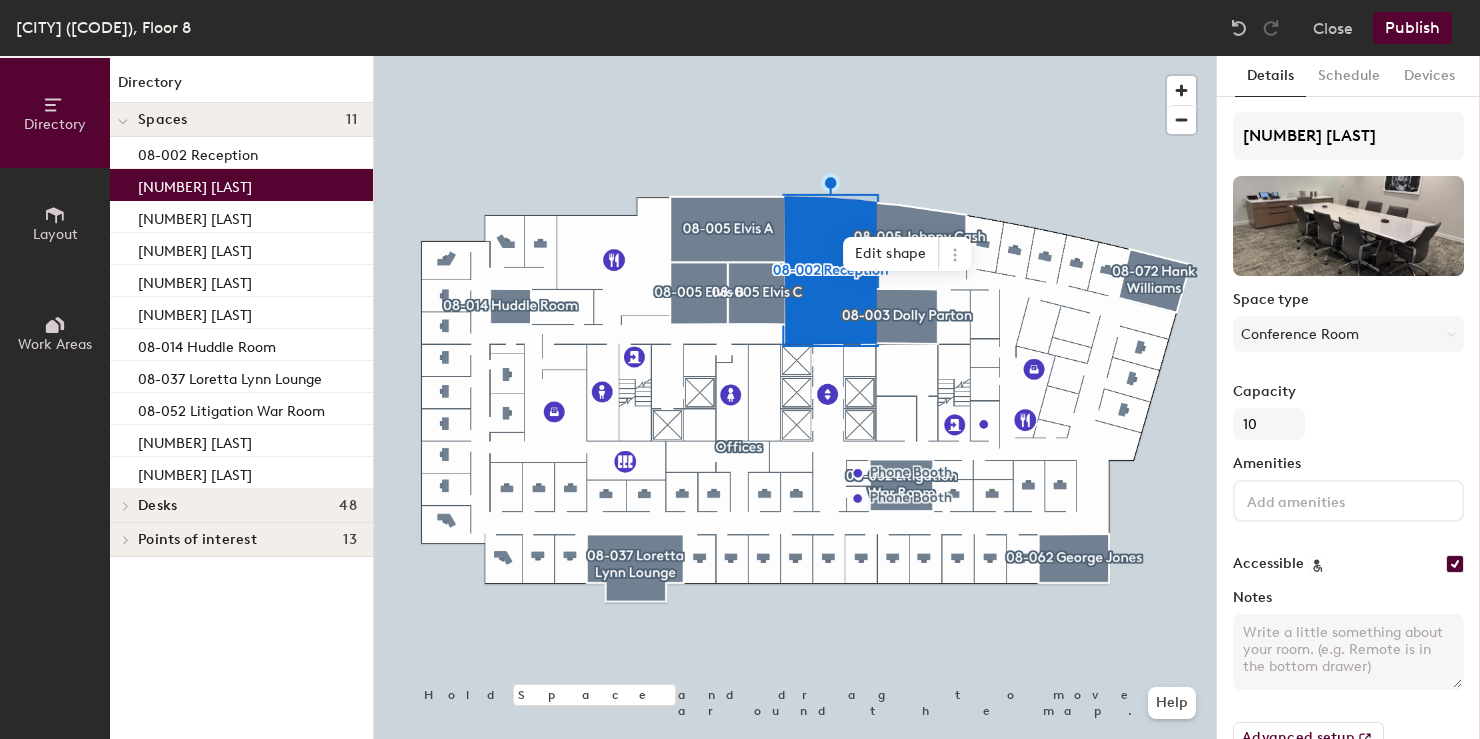 click on "08-003 [FIRST] [LAST]" 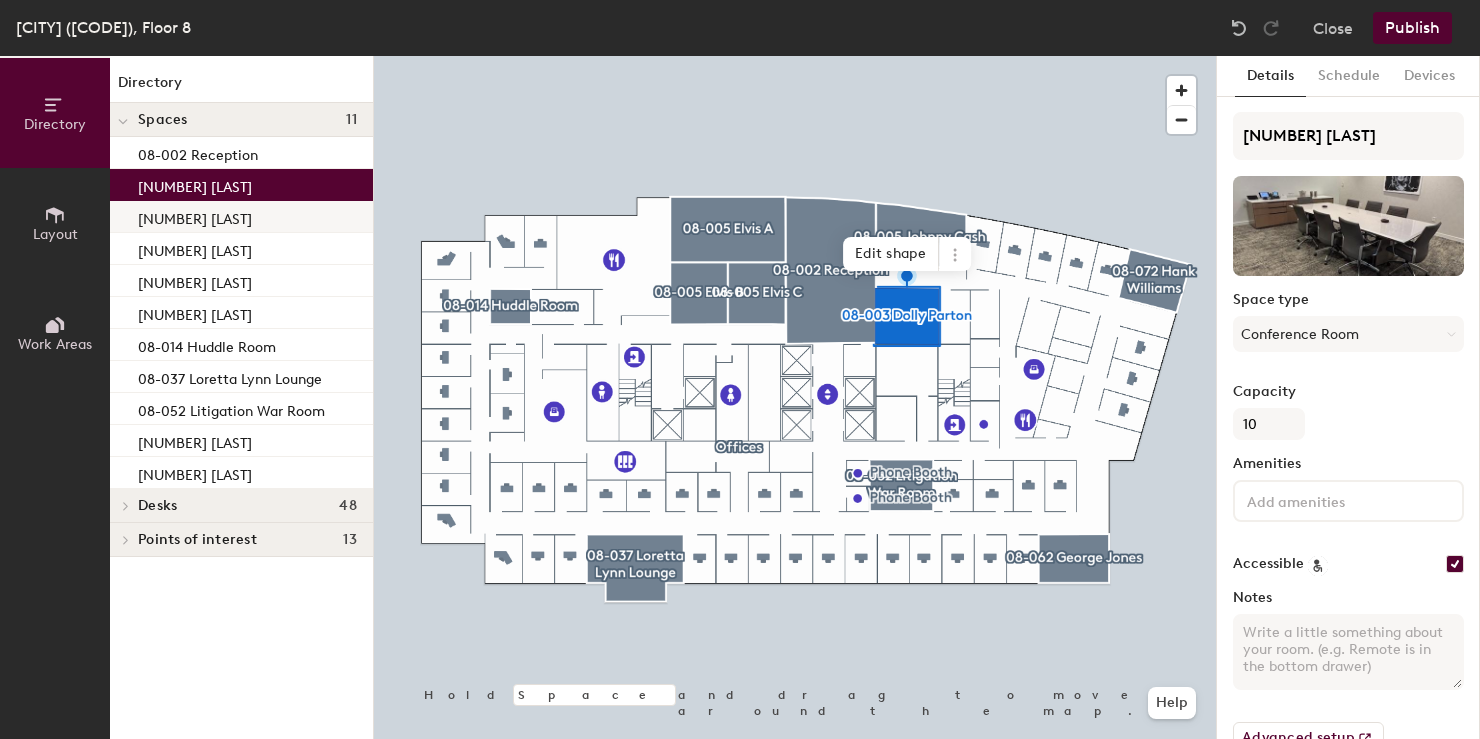 click on "08-005 [FIRST] [LAST]" 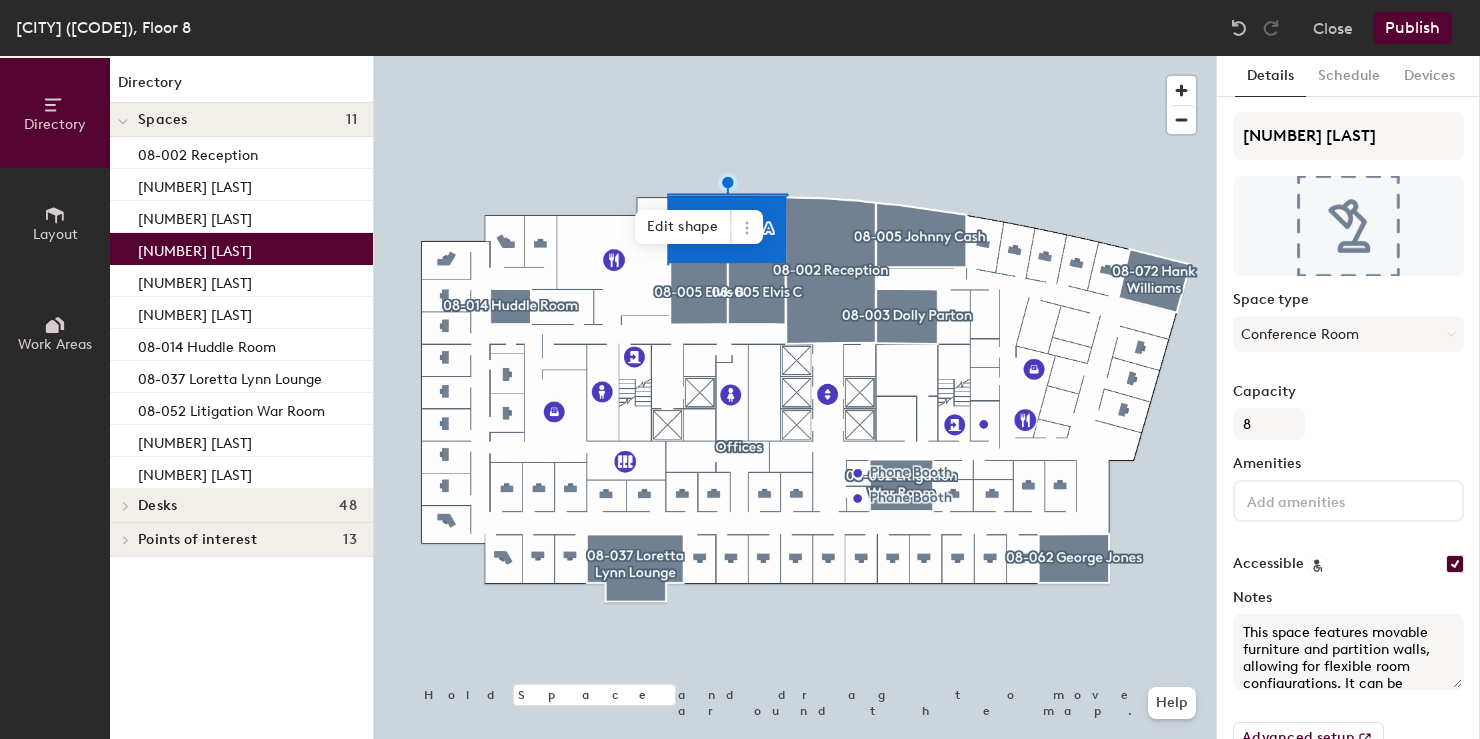 click on "08-005 [FIRST] [LAST]" 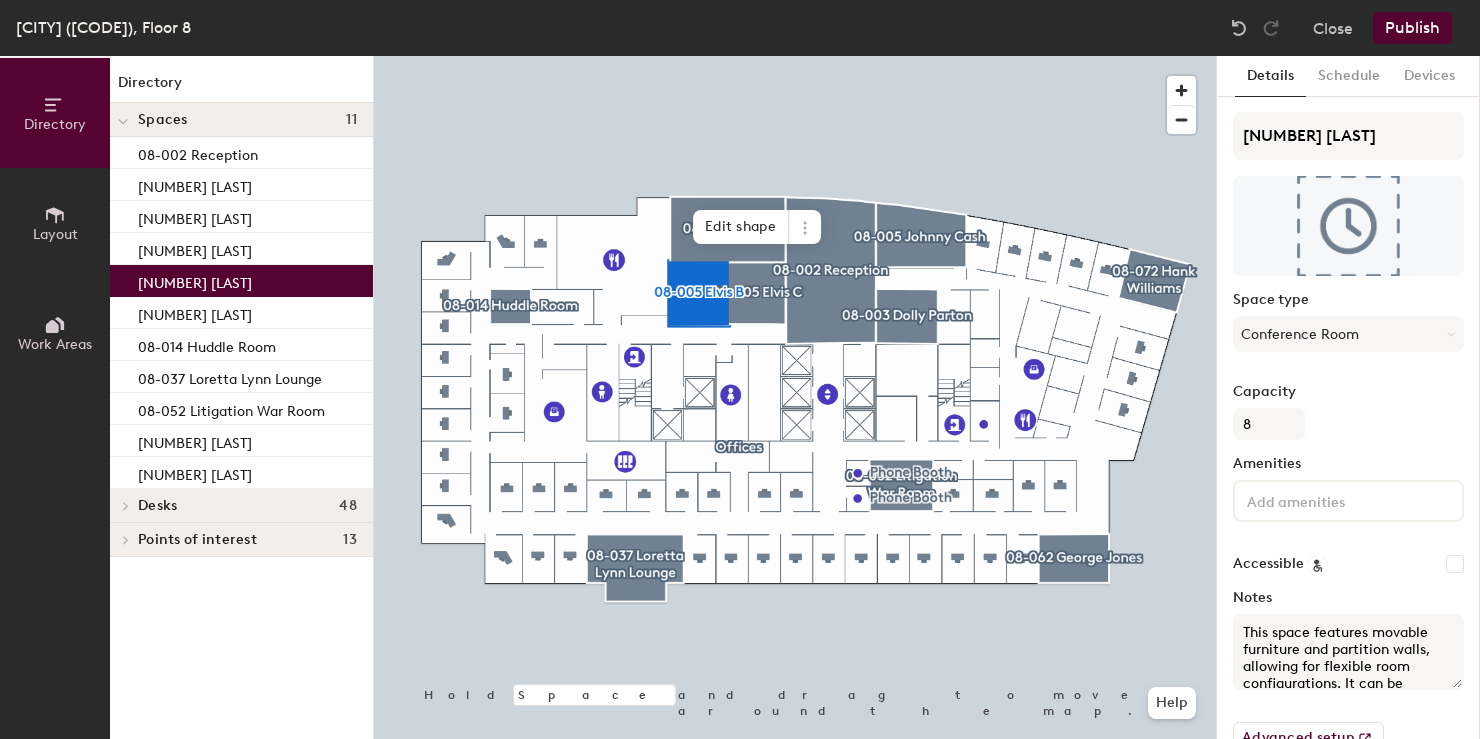 click on "08-005 [FIRST] [LAST]" 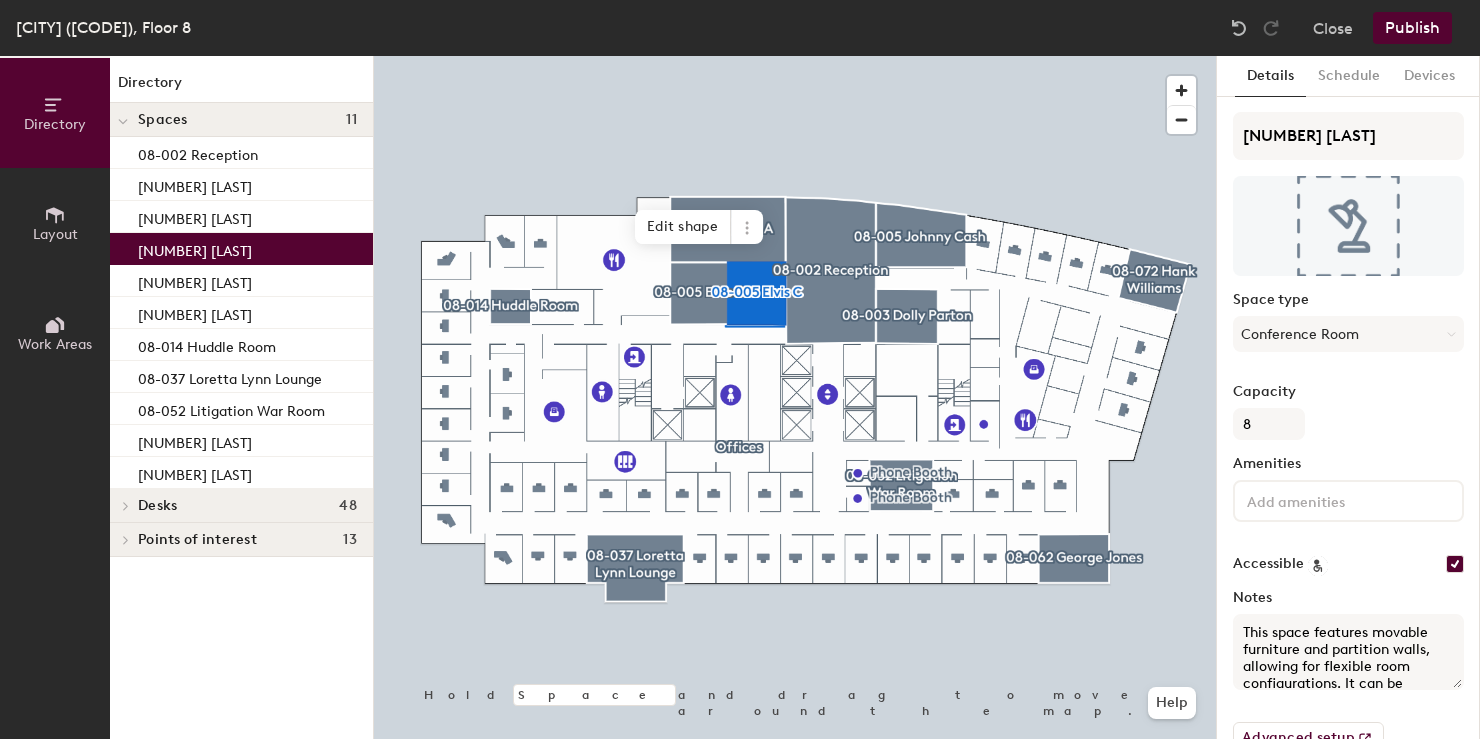 click on "08-005 [FIRST] [LAST]" 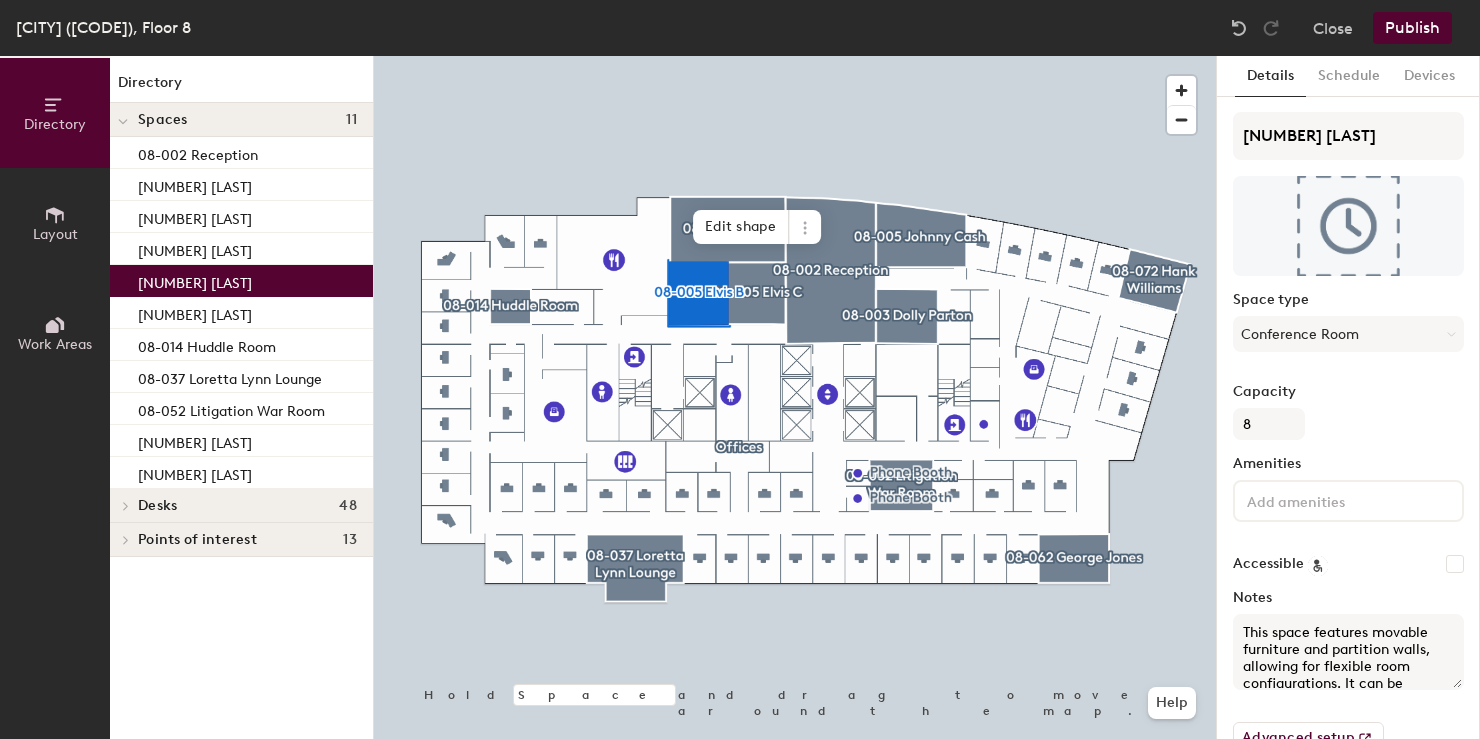 click on "08-005 [FIRST] [LAST]" 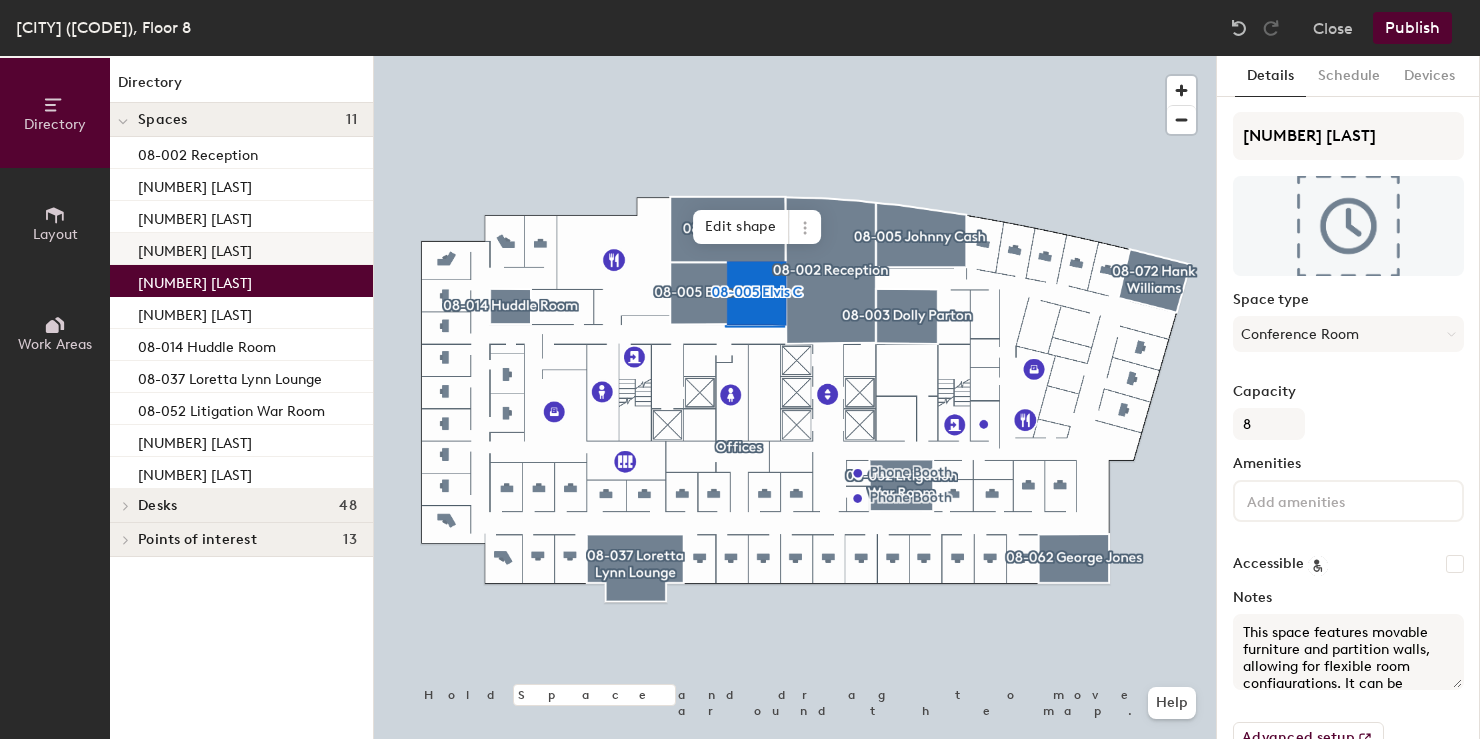 click on "08-005 [FIRST] [LAST]" 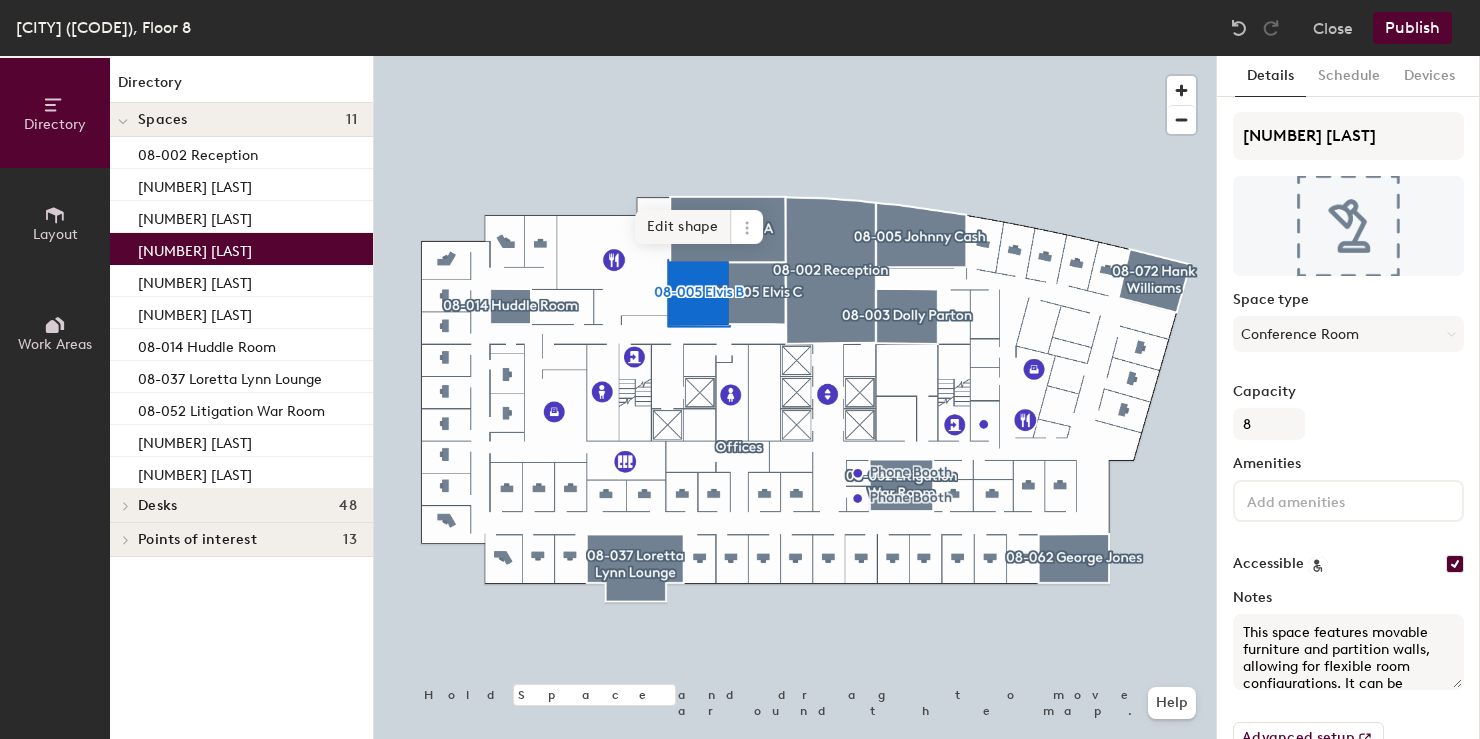 click on "Edit shape" 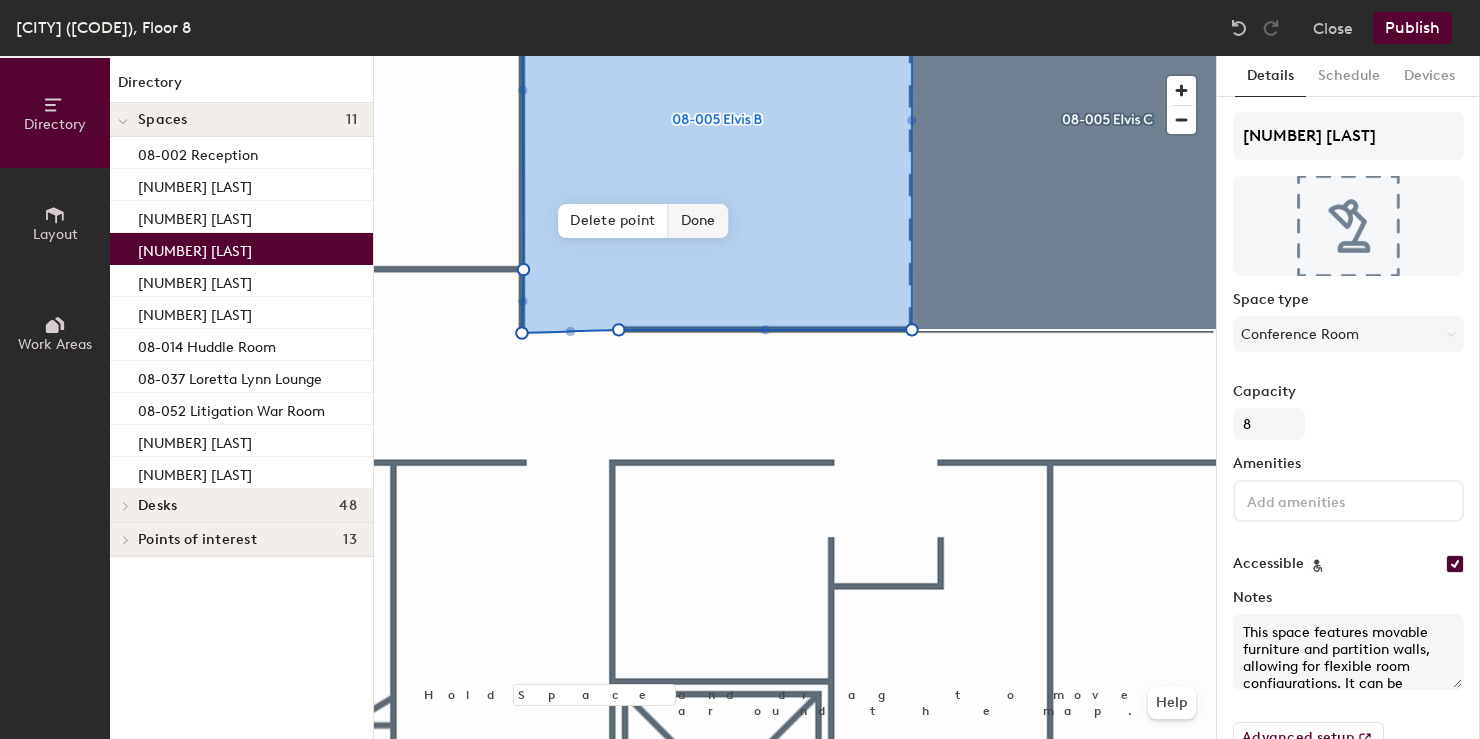 click on "Delete point" 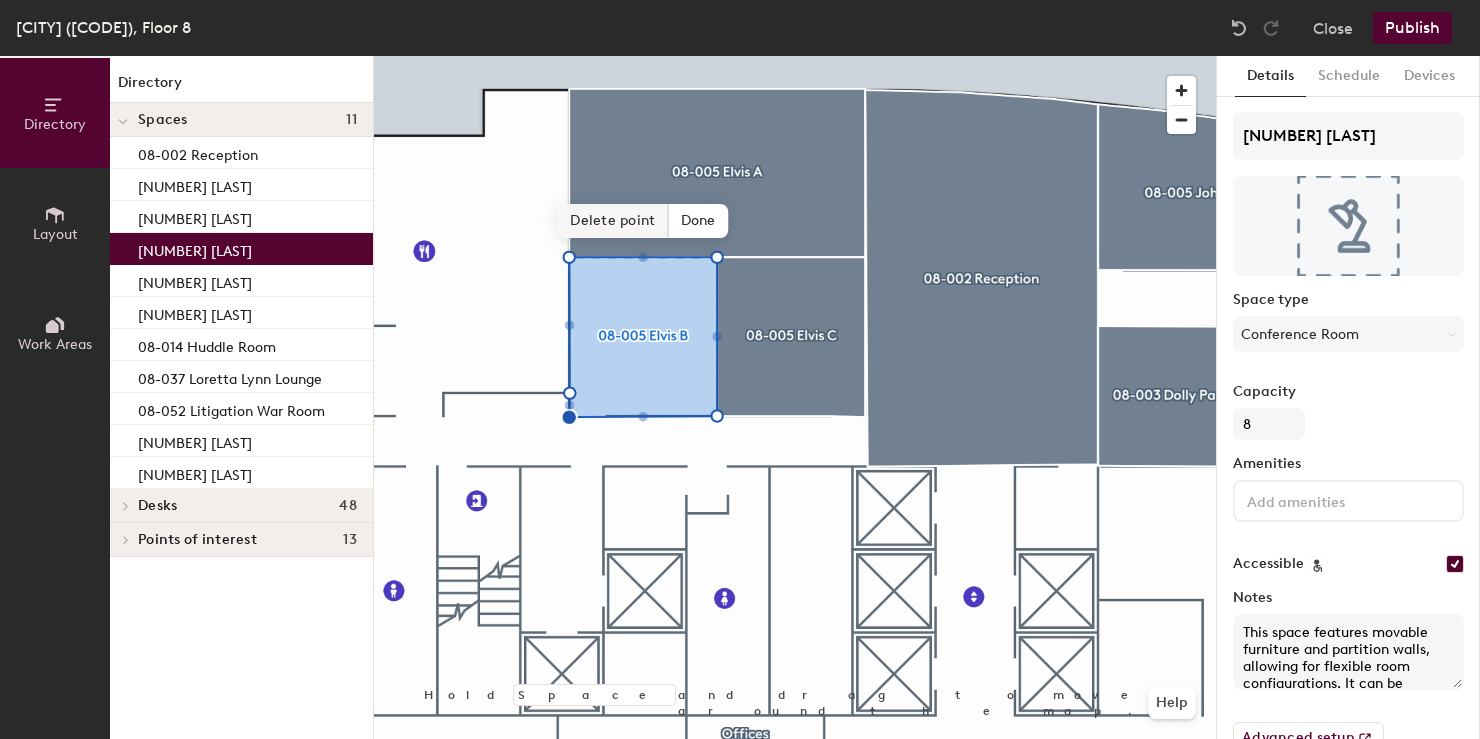 click on "Delete point" 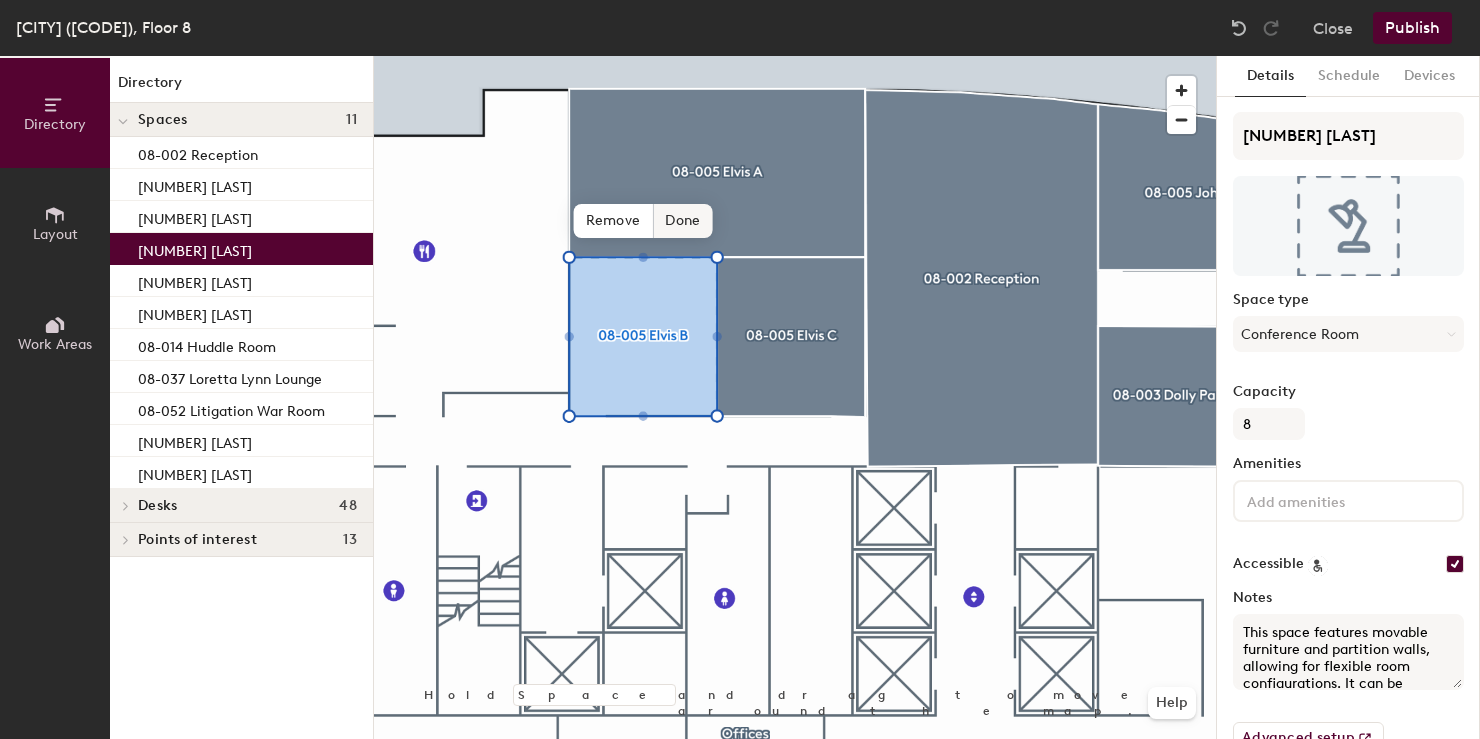 click on "Done" 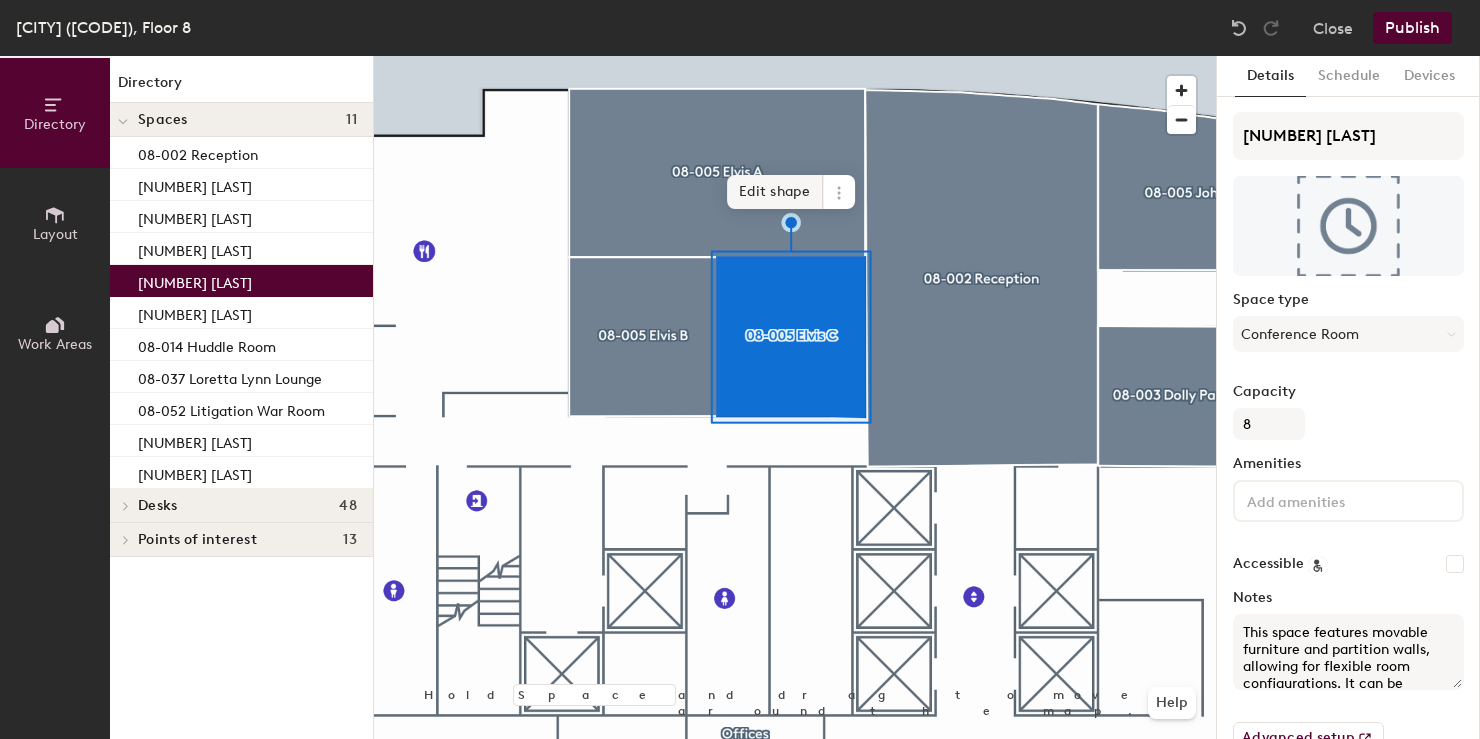 click on "Edit shape" 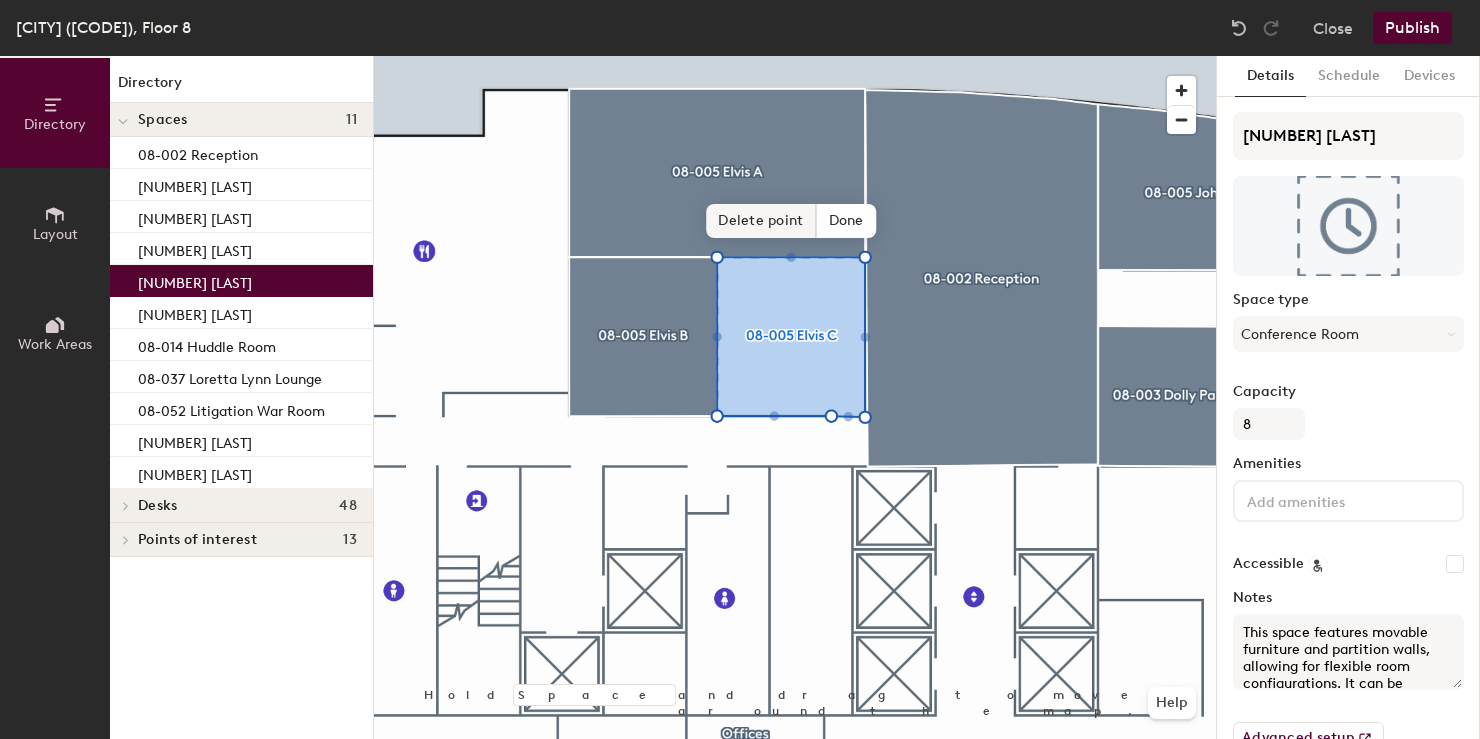 click on "Delete point" 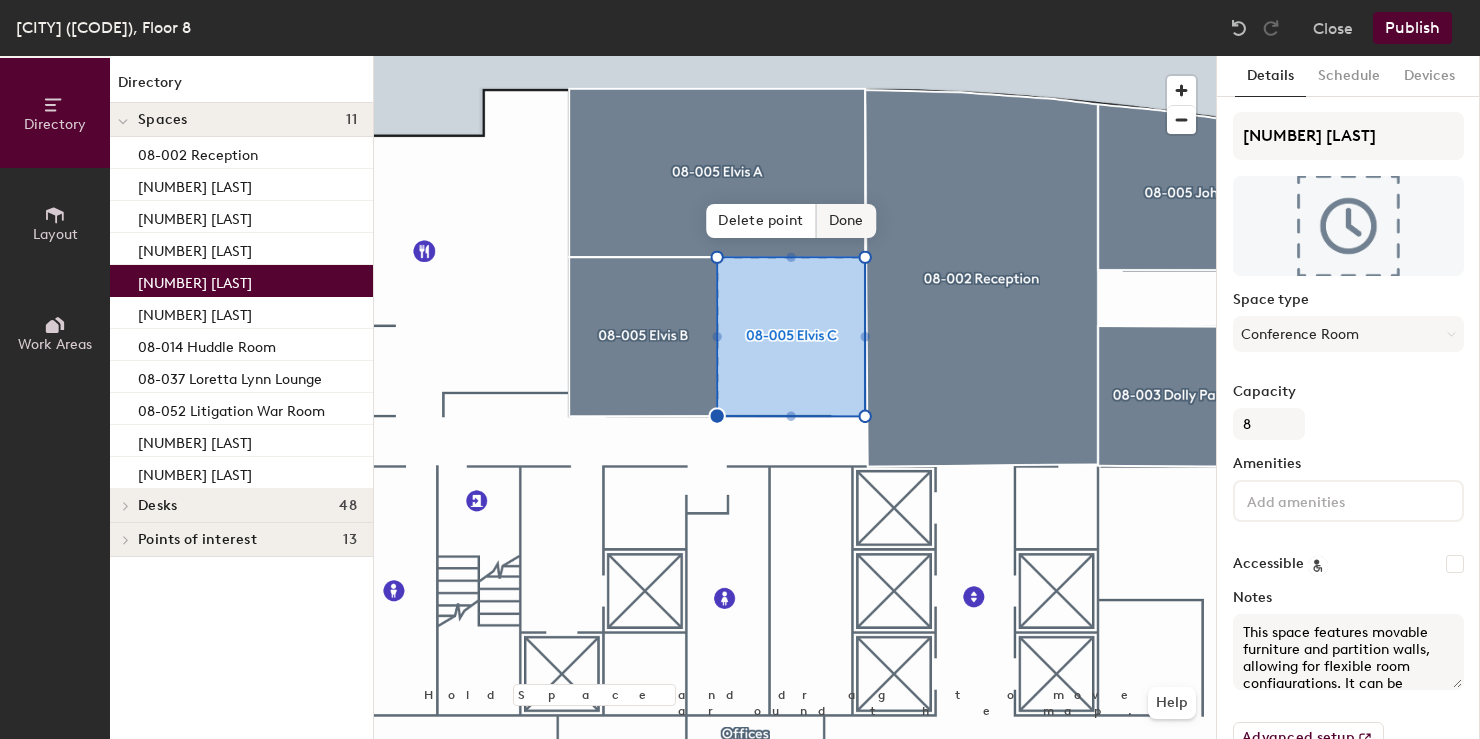 click on "Done" 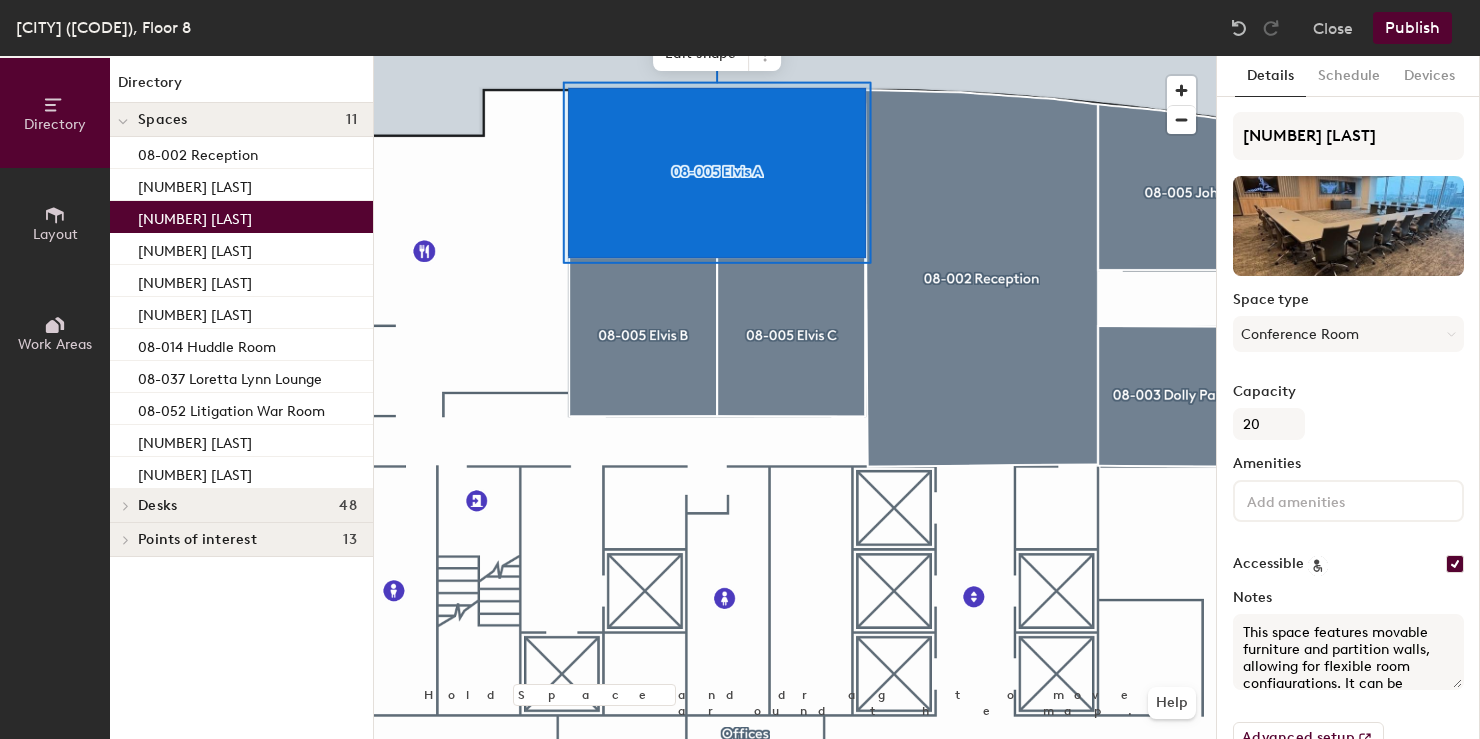 click on "Nashville (NSH), Floor 8 Close Publish" 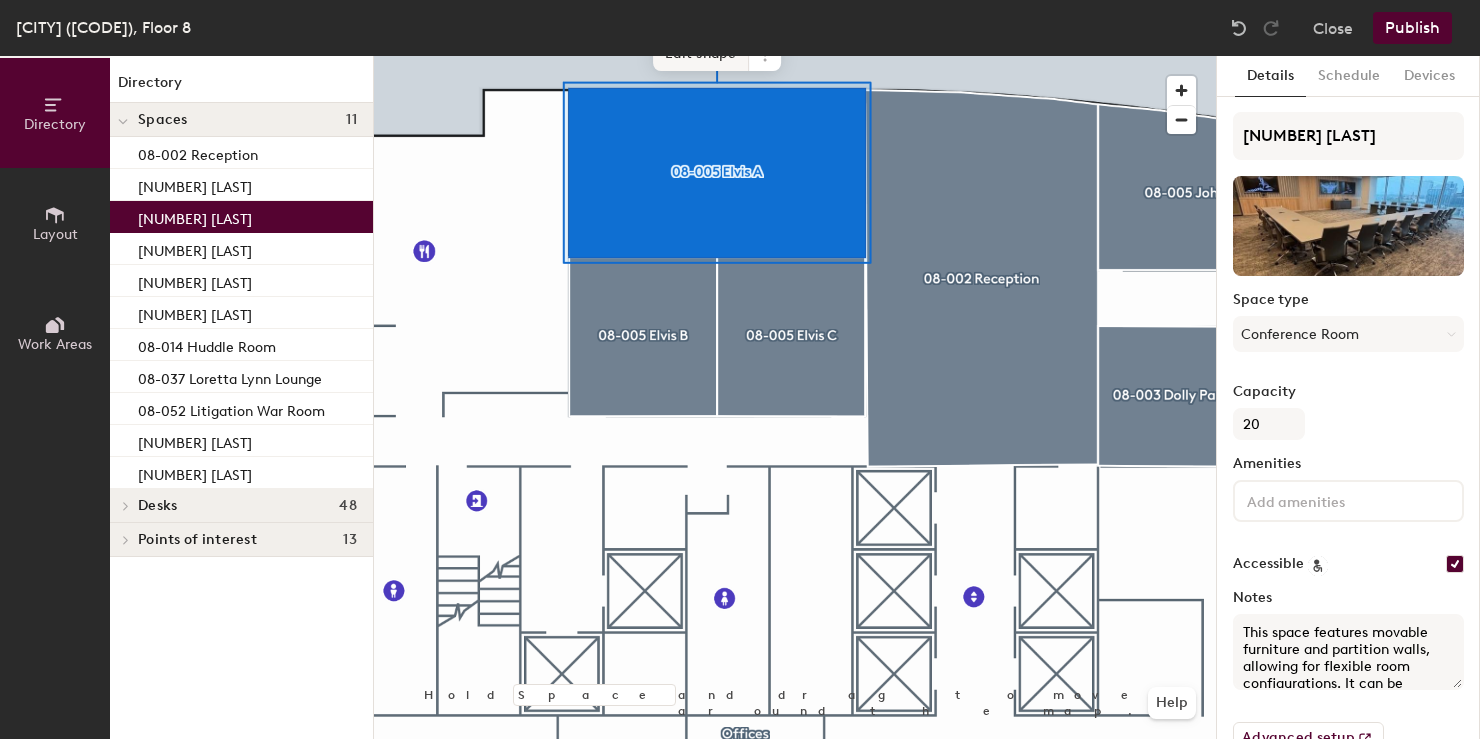 click on "Edit shape" 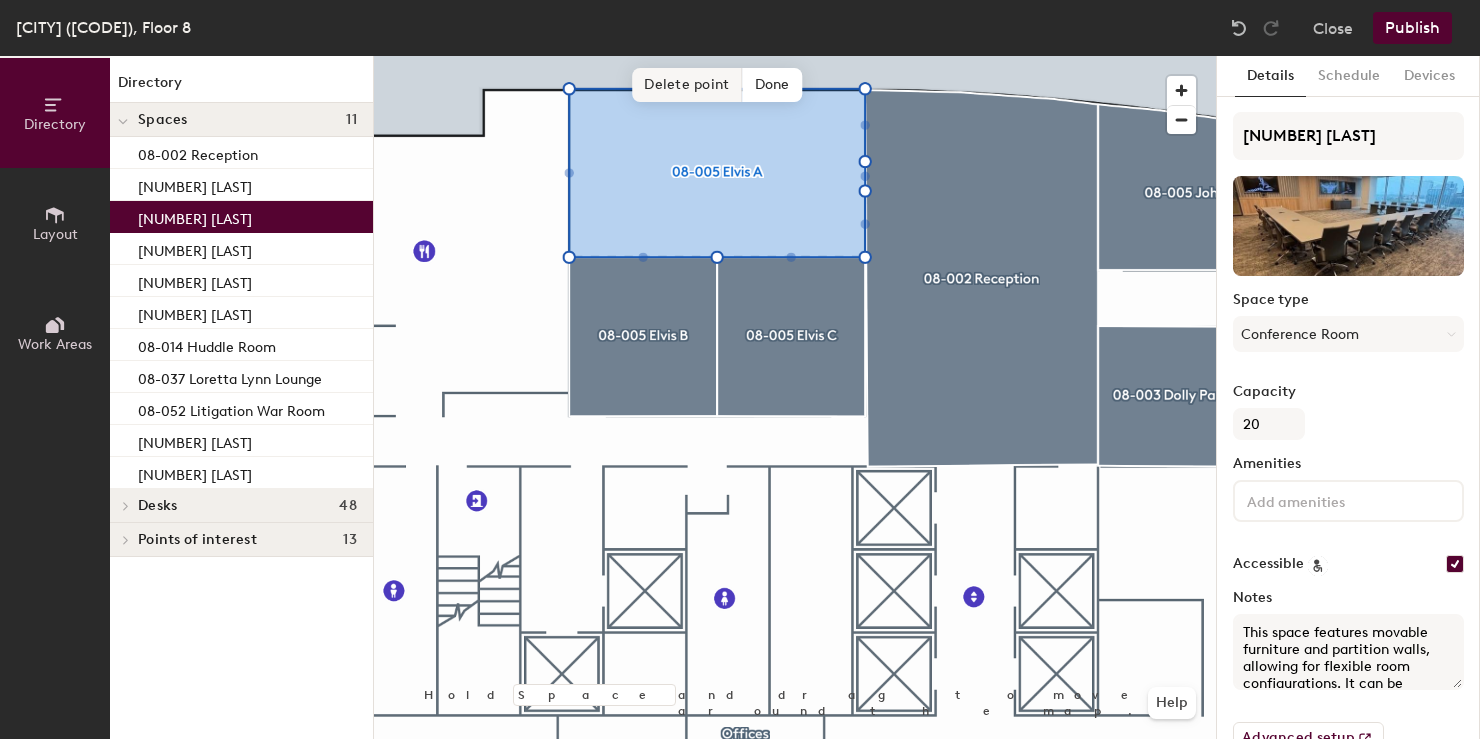 click on "Delete point" 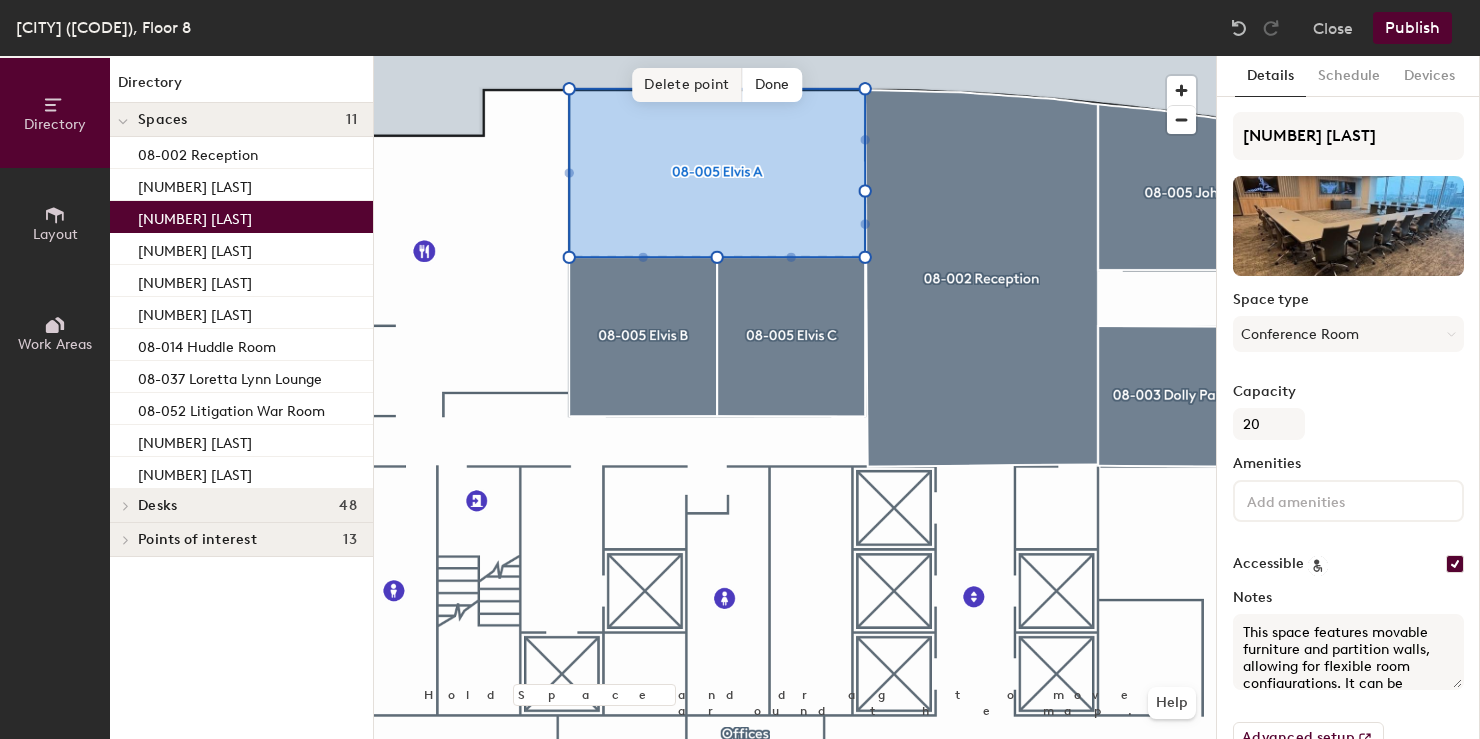 click on "Delete point" 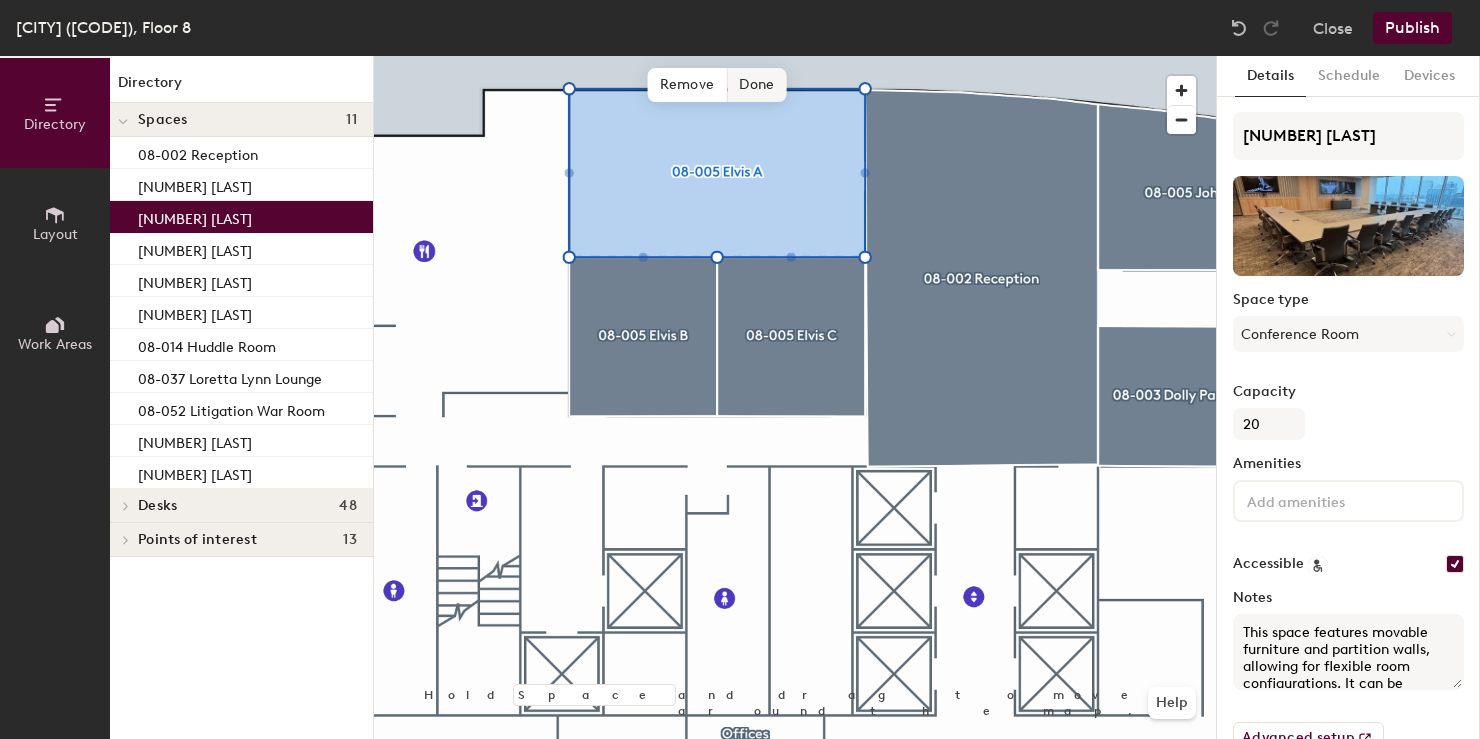 click on "Done" 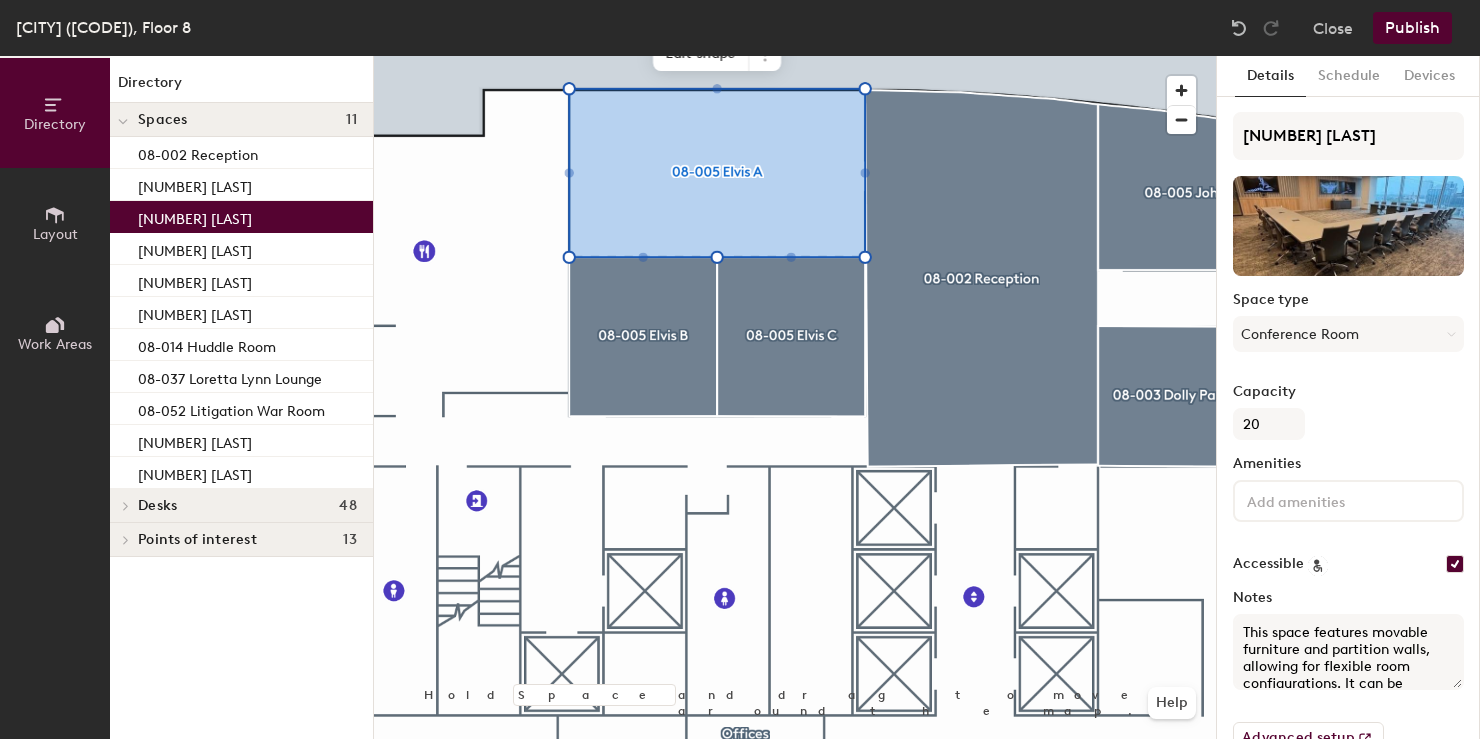 click 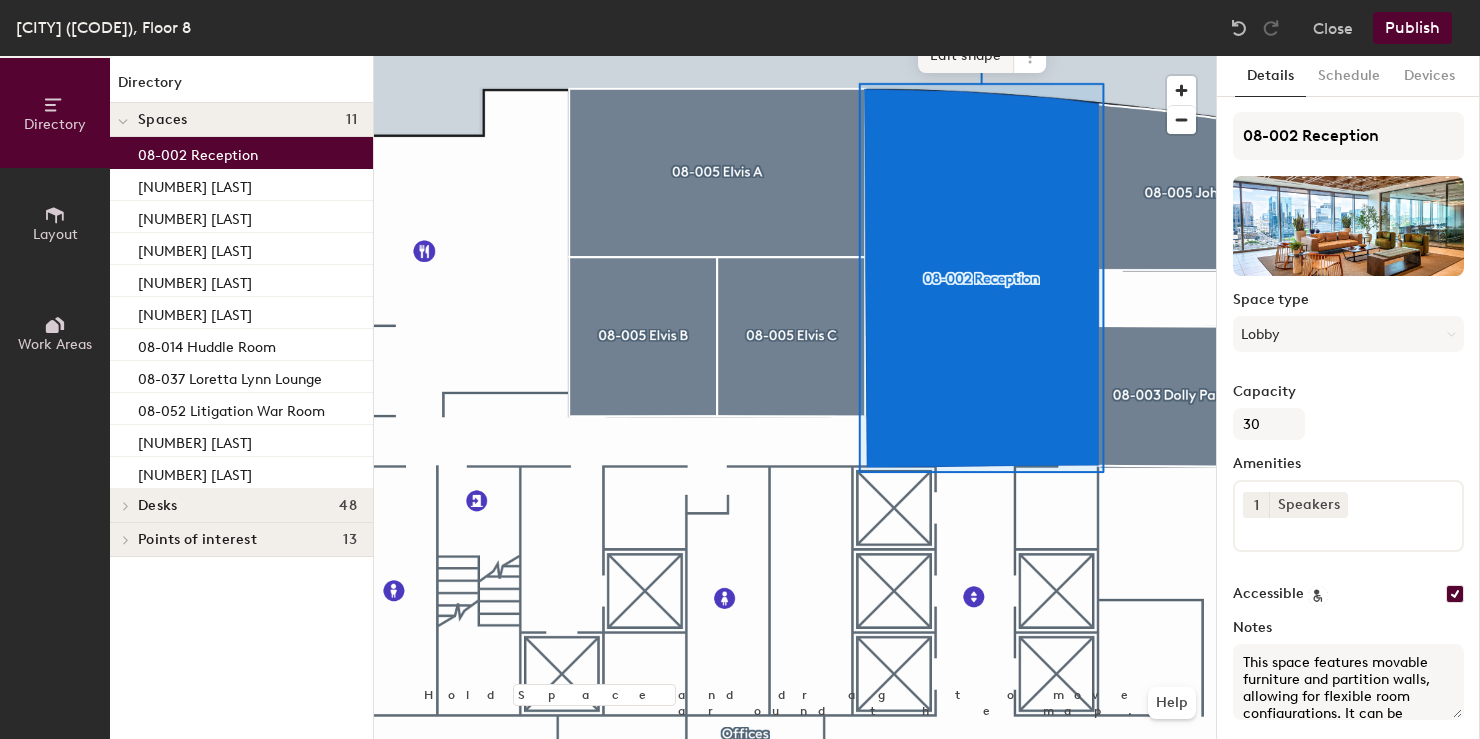 click on "Edit shape" 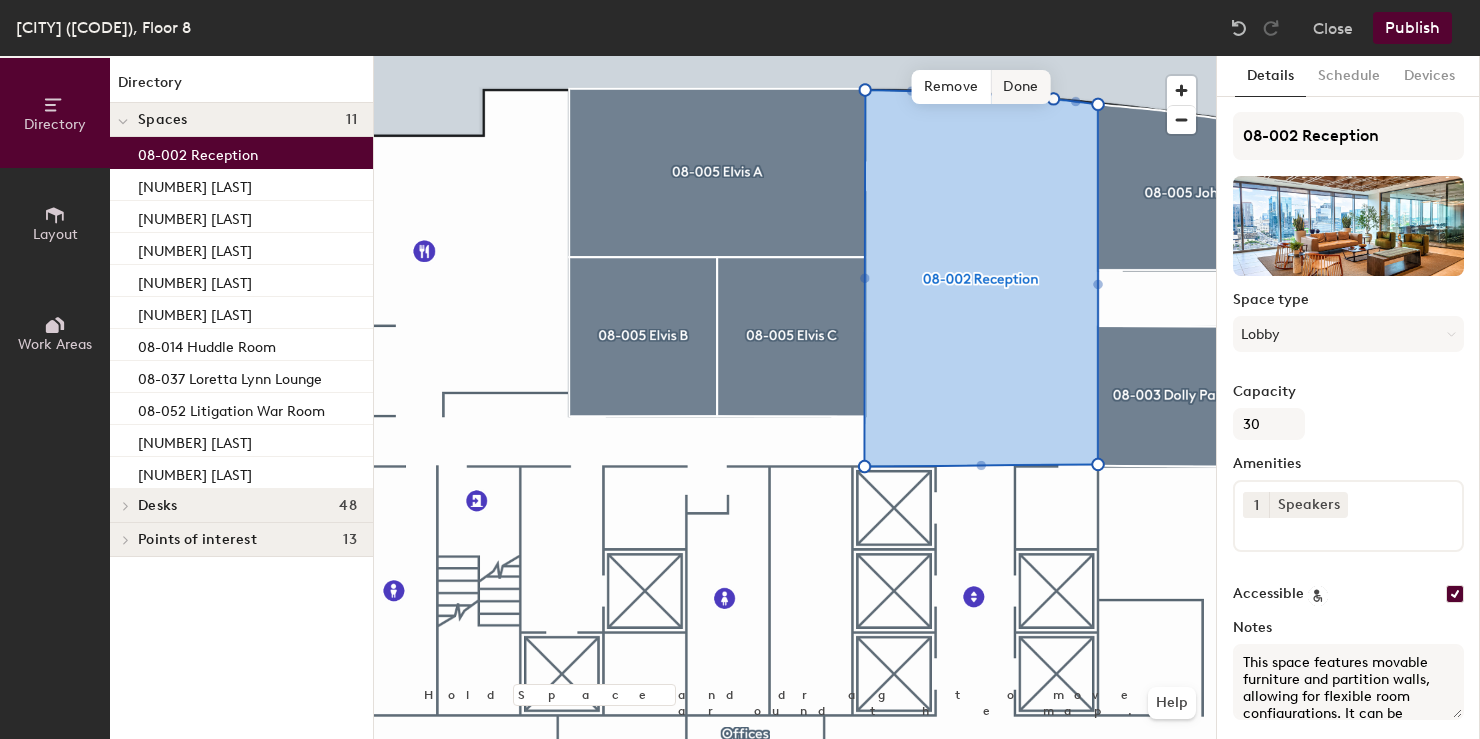 click on "Done" 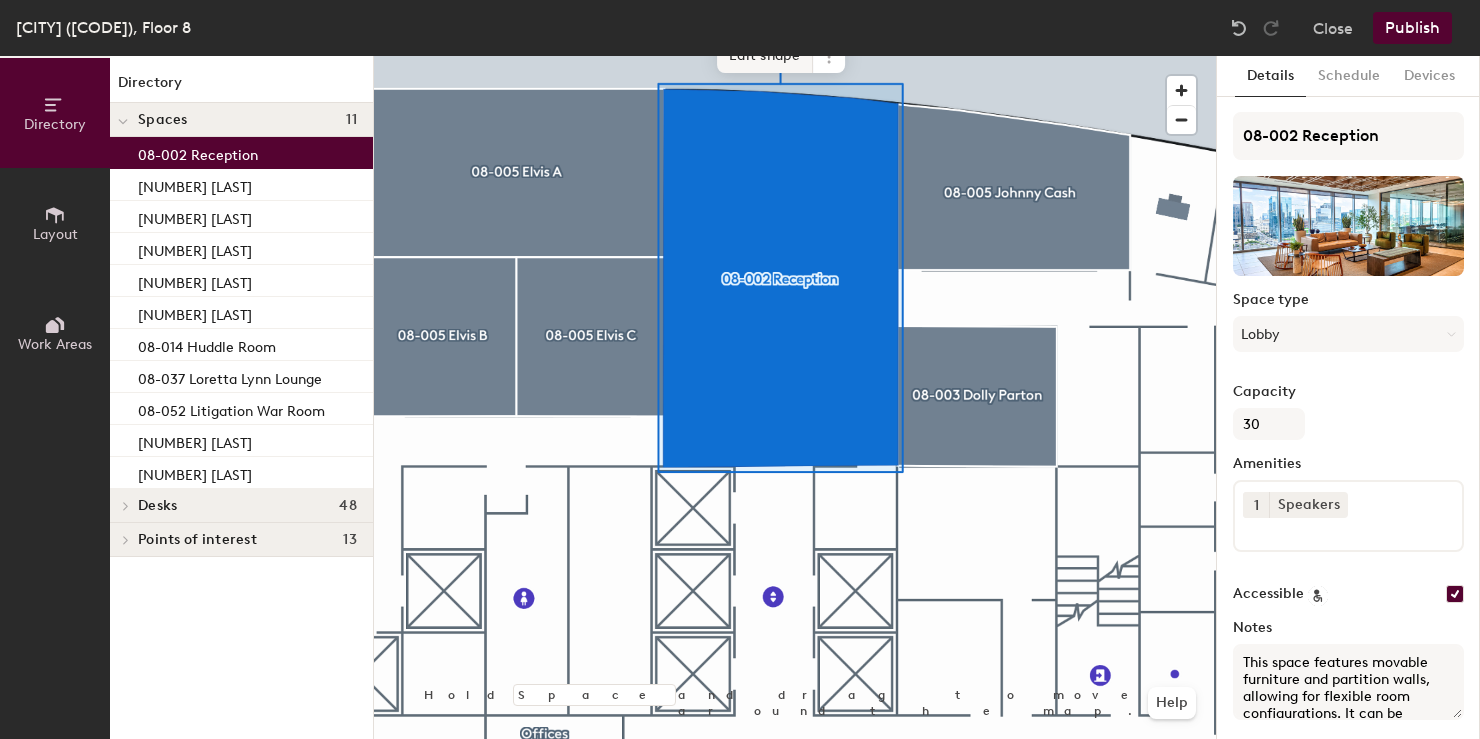click on "Edit shape" 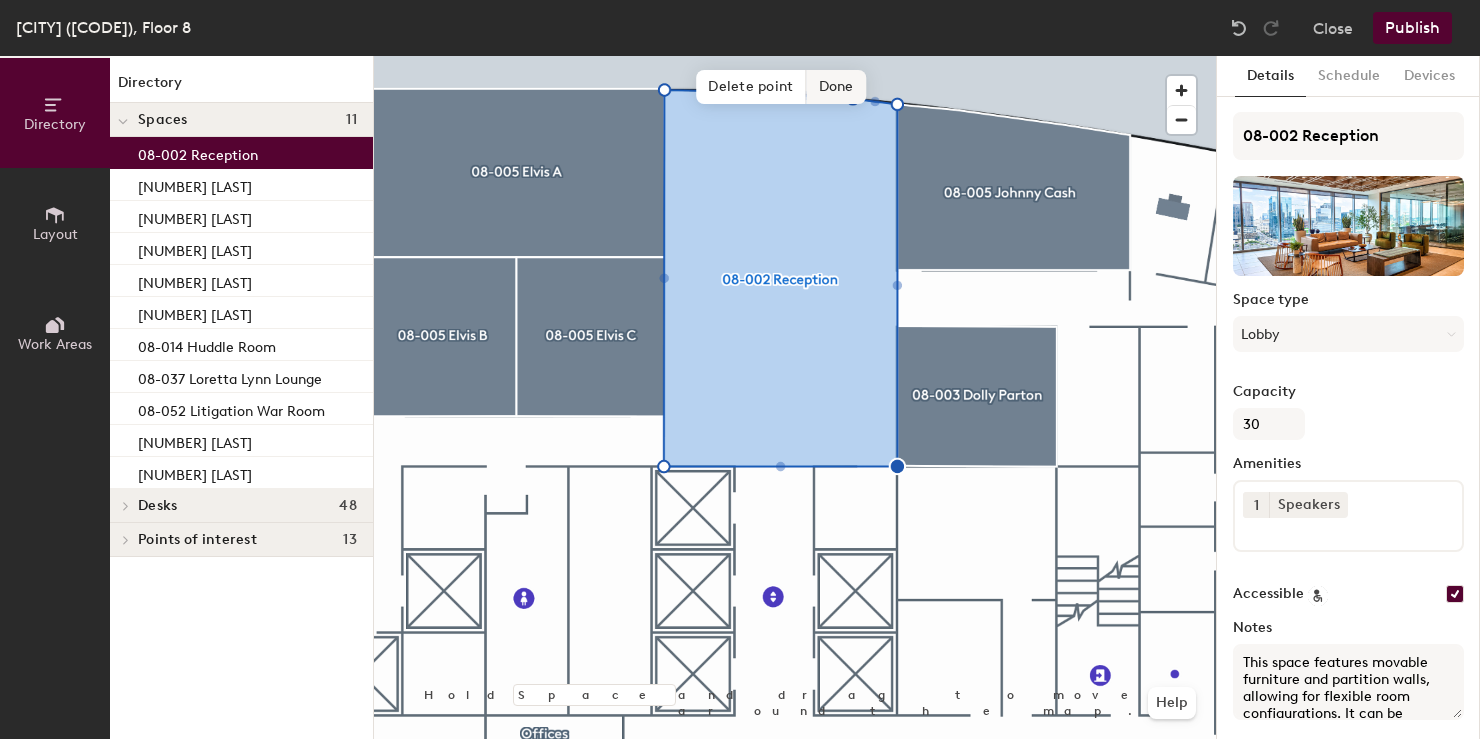 click on "Done" 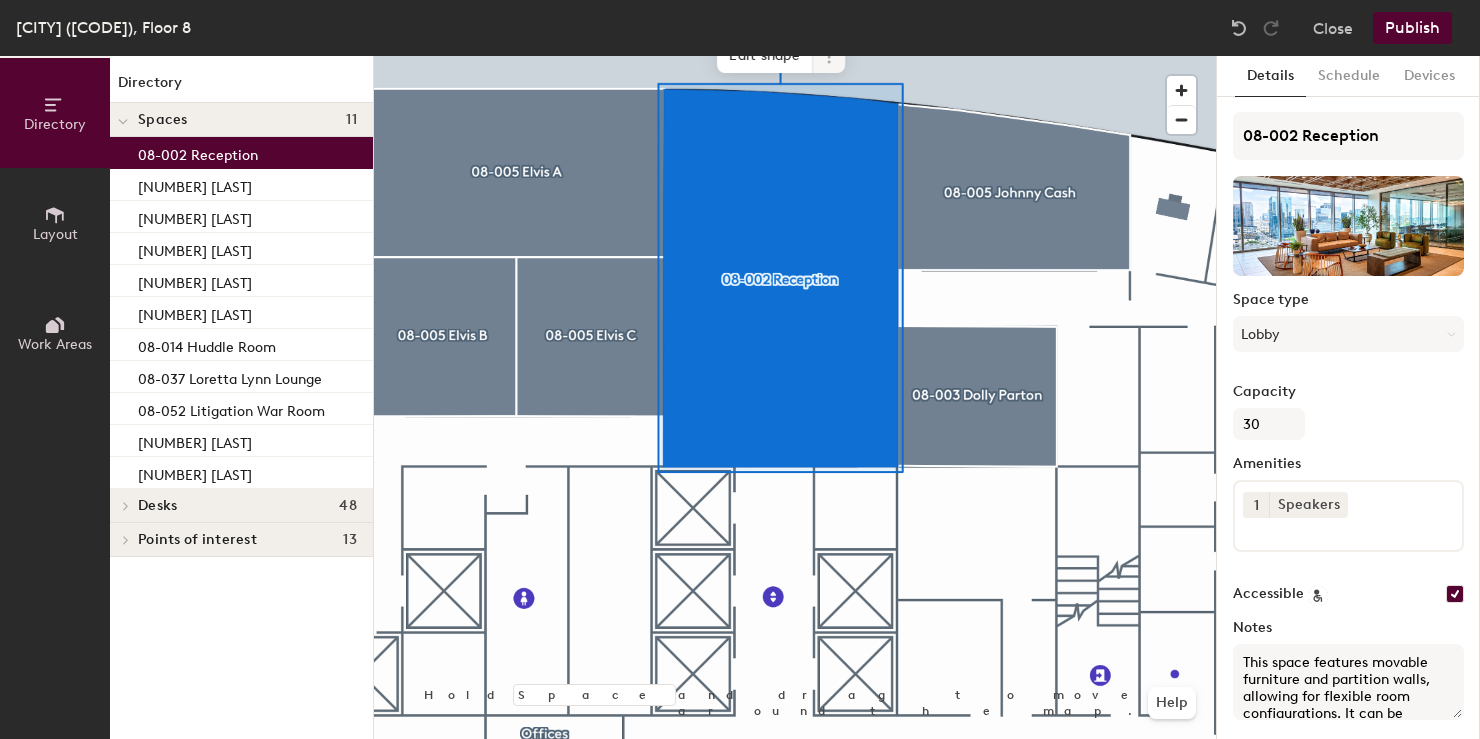 click 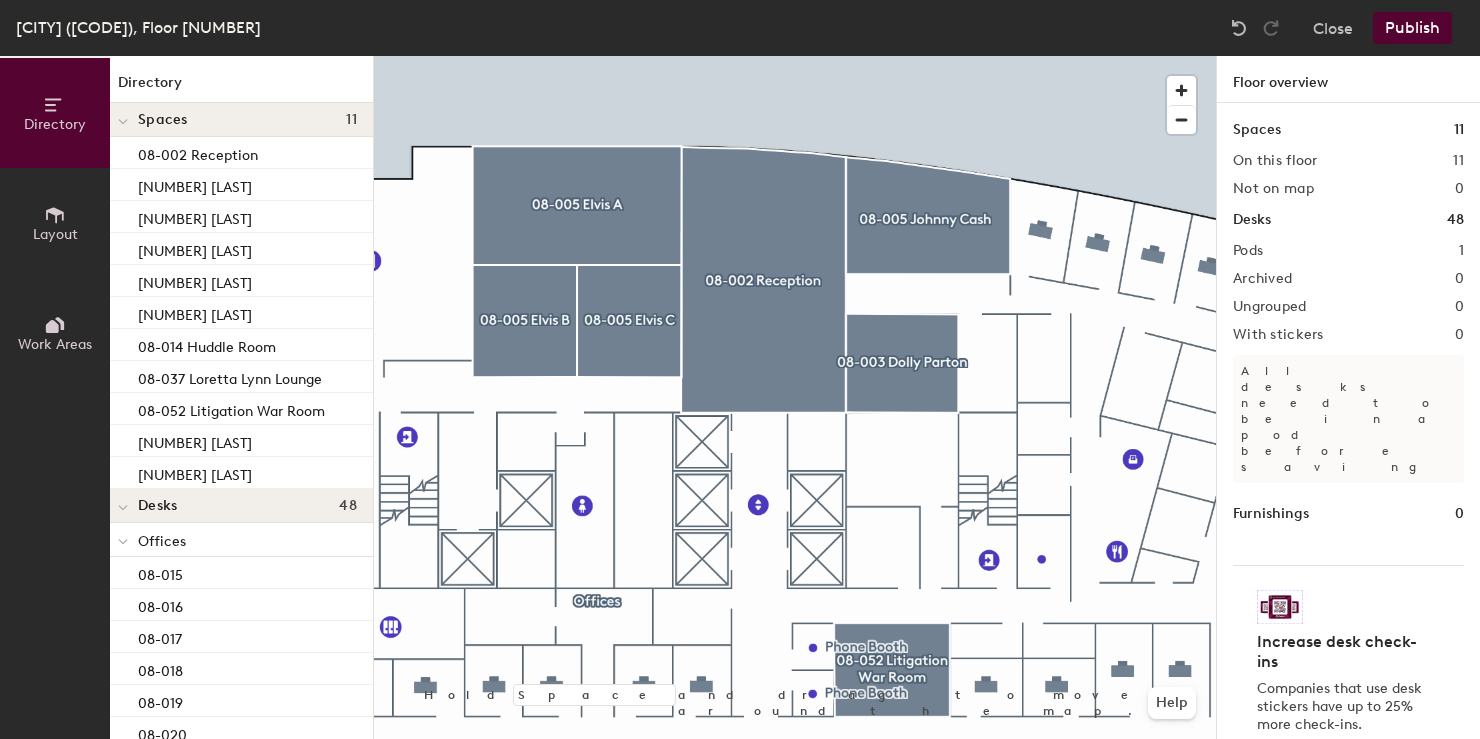 scroll, scrollTop: 0, scrollLeft: 0, axis: both 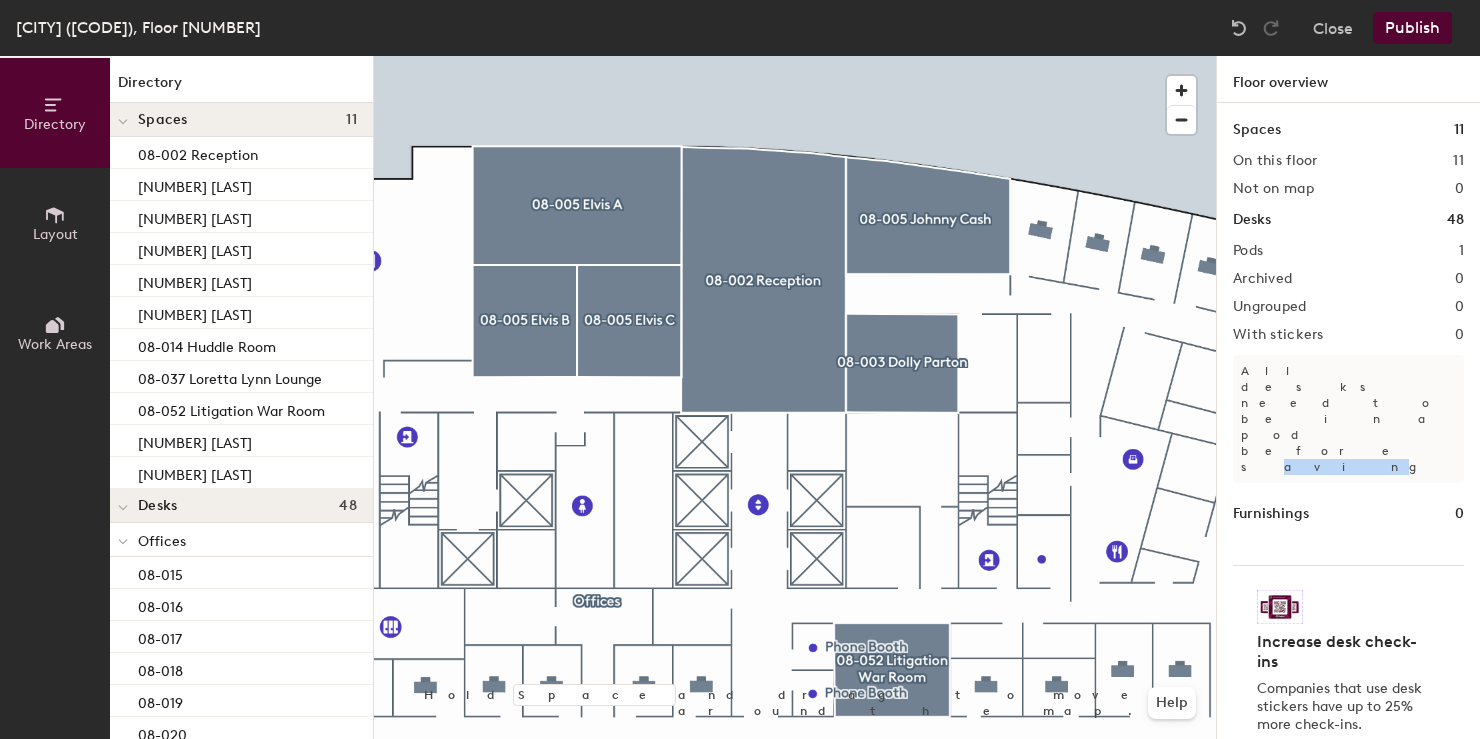 drag, startPoint x: 1273, startPoint y: 385, endPoint x: 1248, endPoint y: 379, distance: 25.70992 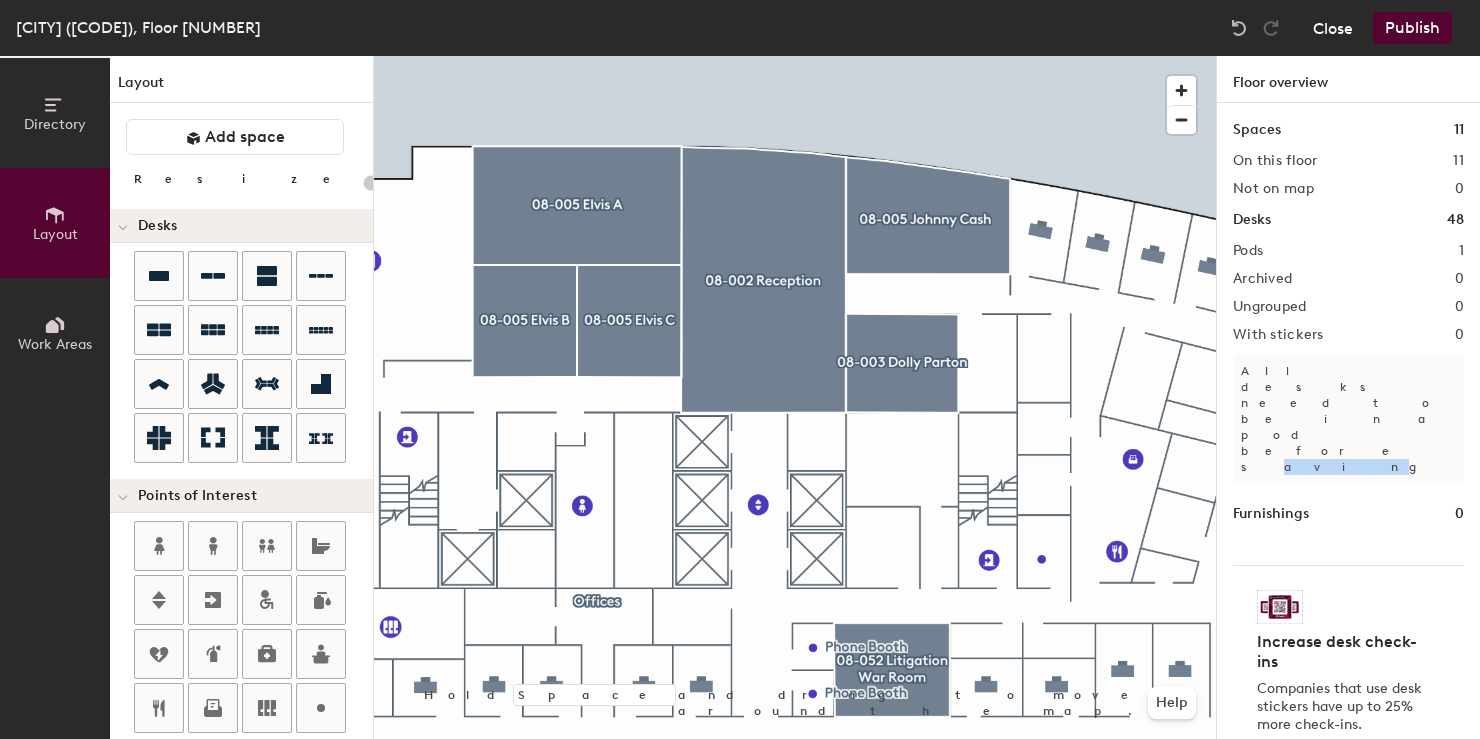 click on "Close" 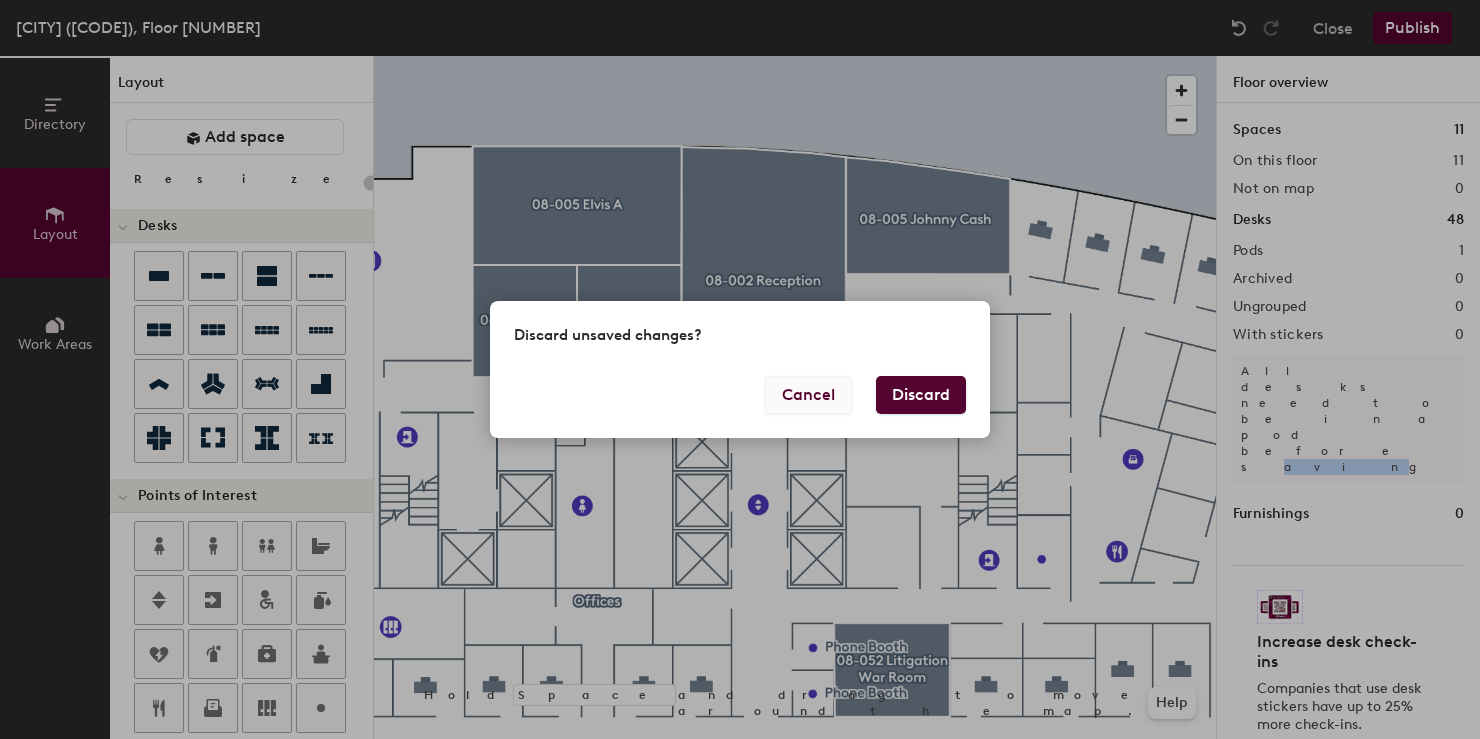 click on "Cancel" at bounding box center [808, 395] 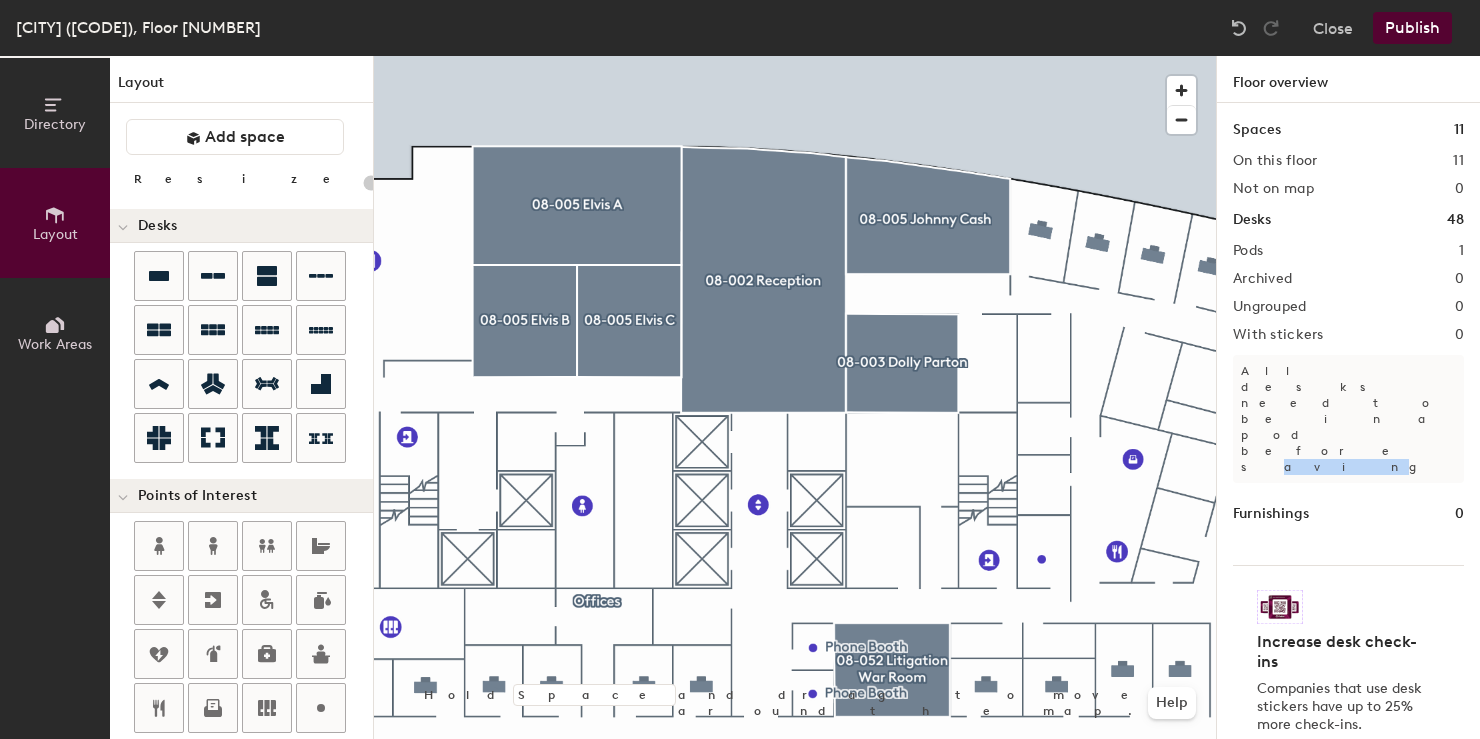 click on "Publish" 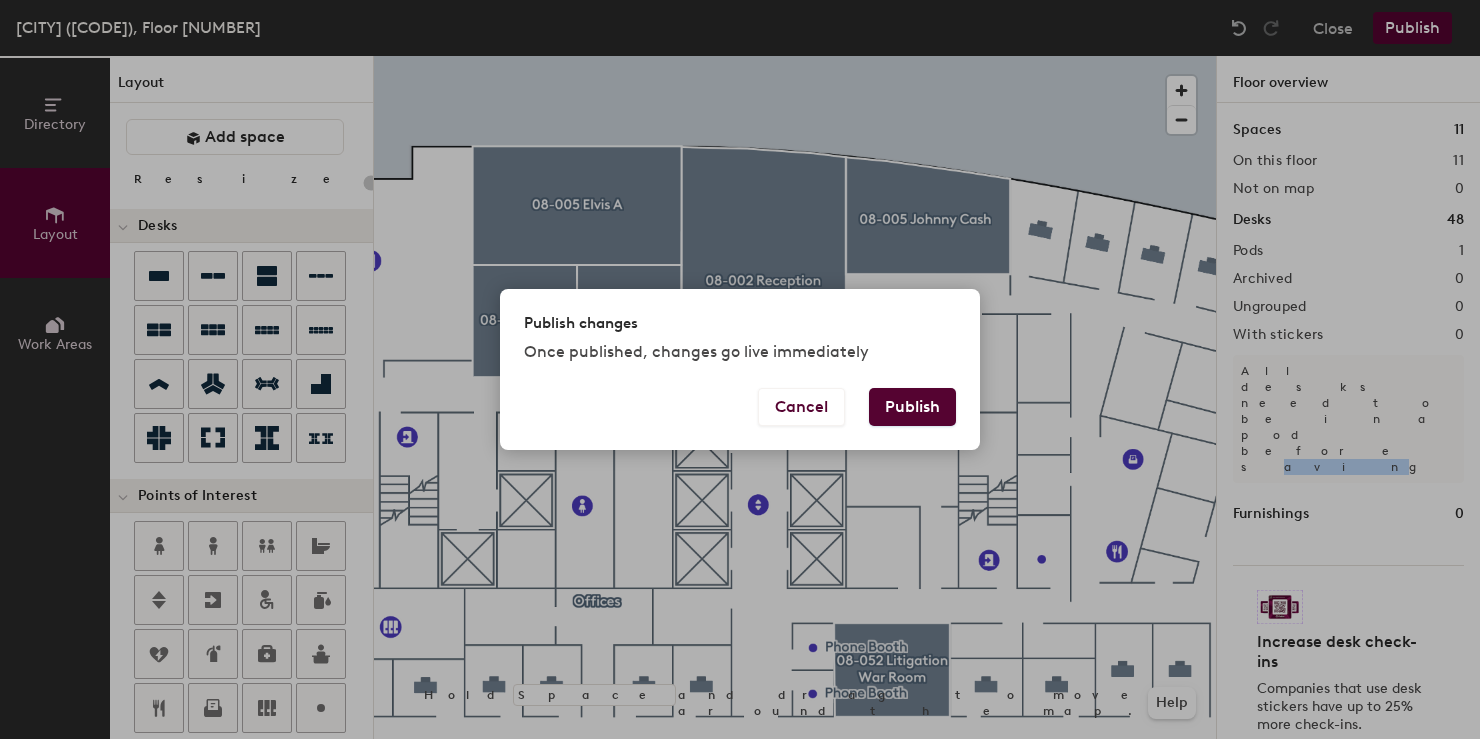 click on "Publish" at bounding box center [912, 407] 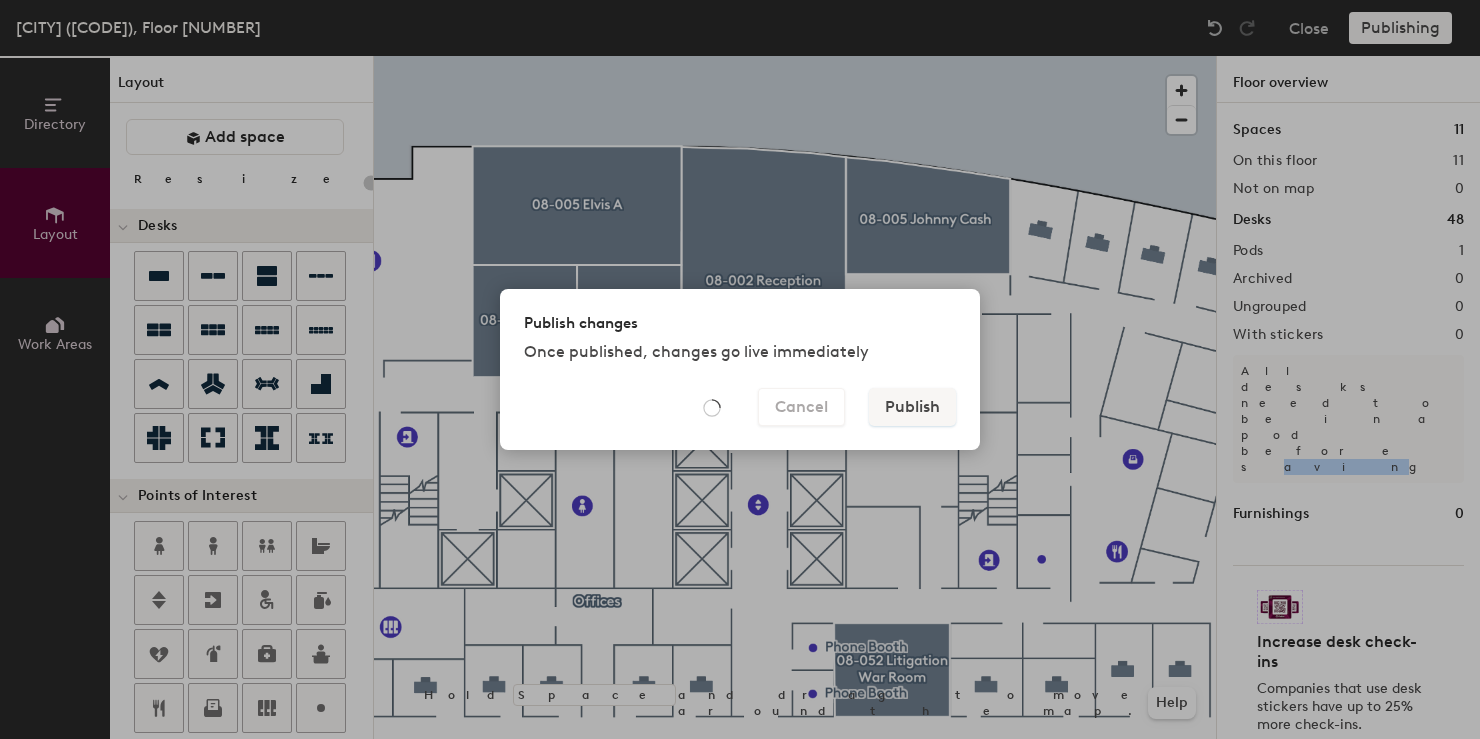 type on "20" 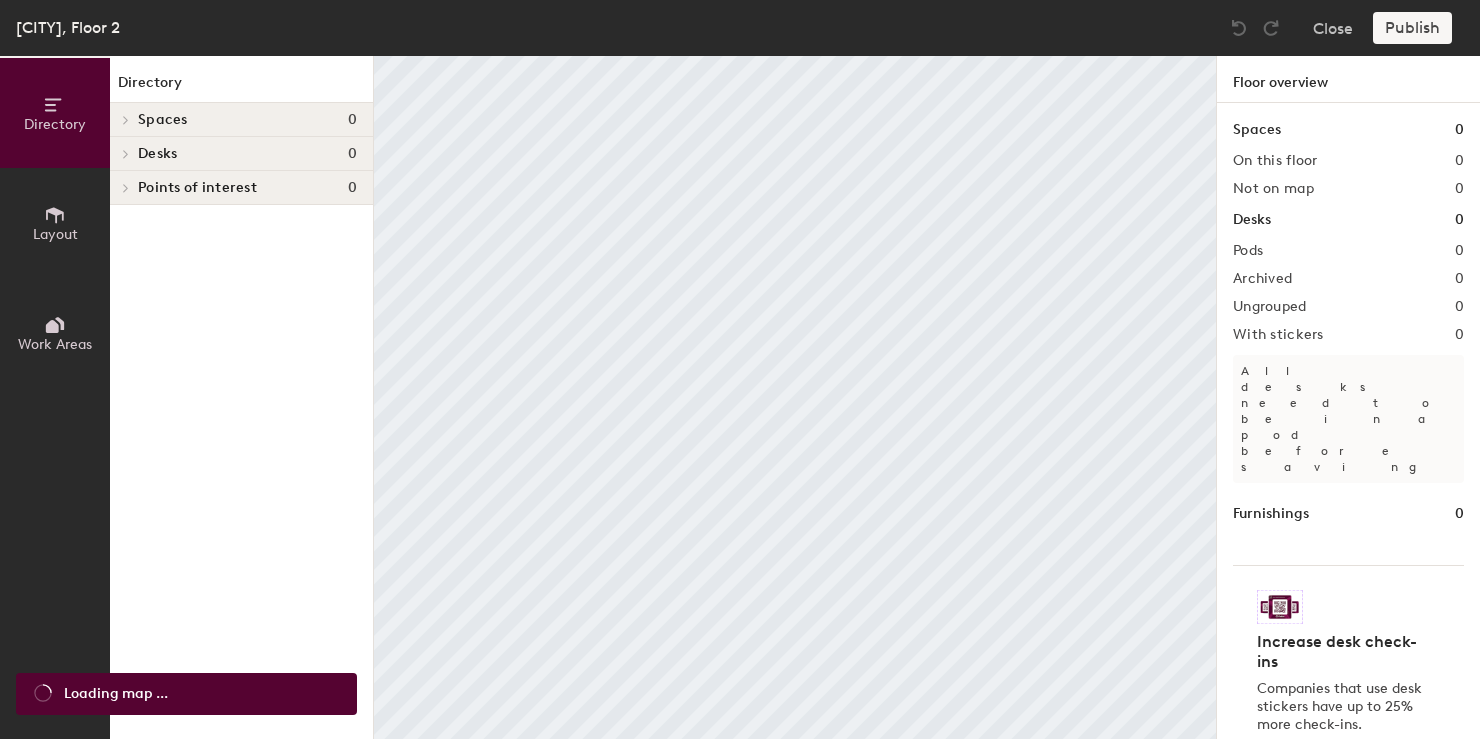 scroll, scrollTop: 0, scrollLeft: 0, axis: both 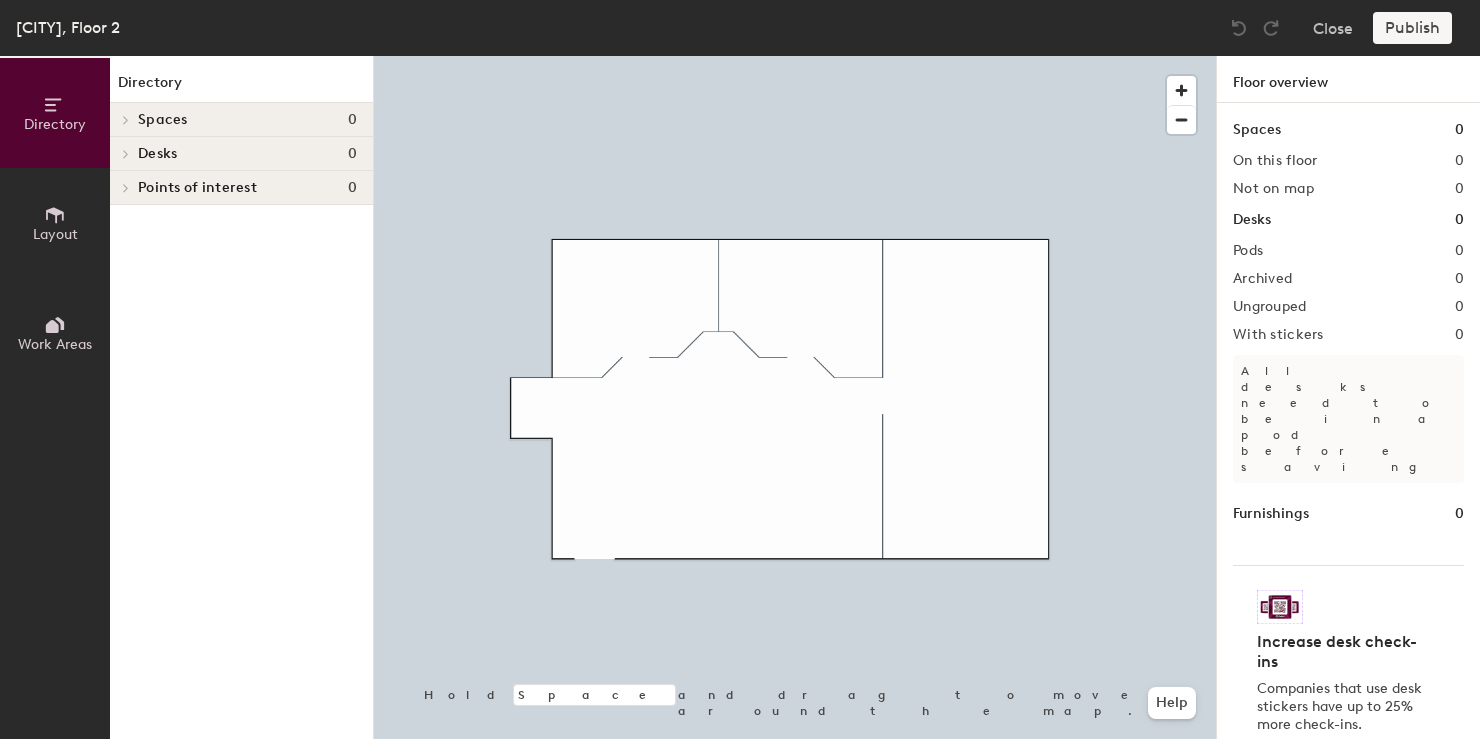 click on "Spaces" 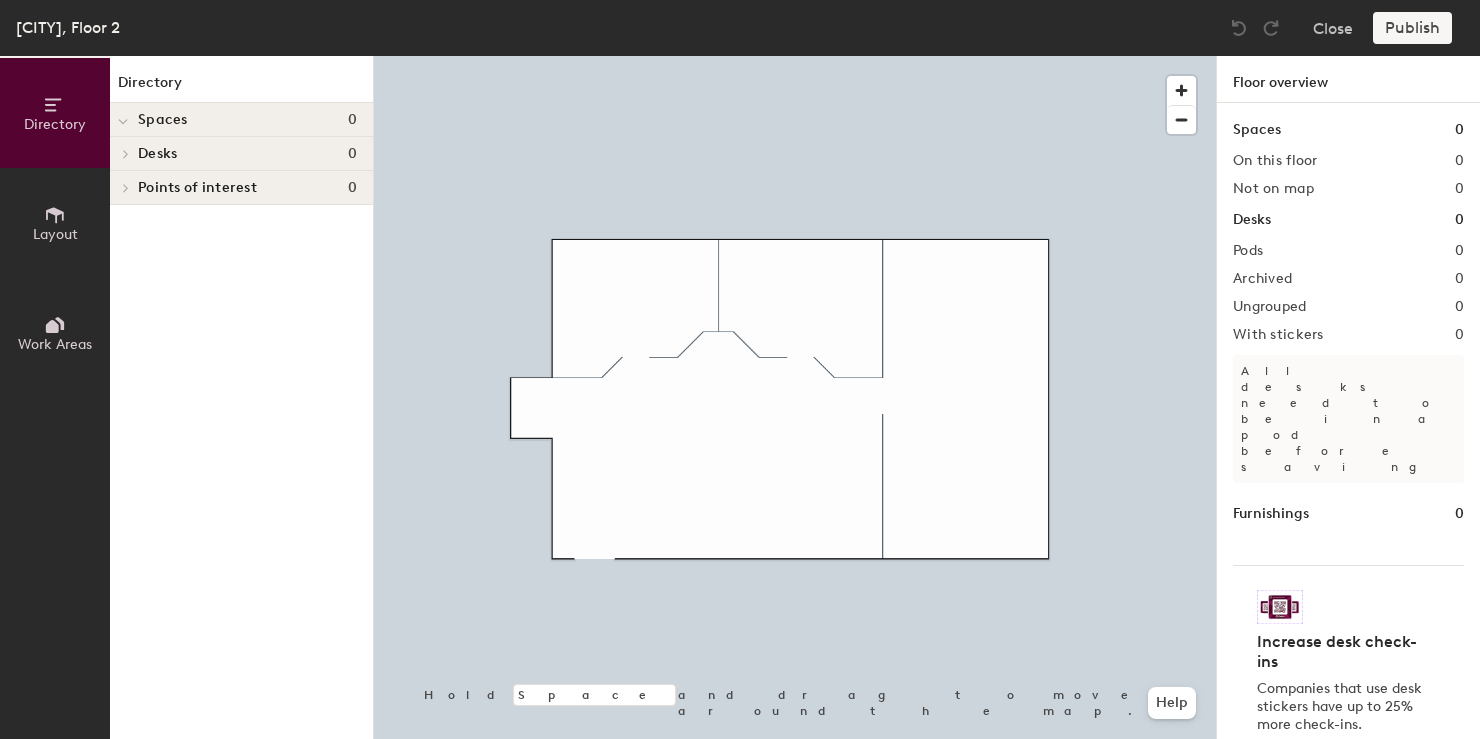 click on "Layout" 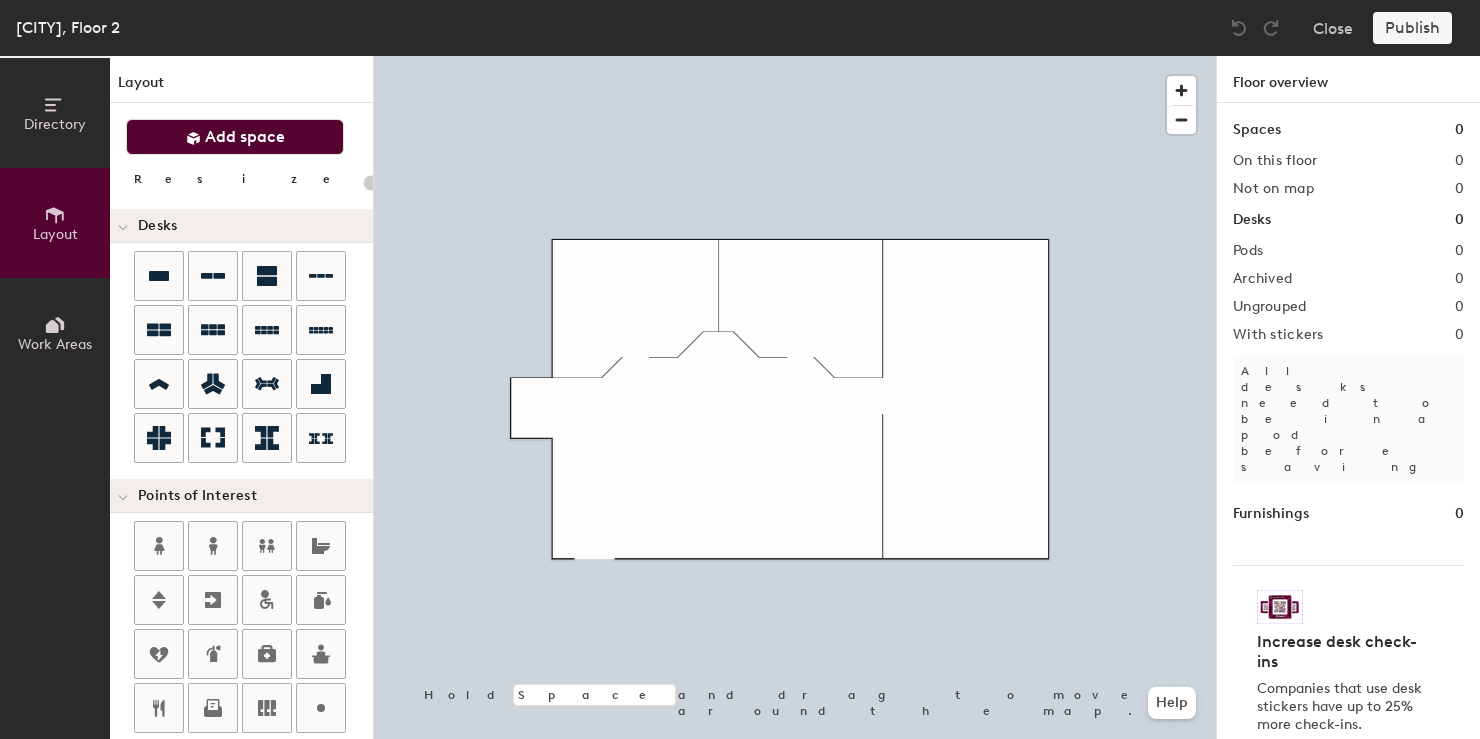 click on "Add space" 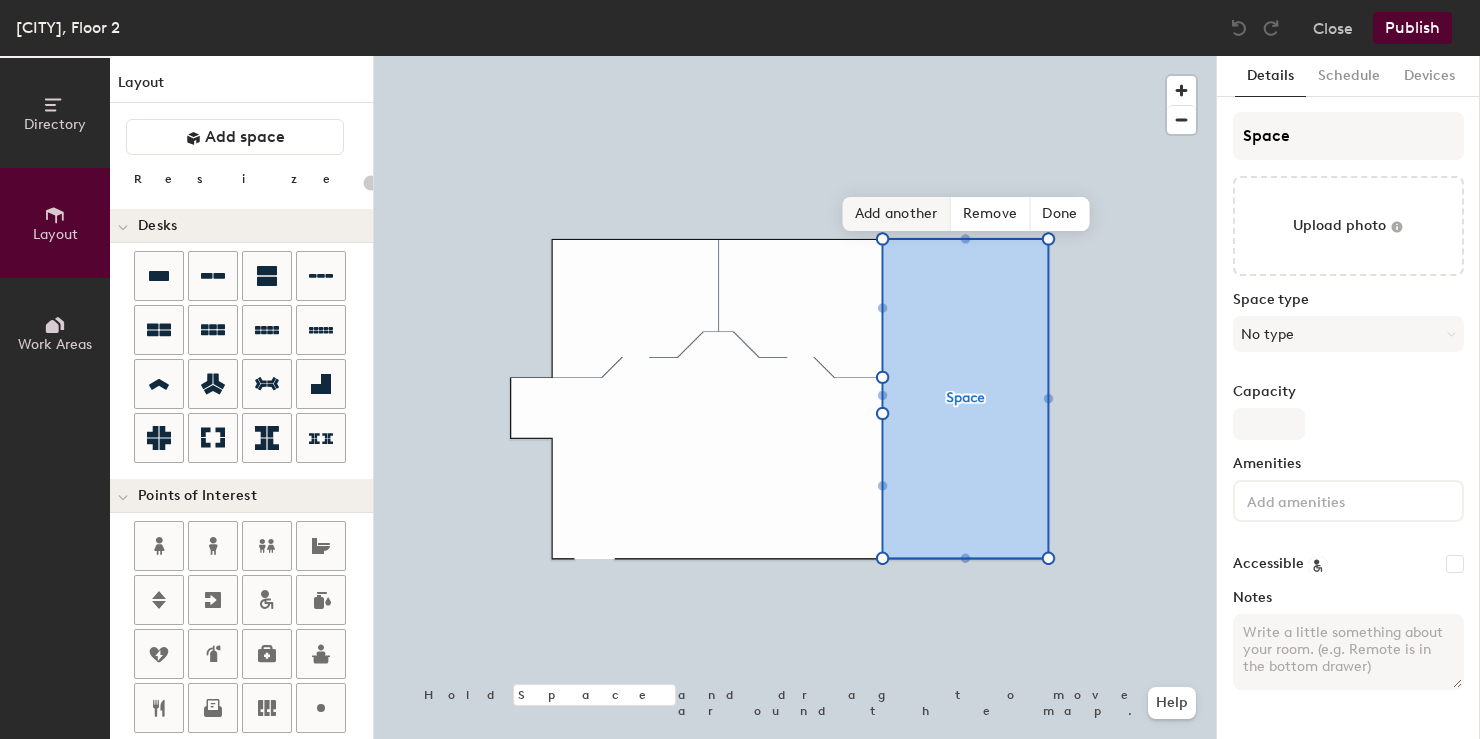 type on "20" 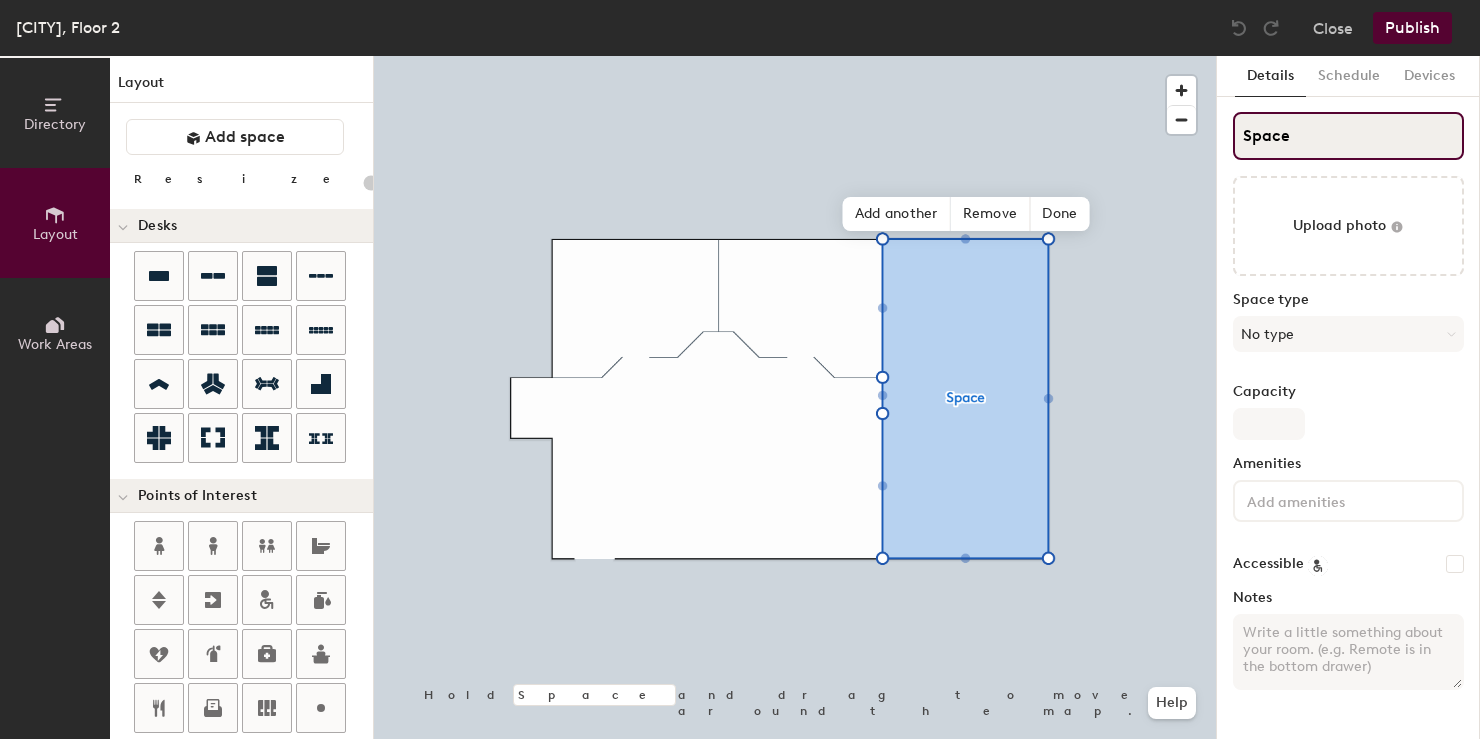 click on "Directory Layout Work Areas Layout   Add space Resize Desks Points of Interest Furnishings Seating Tables Booths Hold Space and drag to move around the map. Help Add another Remove Done Scheduling policies Booking Window Max reservation length Recurring events Restrict booking to working hours Prevent booking from kiosks Restrict booking to administrators Configure room display Background Upload photo General Auto contrast High visibility Hide the logo Custom logo Edit Display hours Screen Brightness 0% 100% Privacy Mask meeting titles Hide meeting attendees Keep meeting organizer visible Scheduling Meeting check-ins Start meetings early End meetings early Extend meetings Impromptu meetings Abandoned meeting protection Admin access Restrict display management Details Schedule Devices Space Upload photo Space type No type Capacity Amenities Accessible Notes" 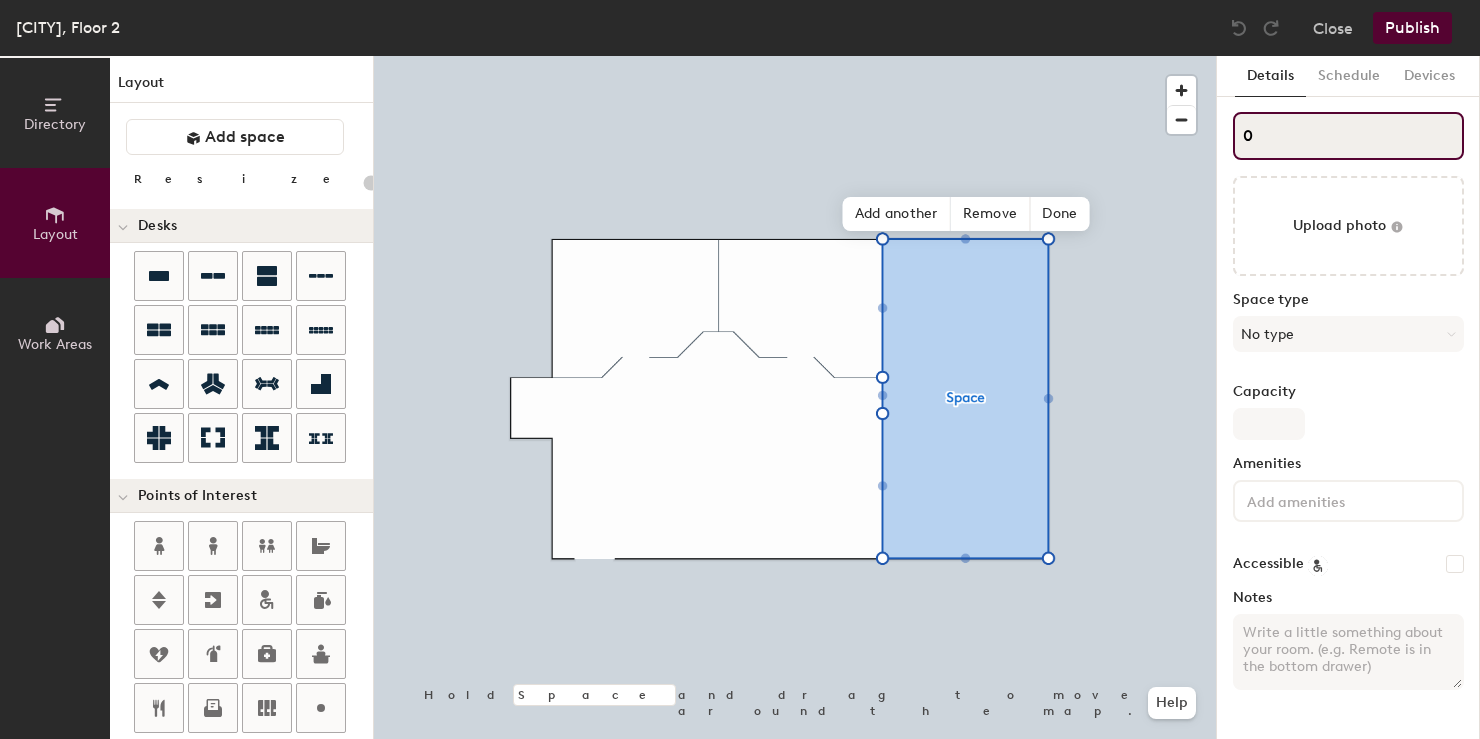 type on "00" 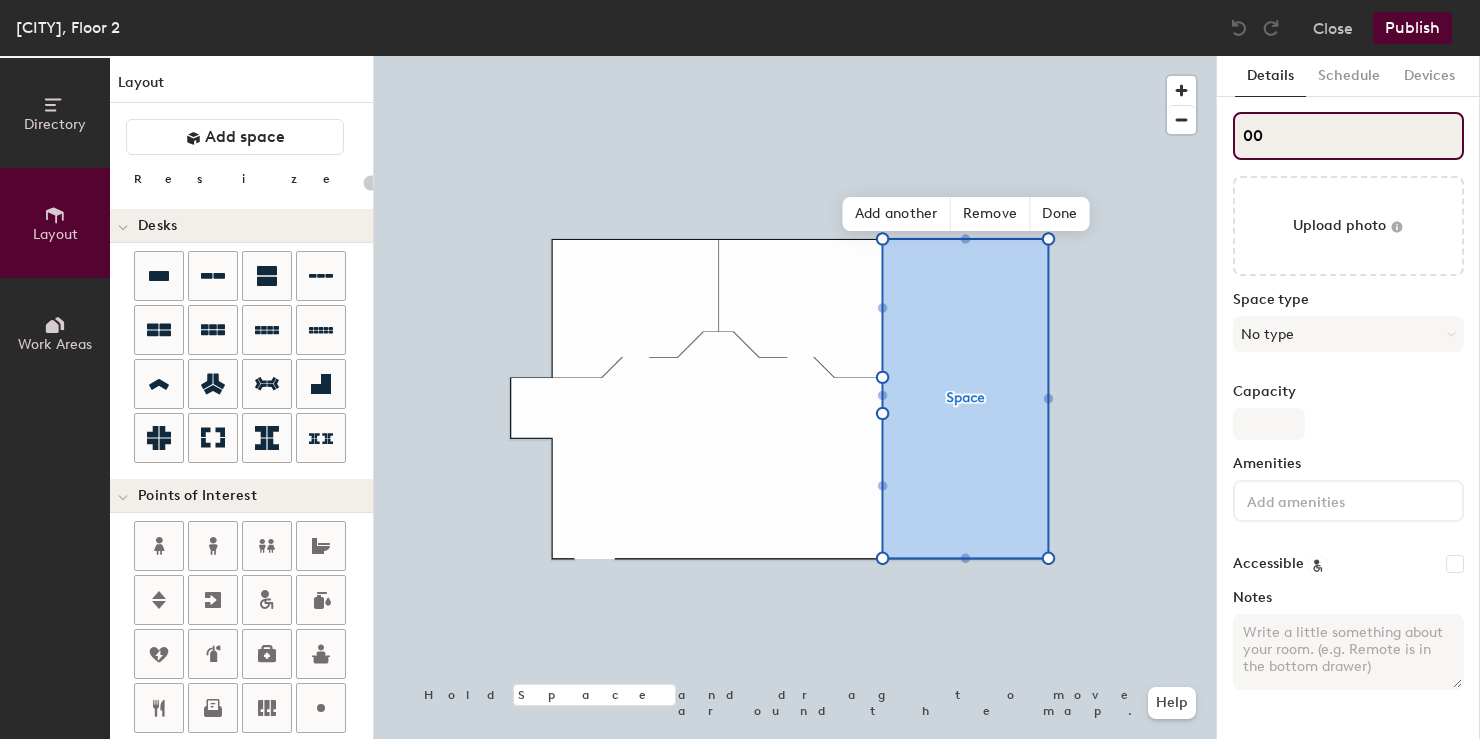 type on "20" 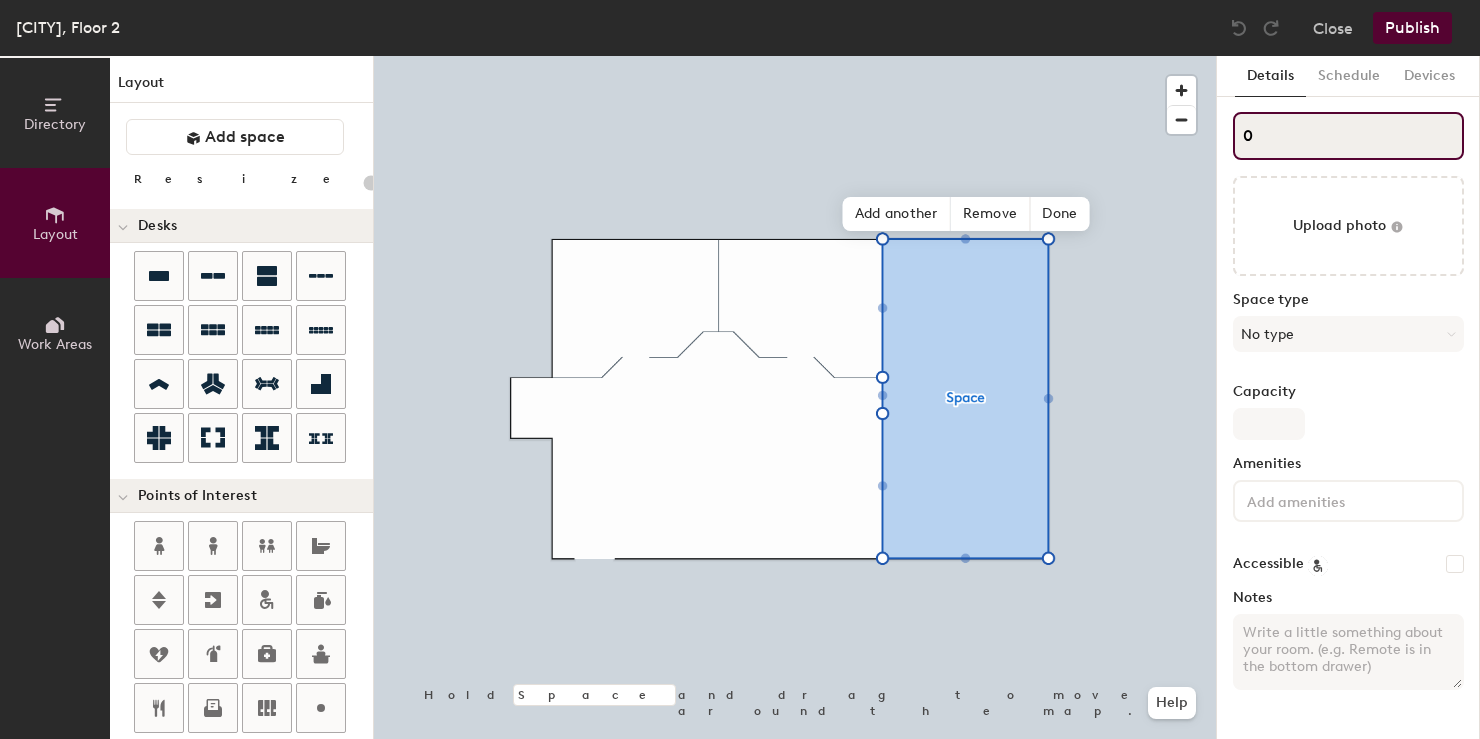 type on "20" 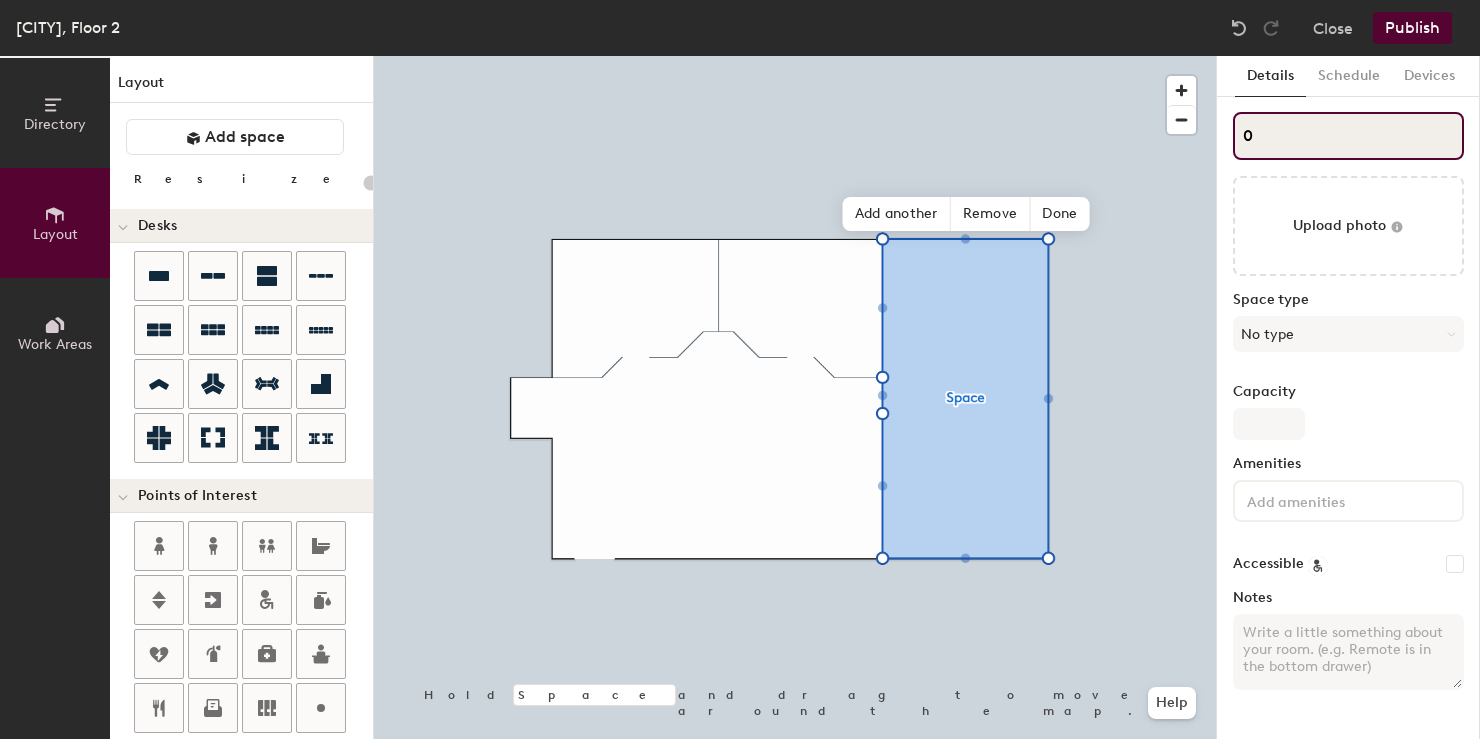 type on "0" 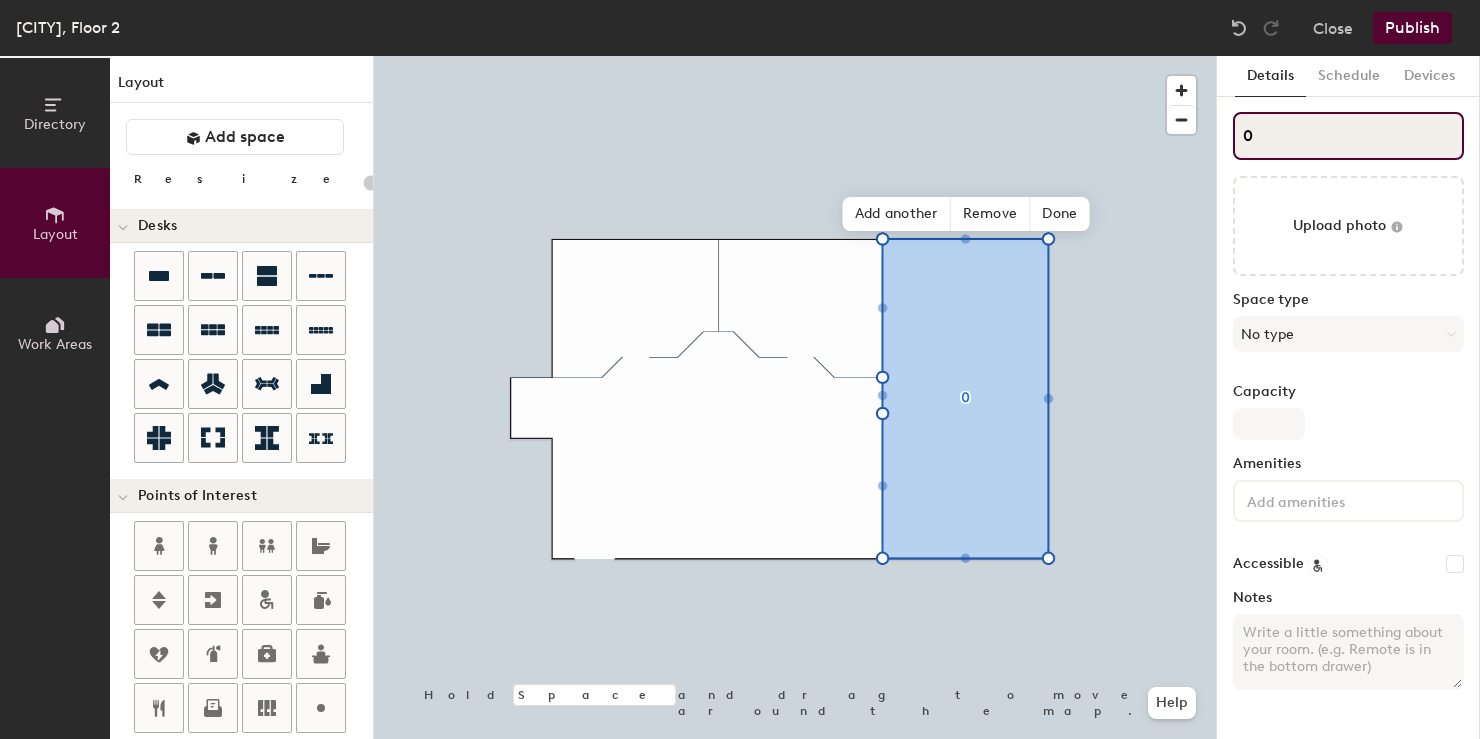 type on "20" 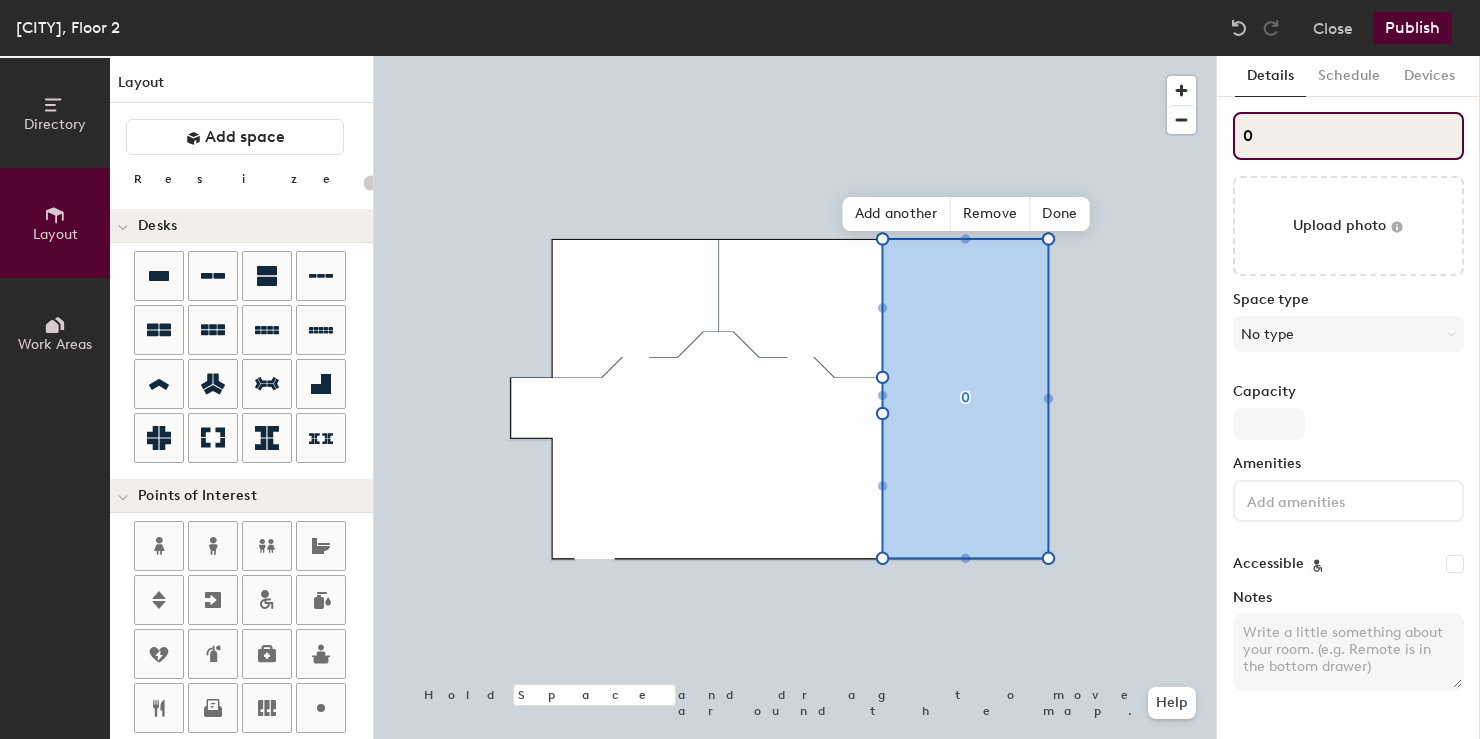 type on "02" 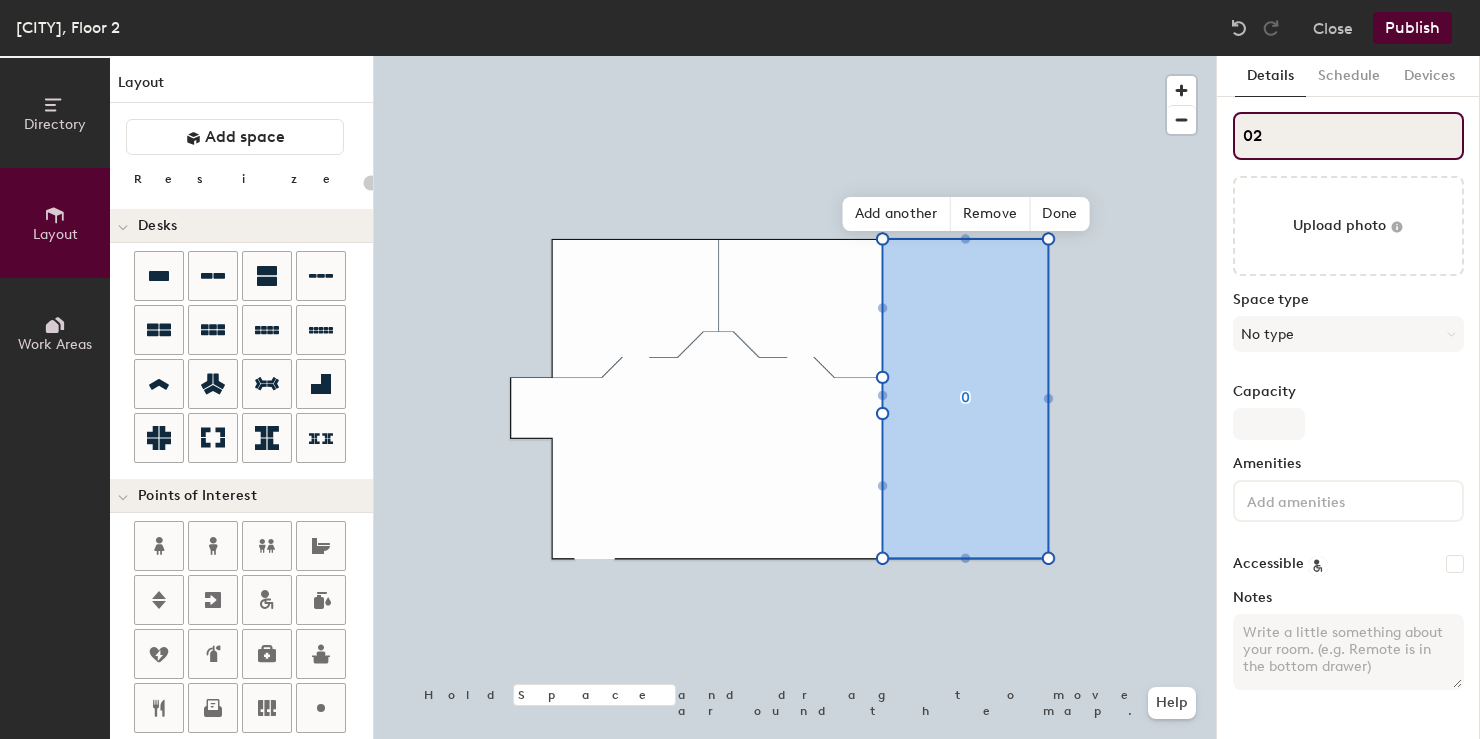 type on "20" 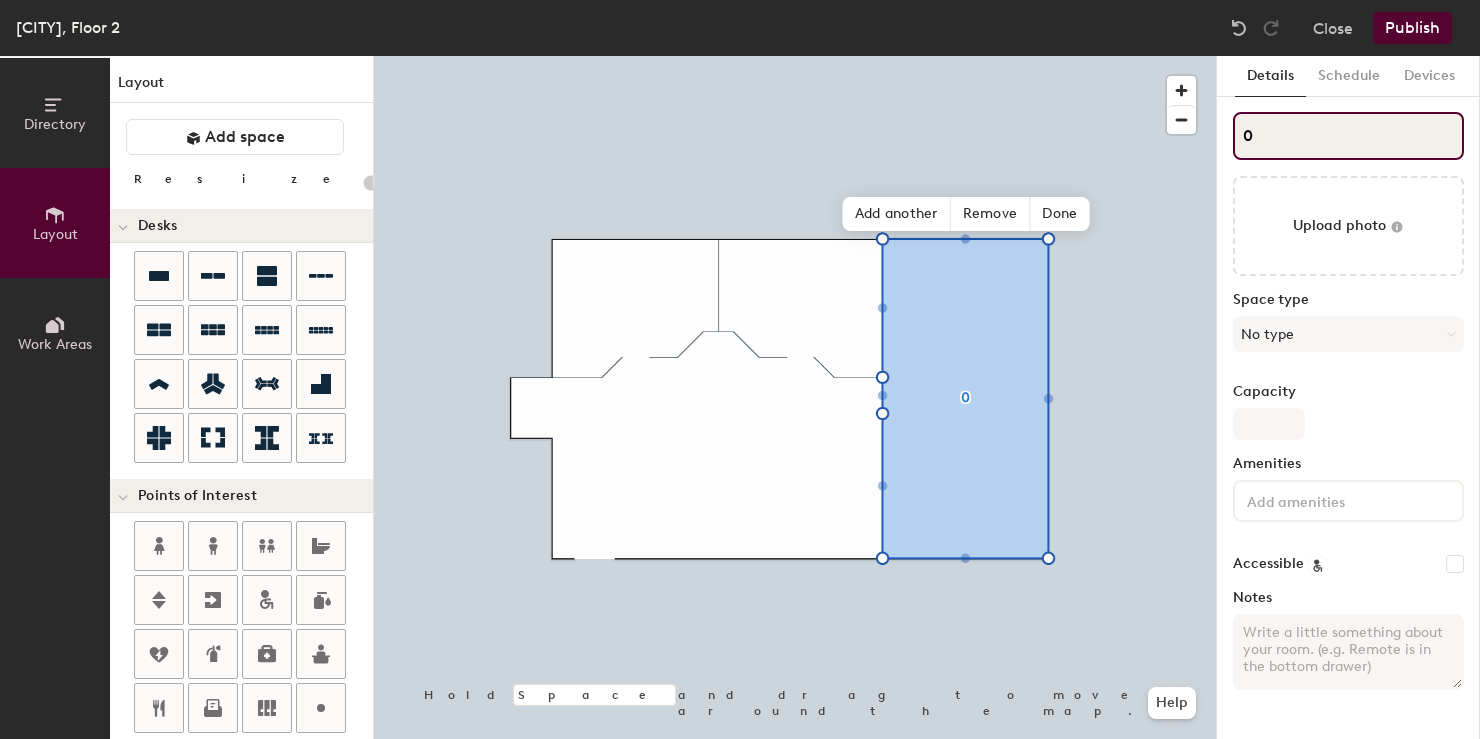 type on "20" 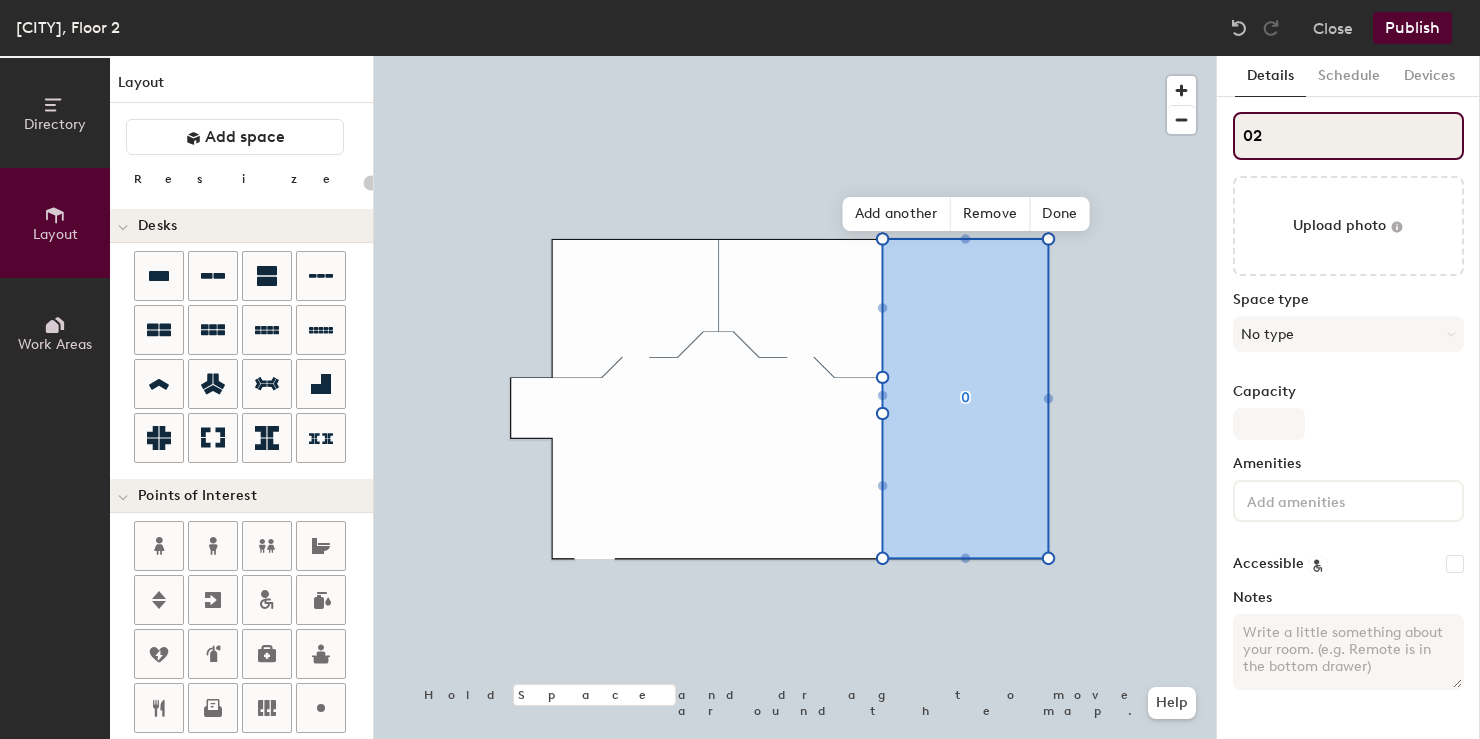 type on "20" 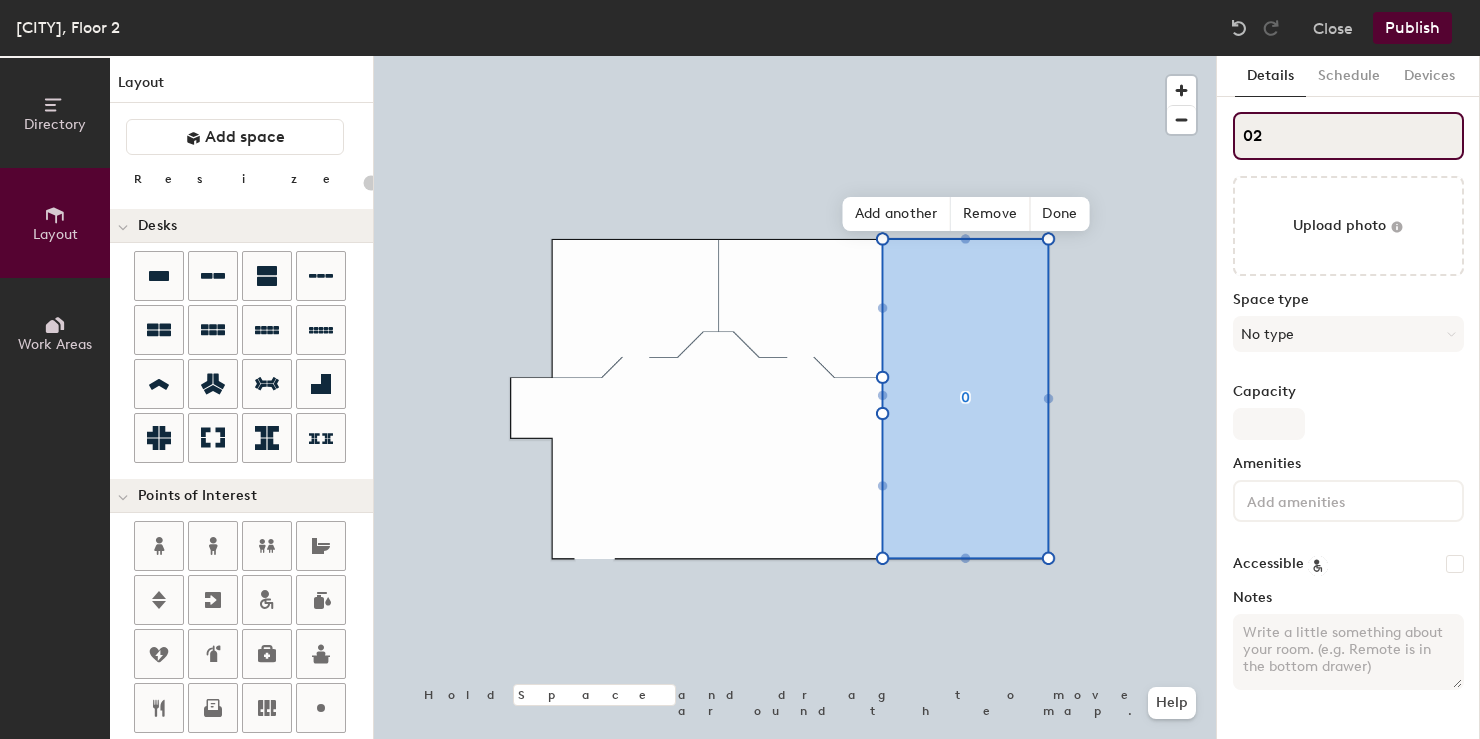 type on "02-" 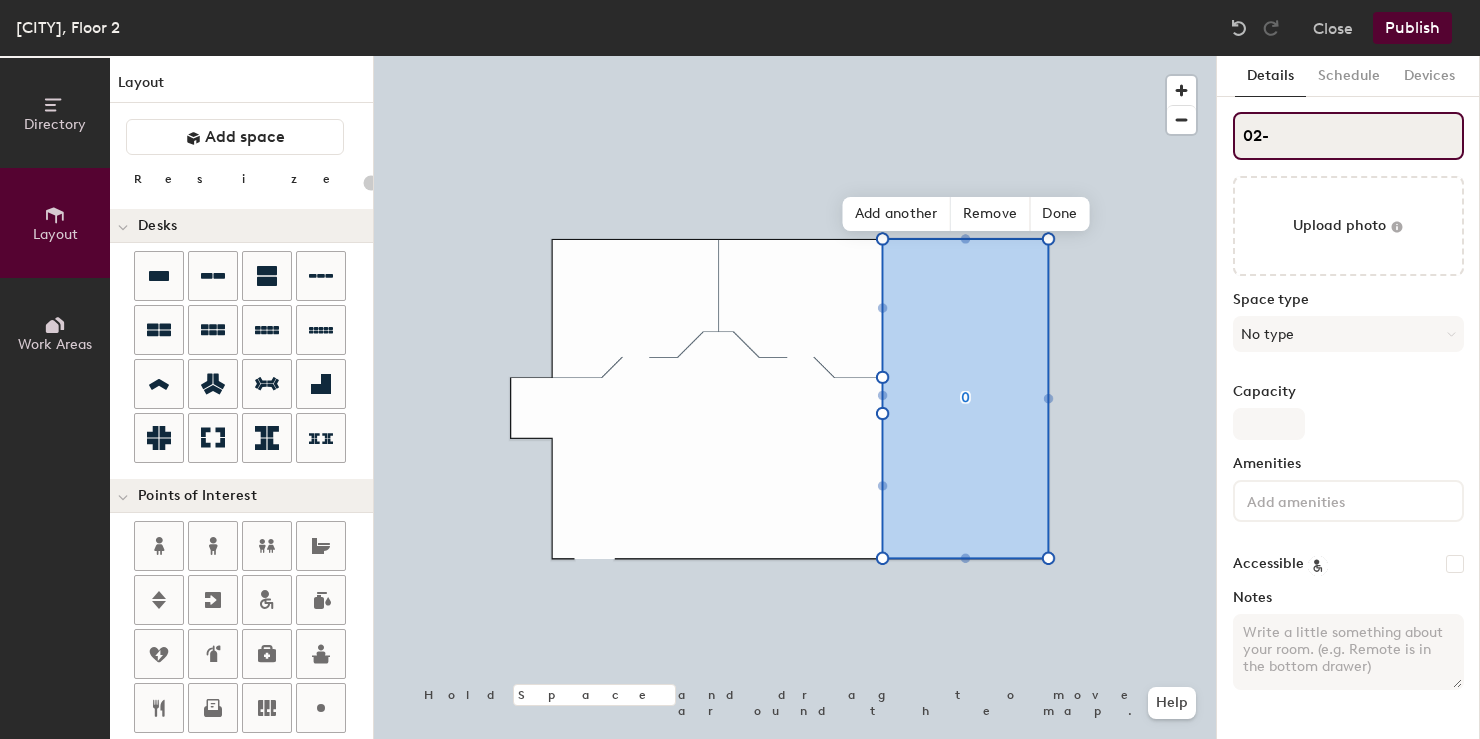 type on "20" 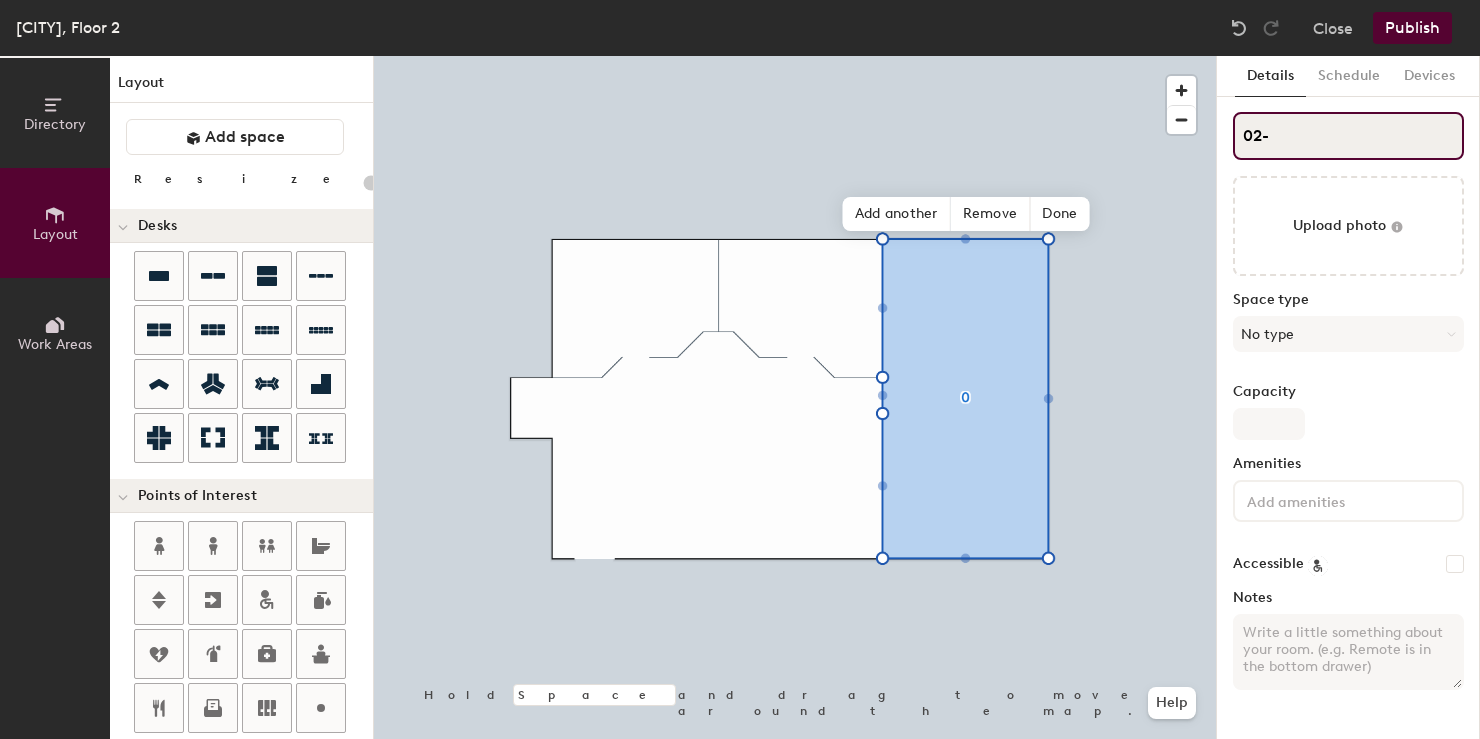 type on "02-0" 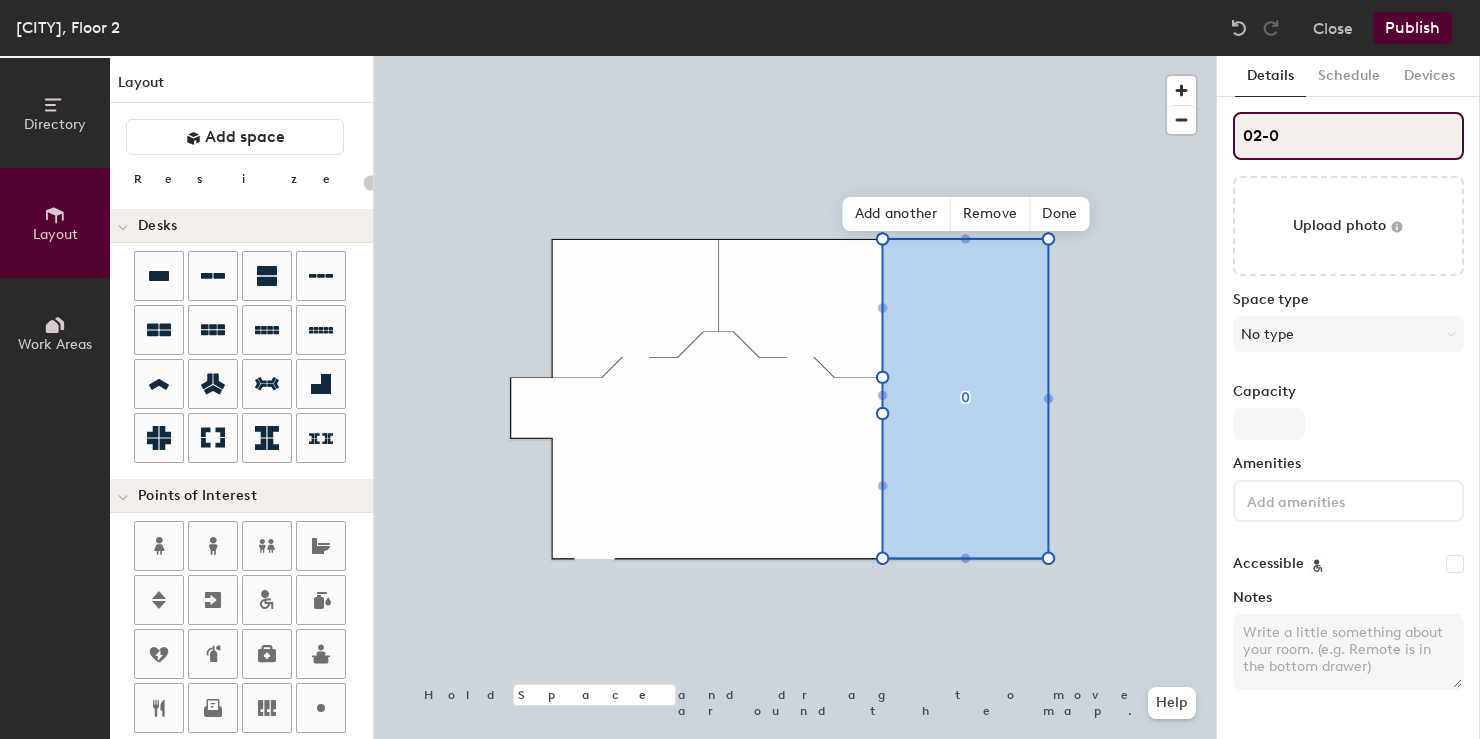 type on "20" 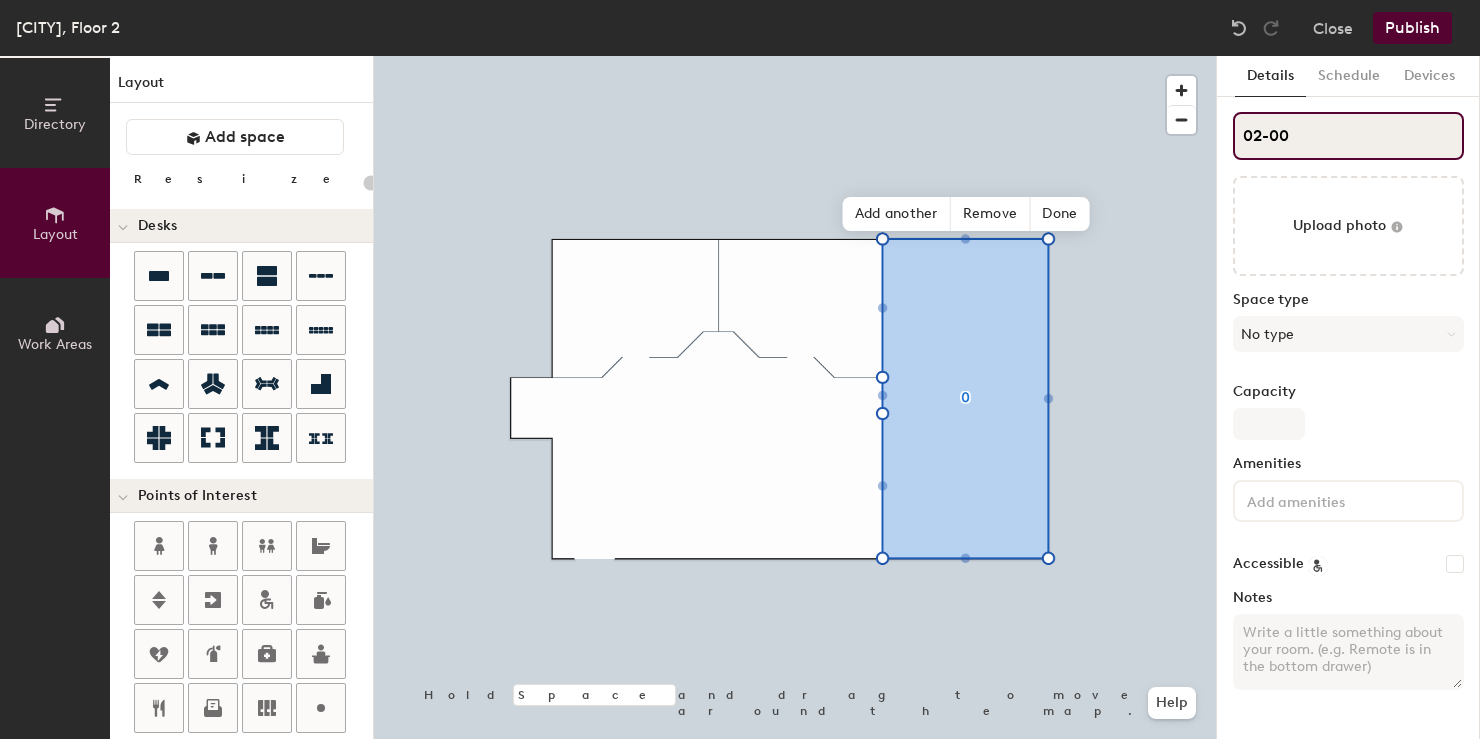type on "02-001" 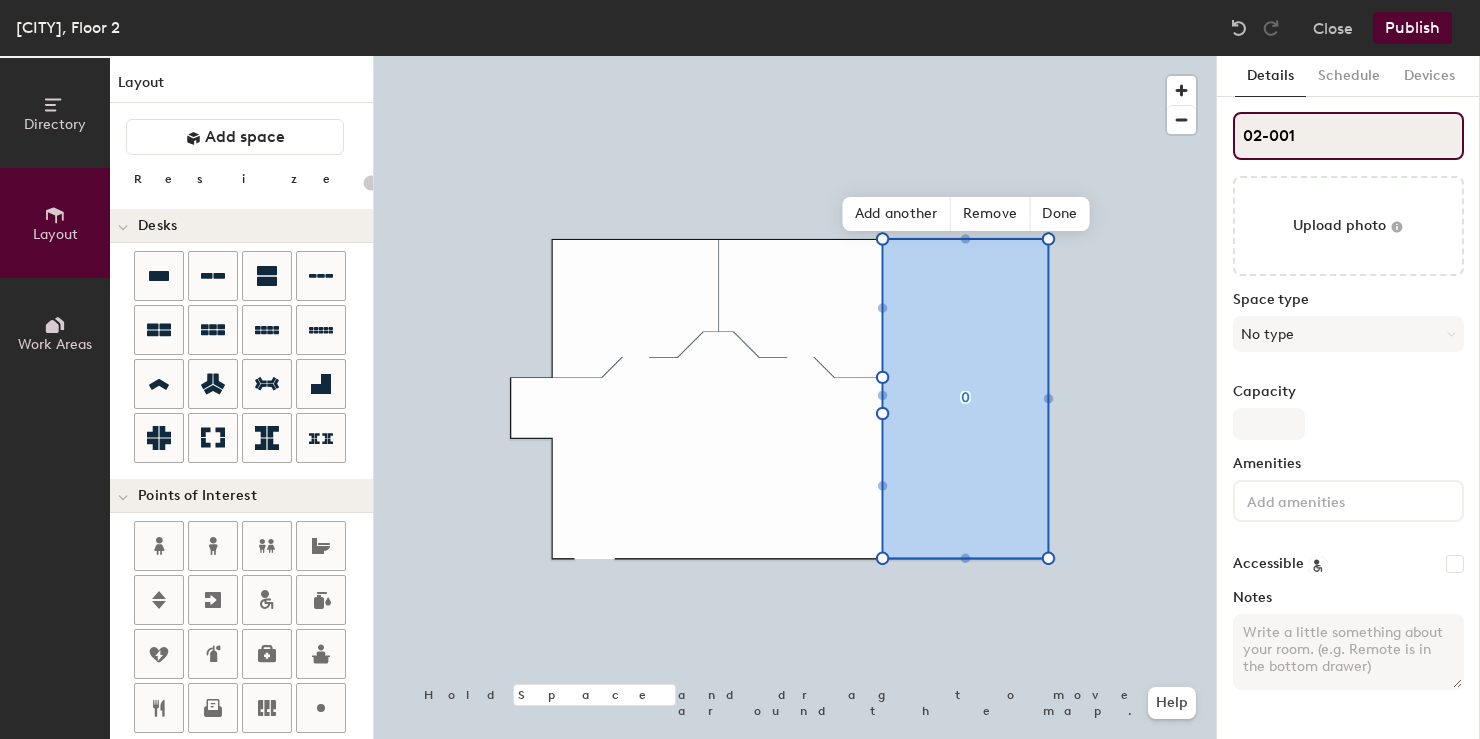 type on "20" 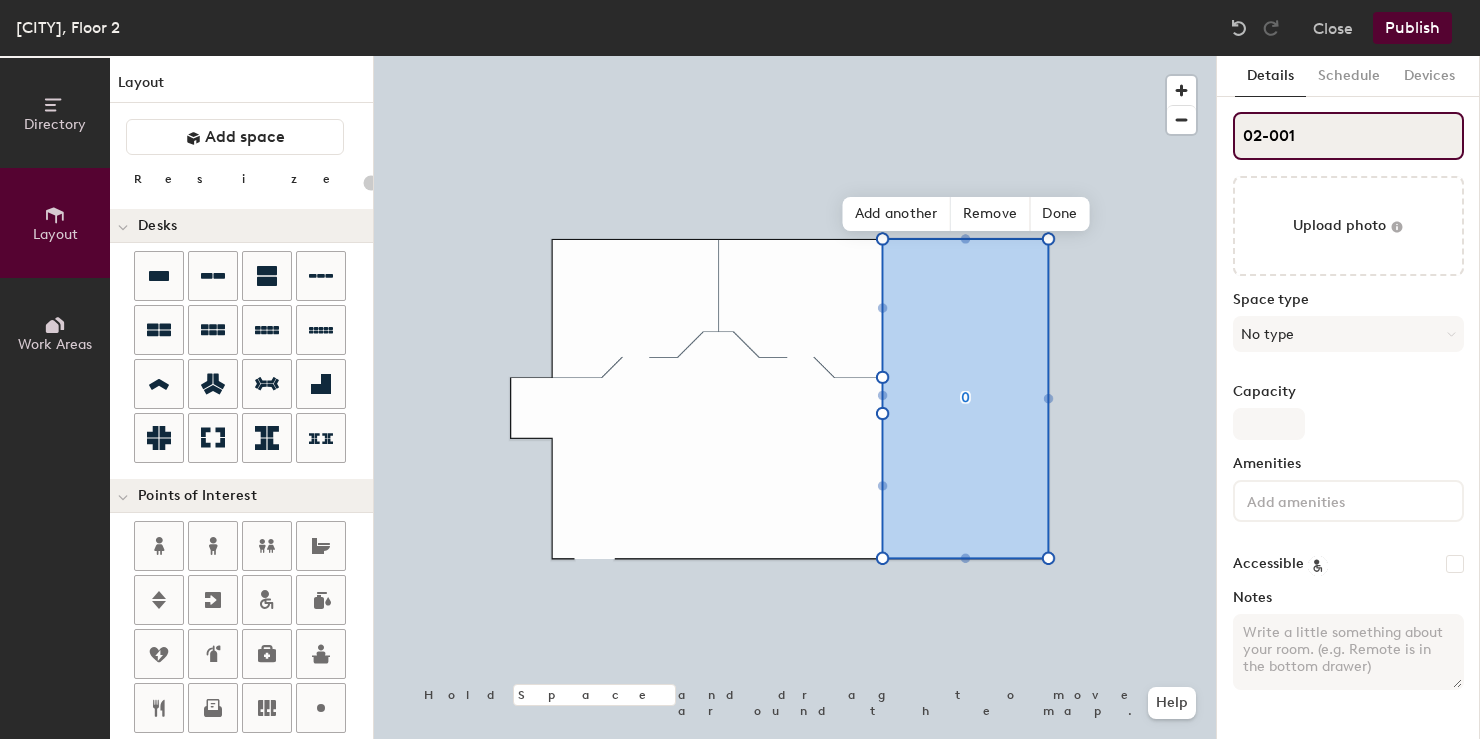 type on "02-00" 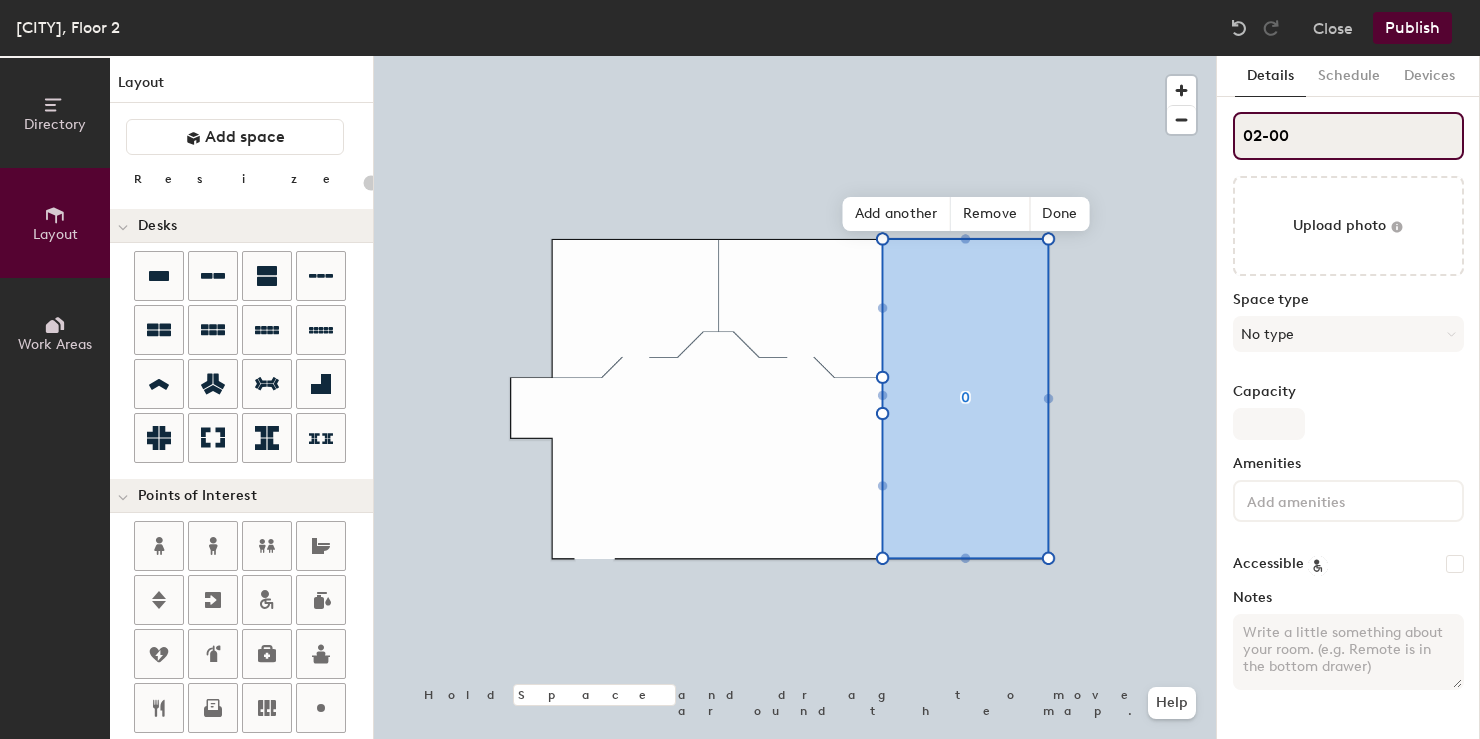 type on "20" 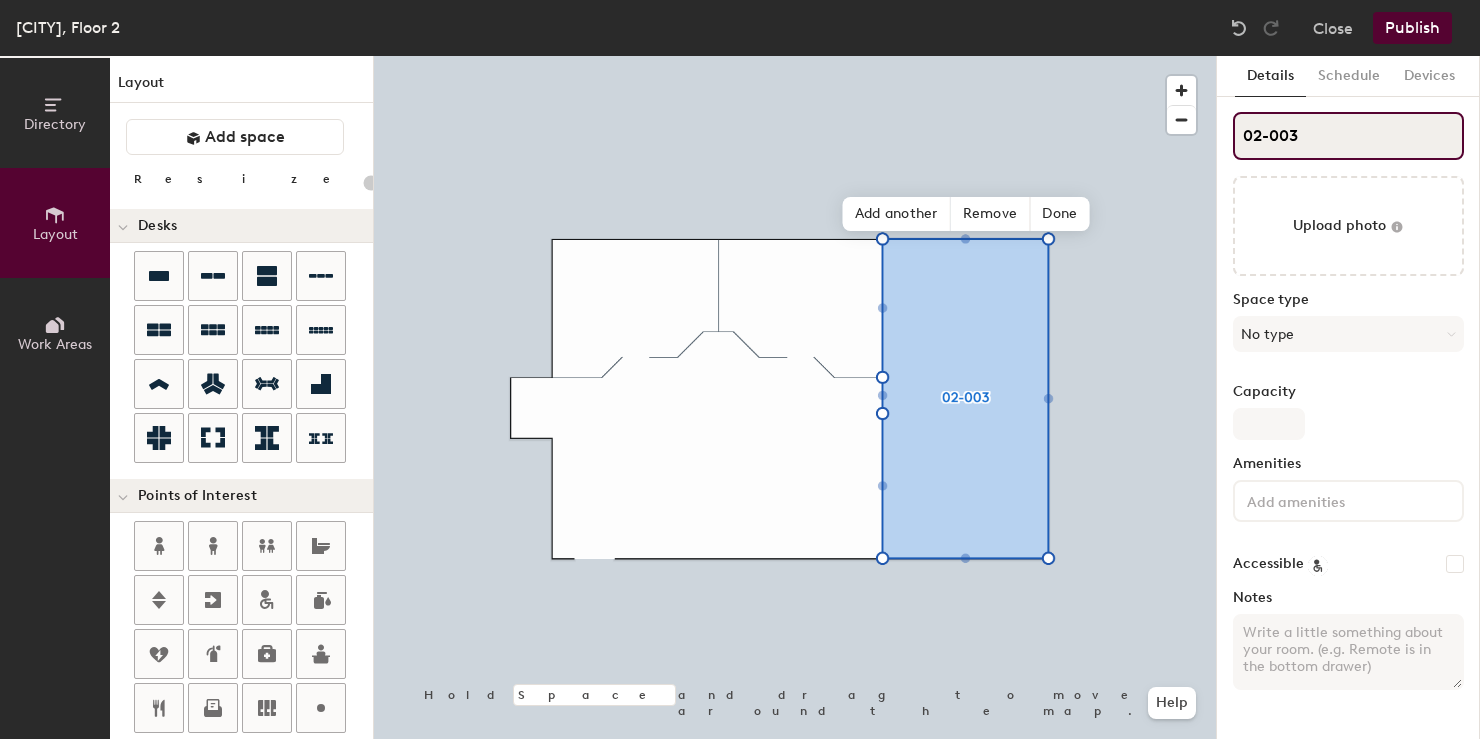 type on "20" 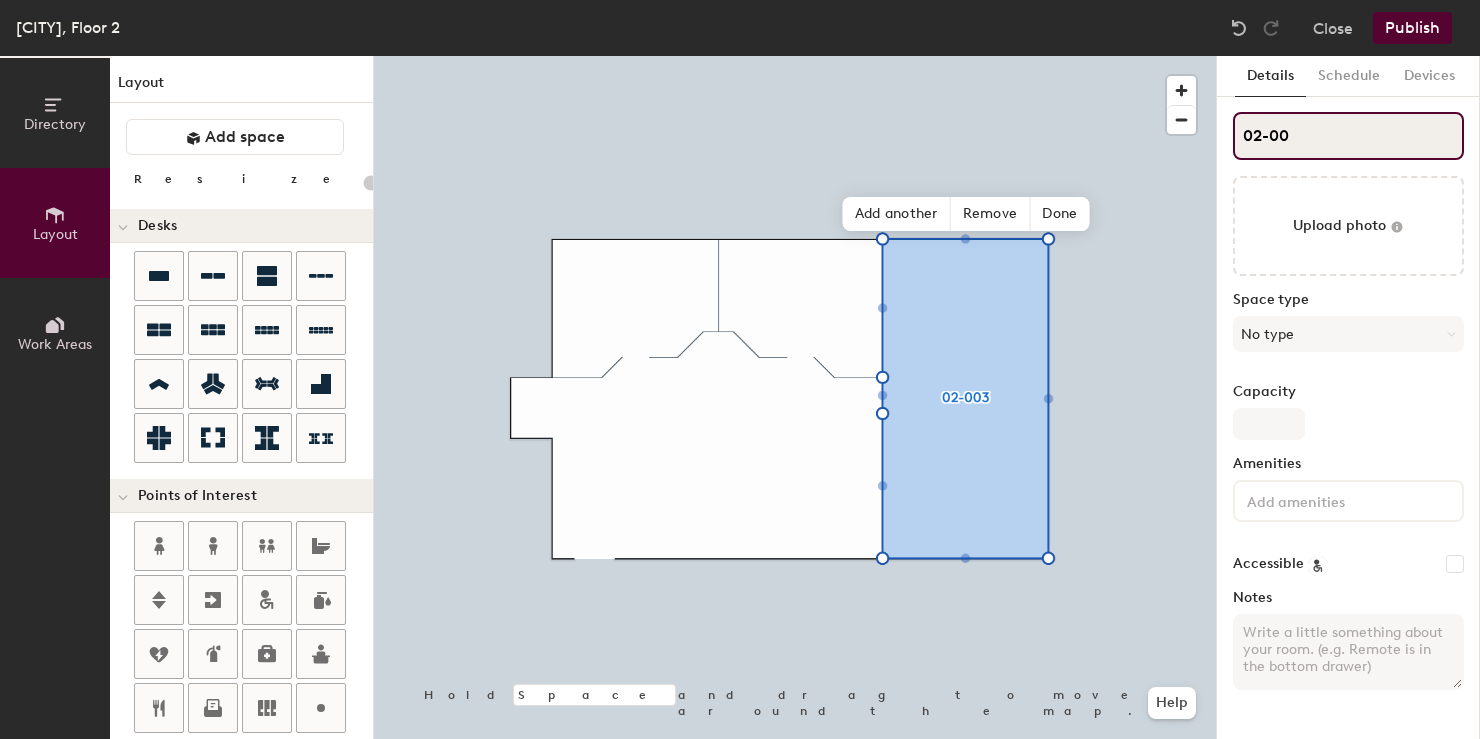 type on "20" 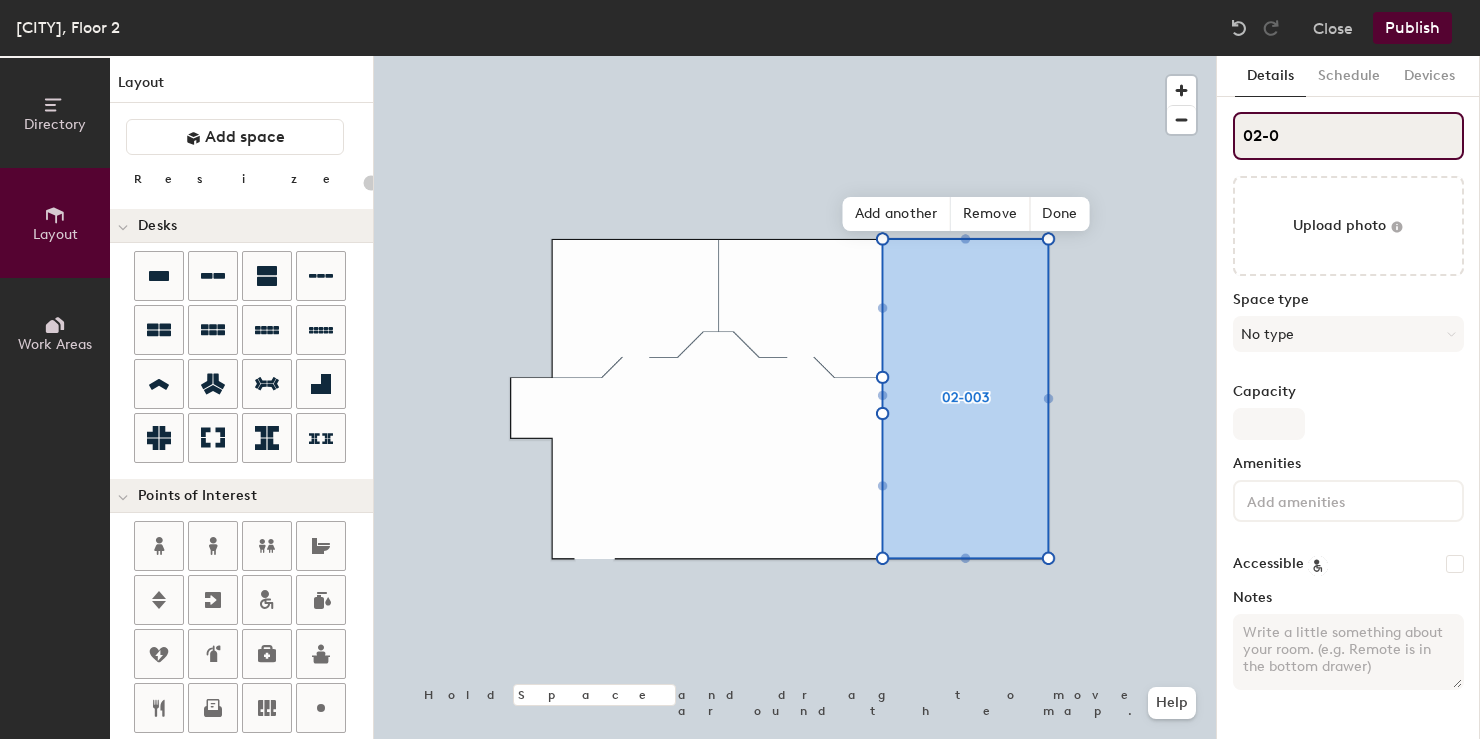 type on "02-" 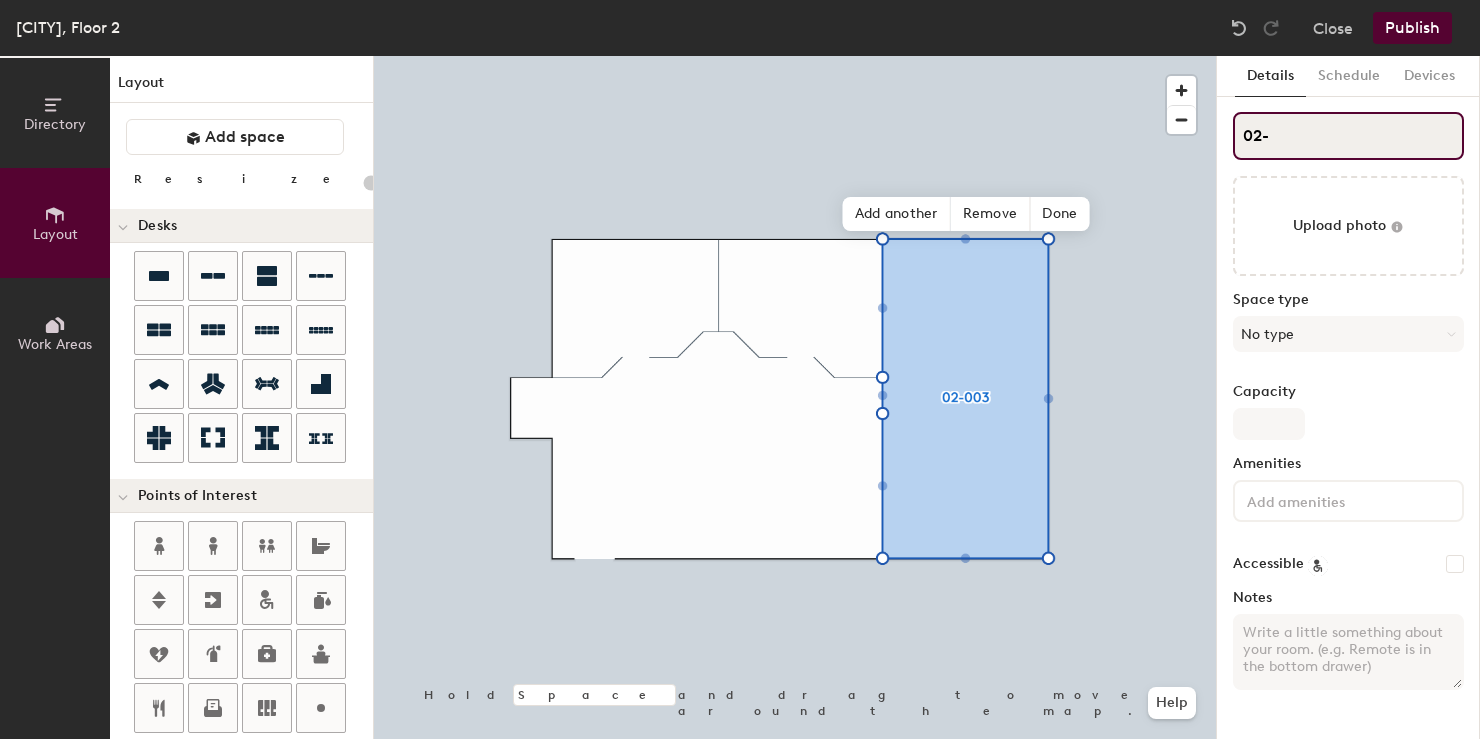 type on "20" 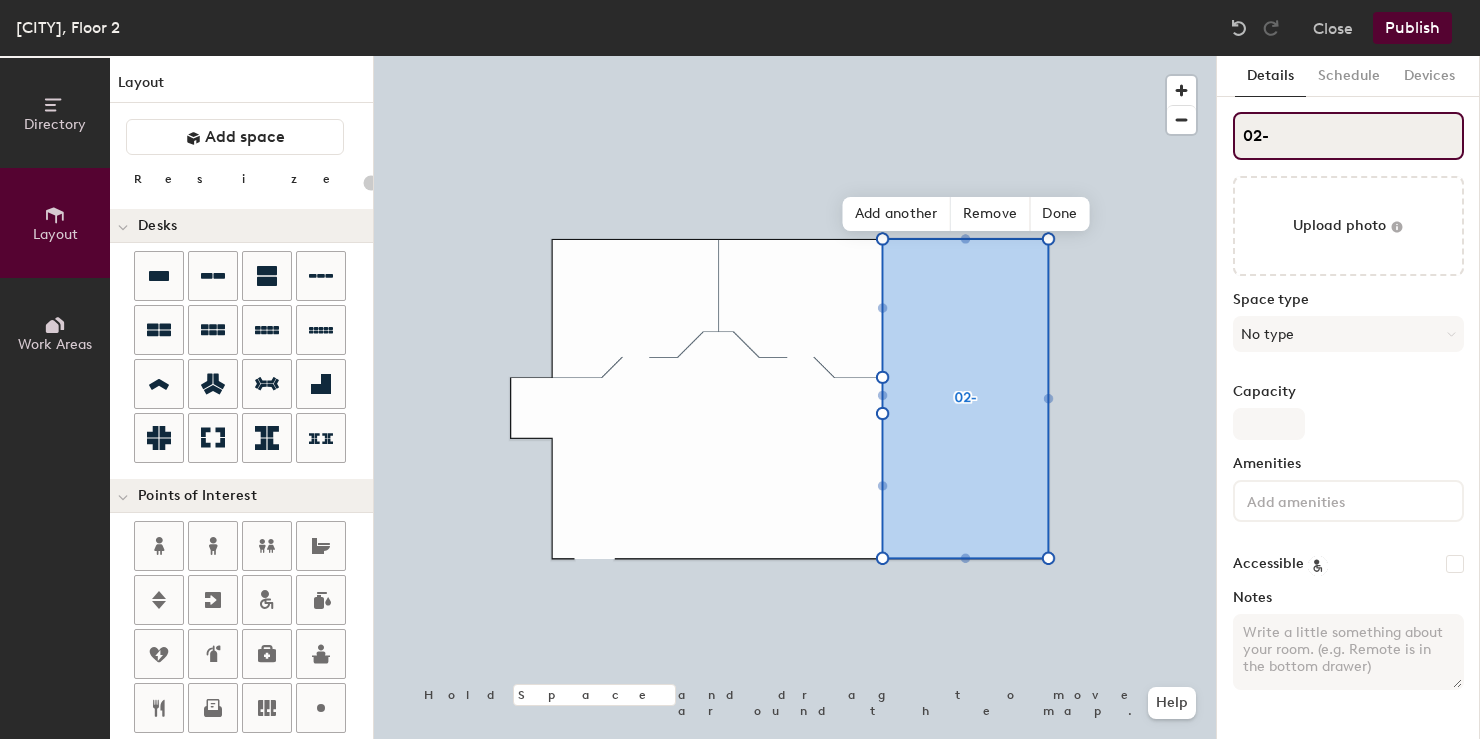 type on "02-0" 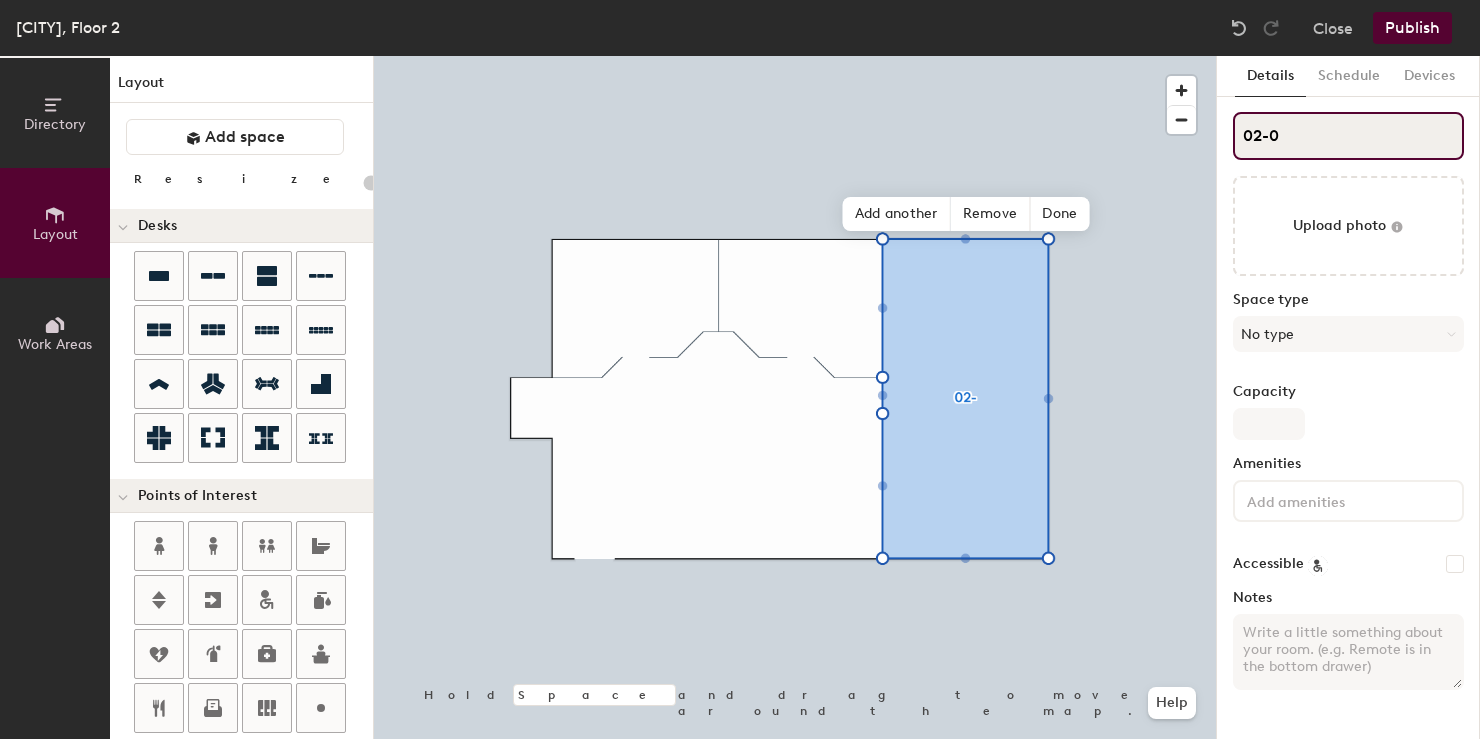 type on "20" 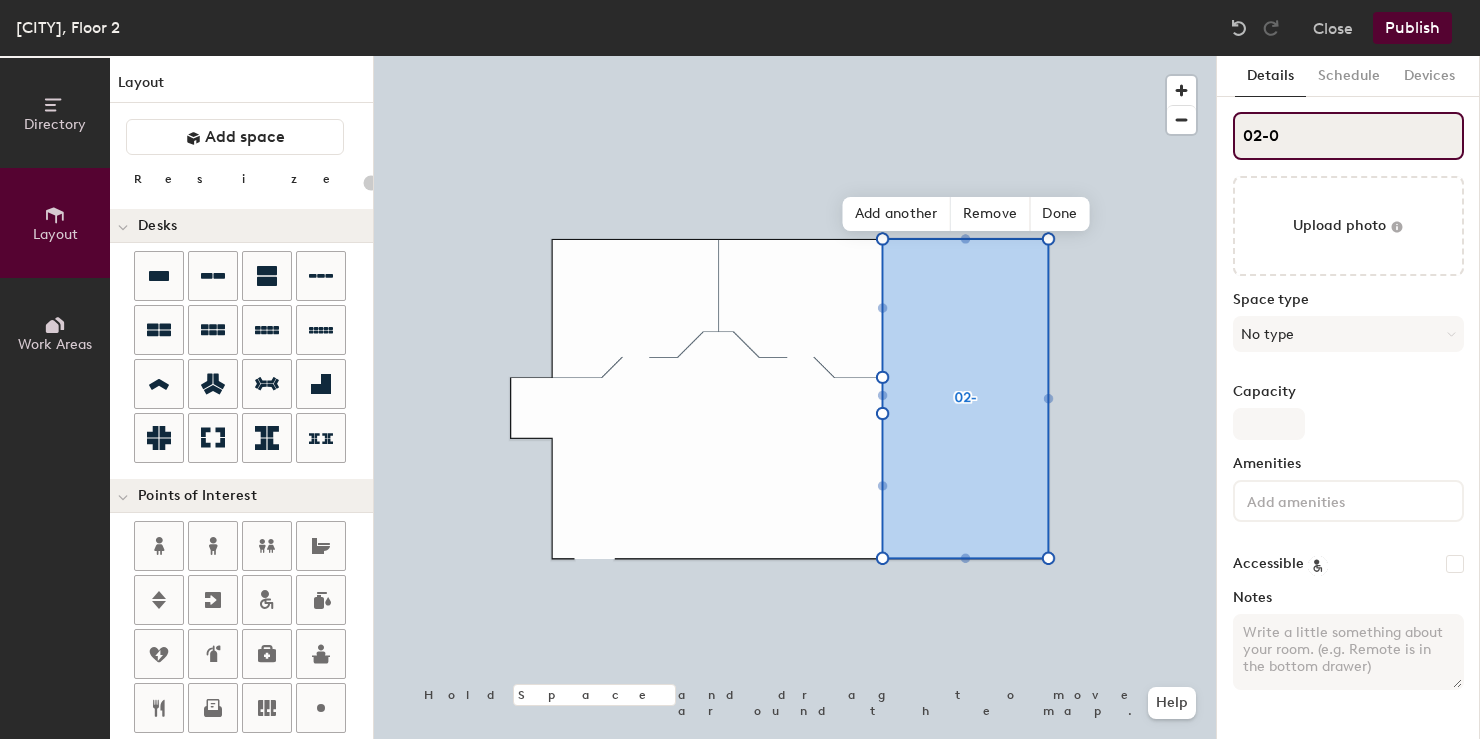 type on "02-00" 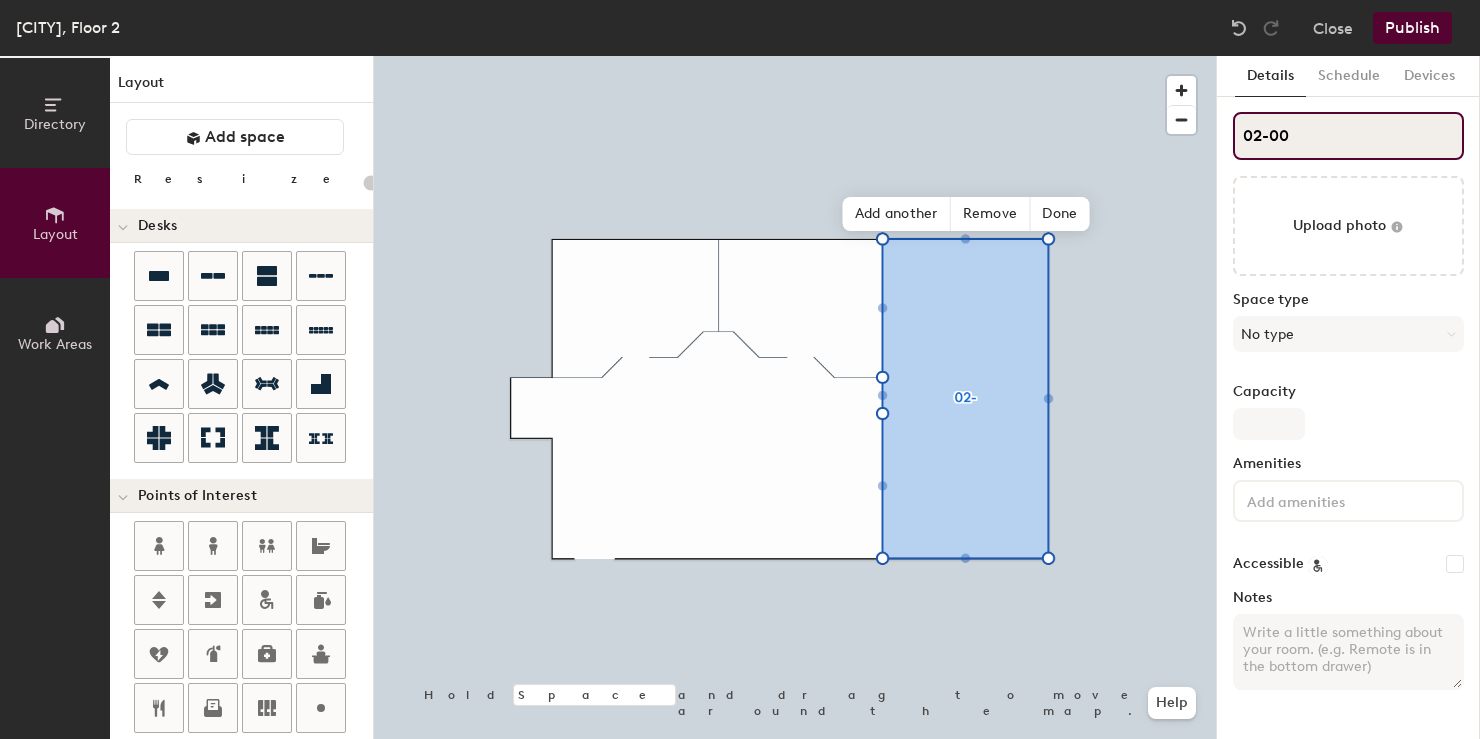 type on "20" 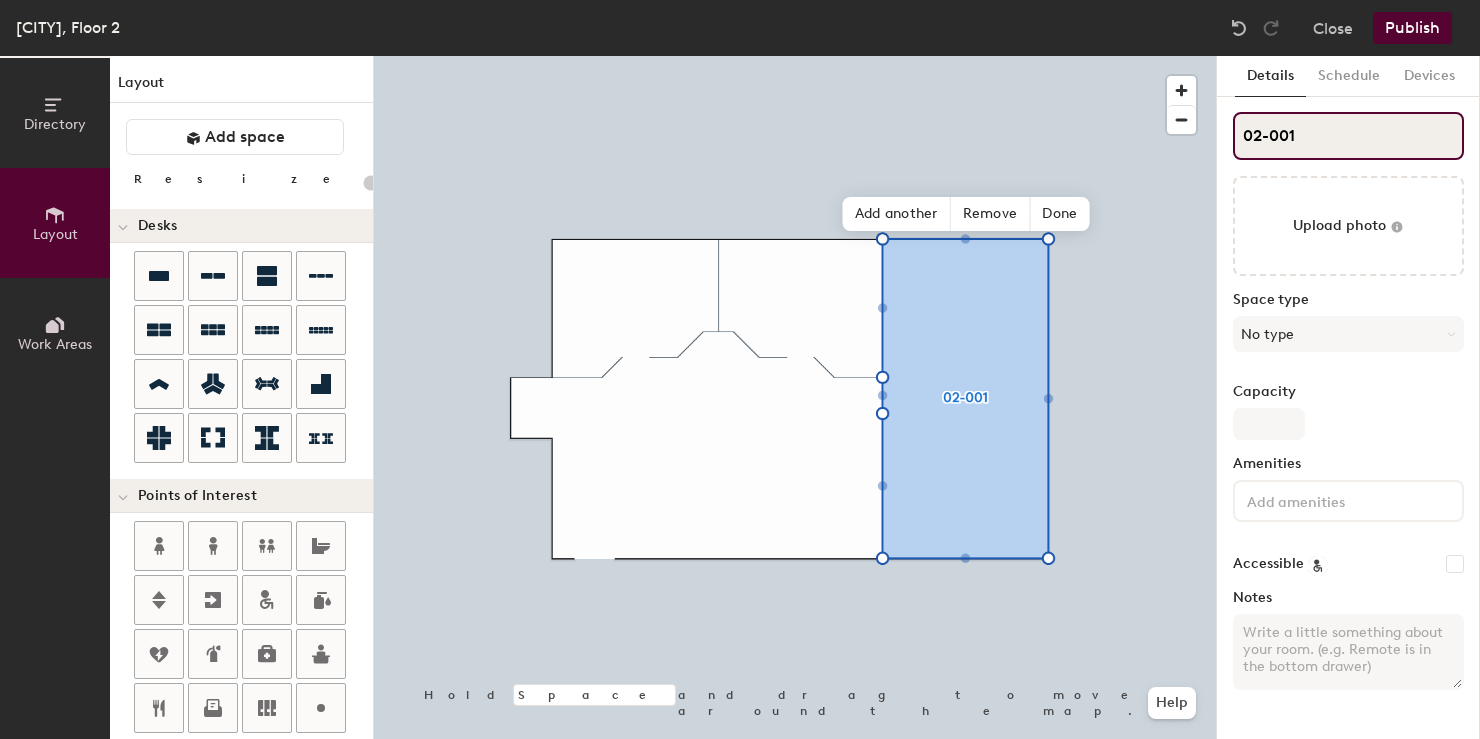 type on "20" 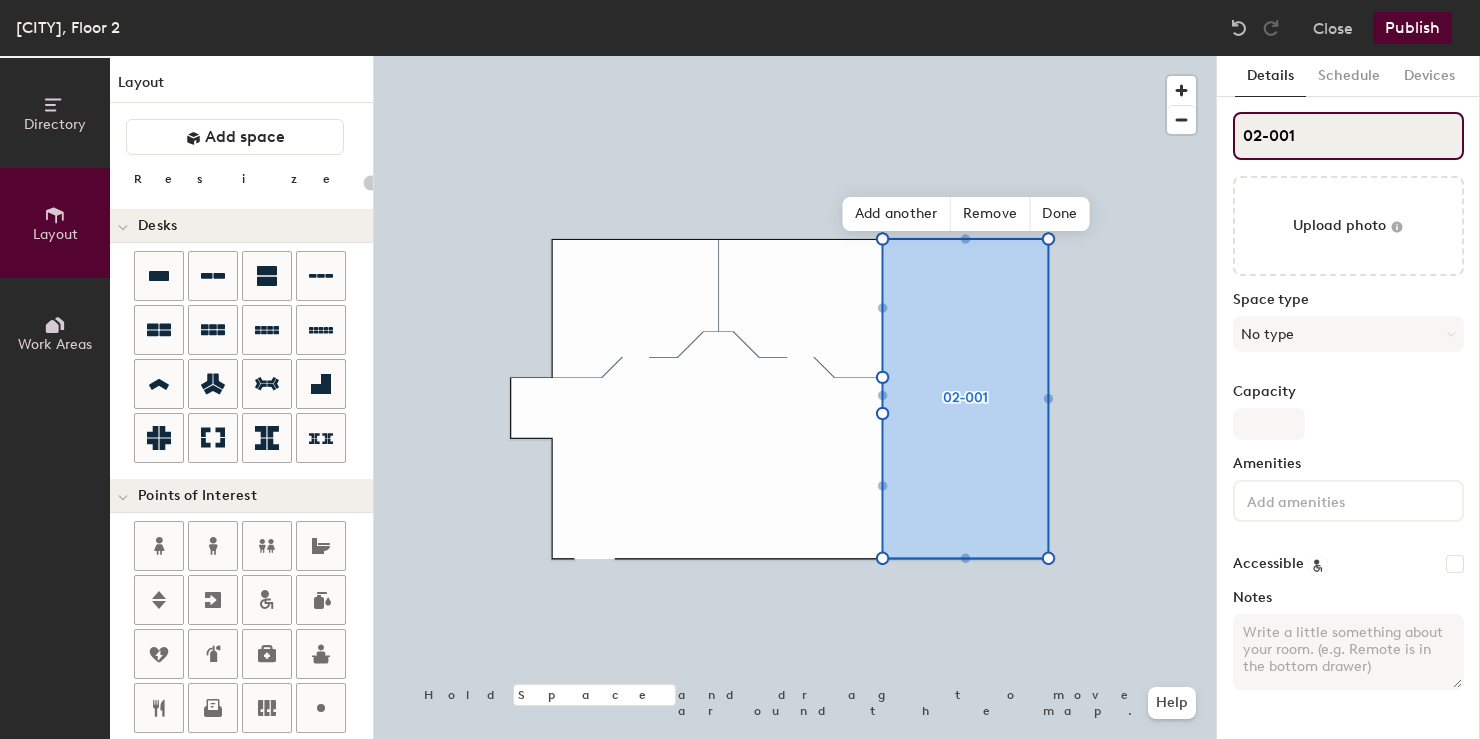 type on "02-001" 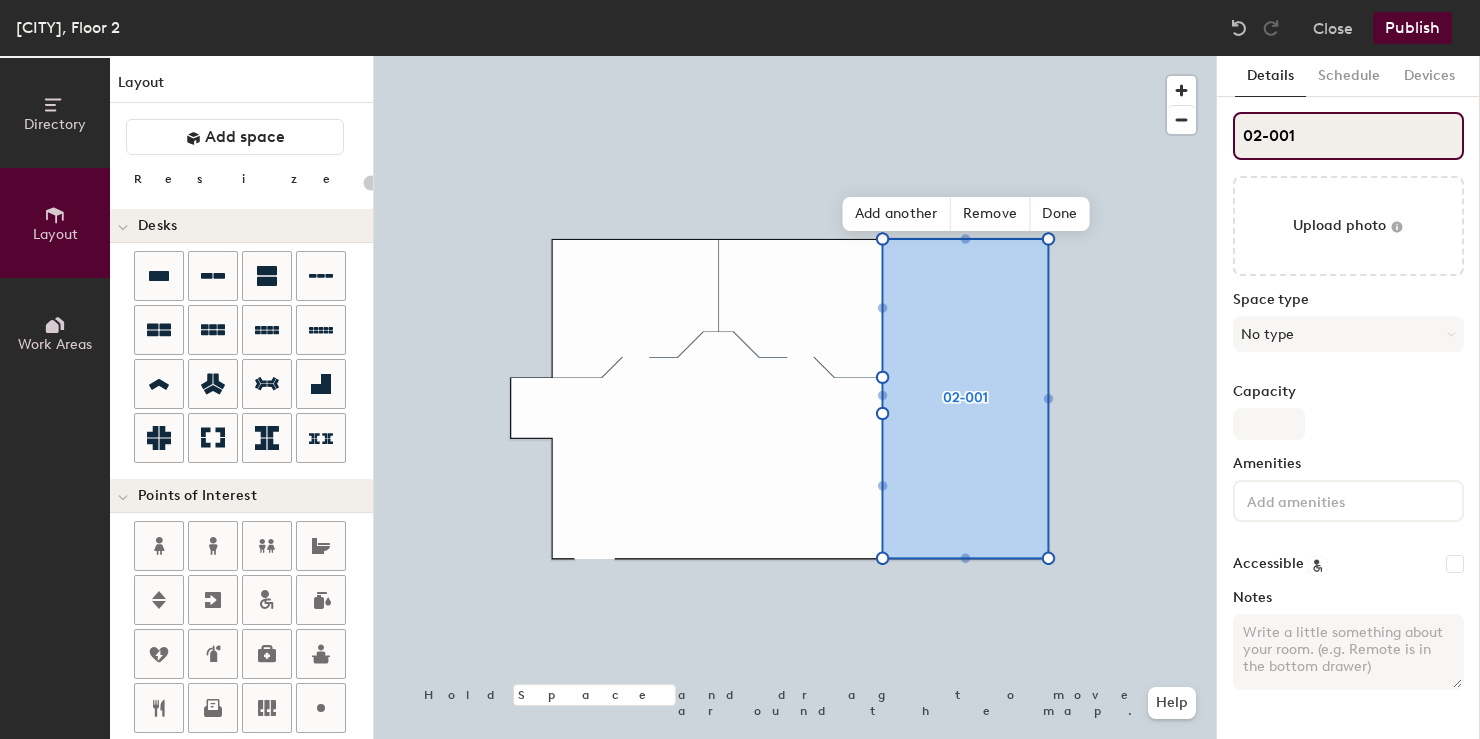 type on "02-001 C" 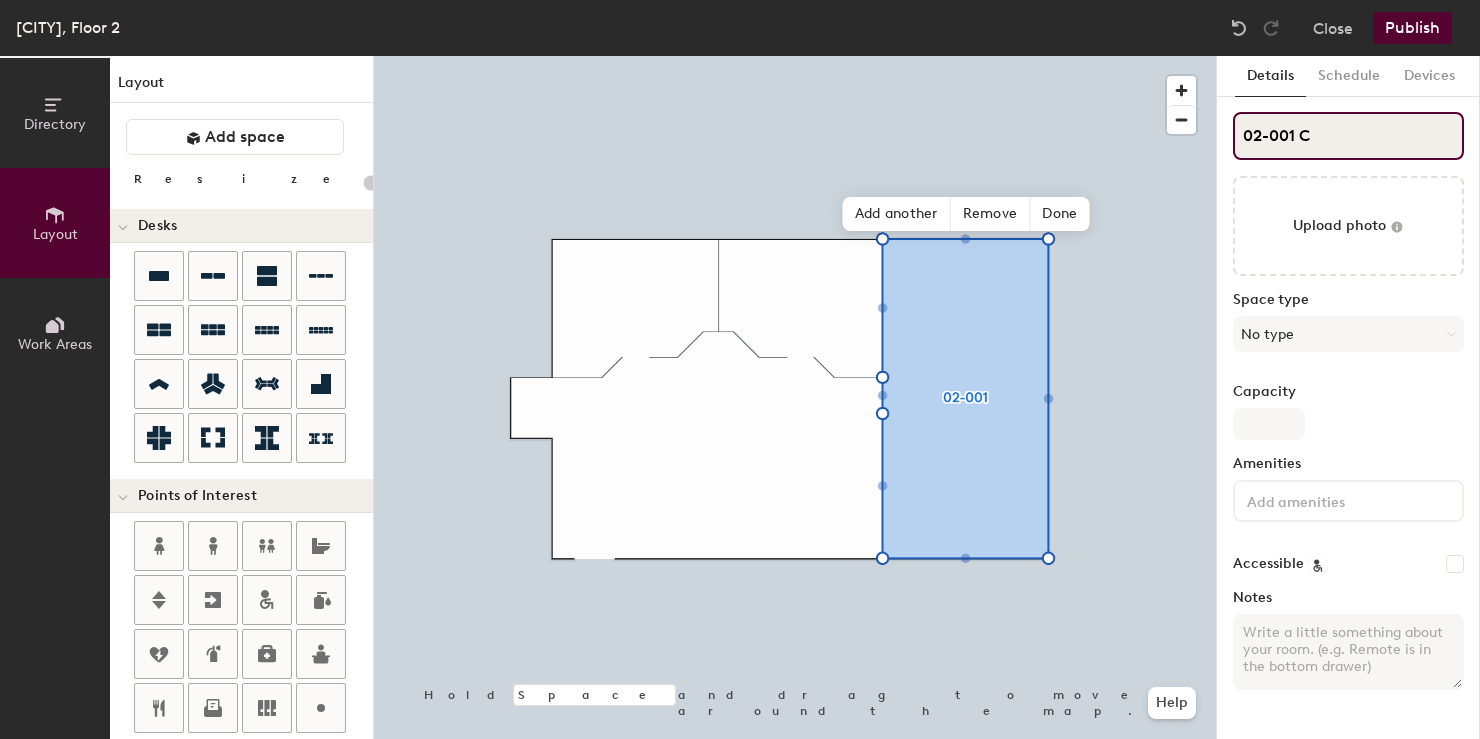 type on "20" 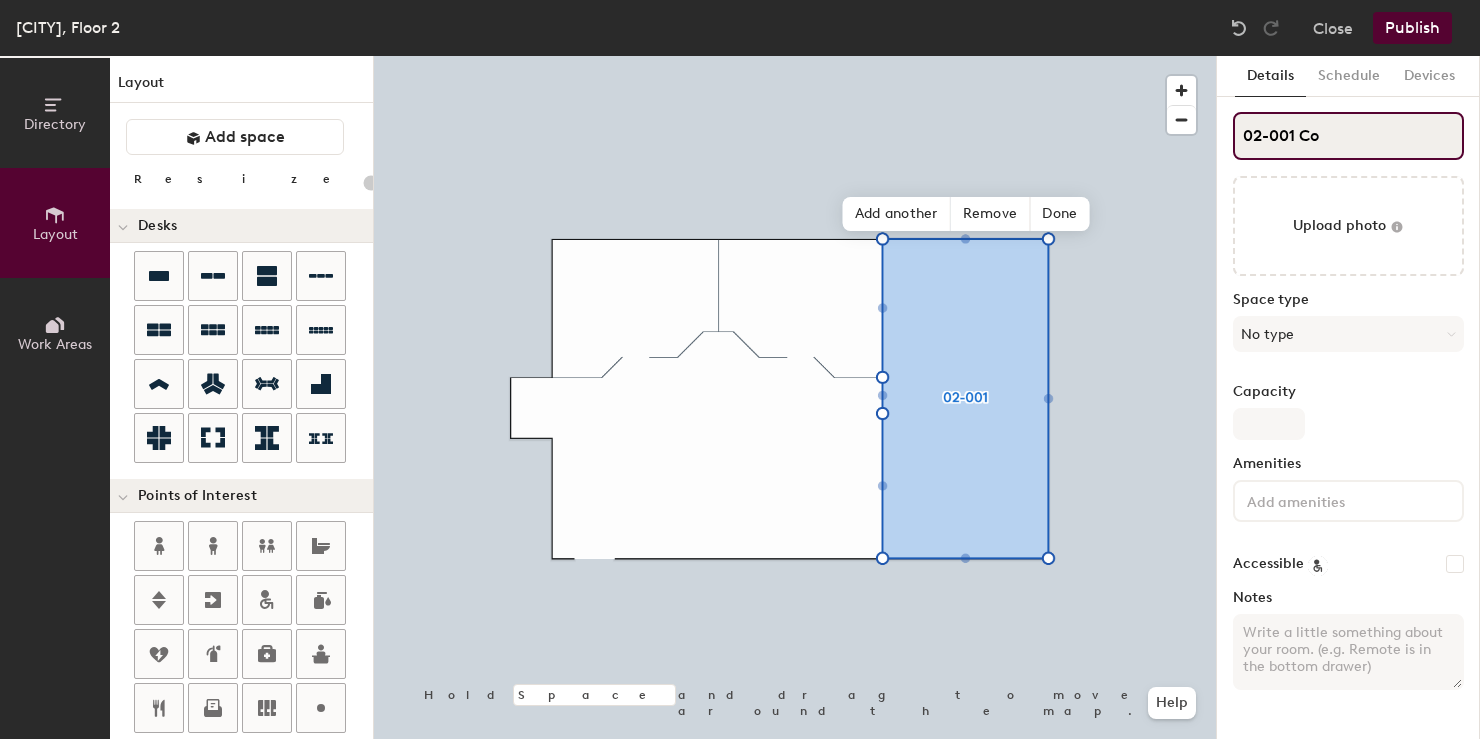 type on "02-001 Con" 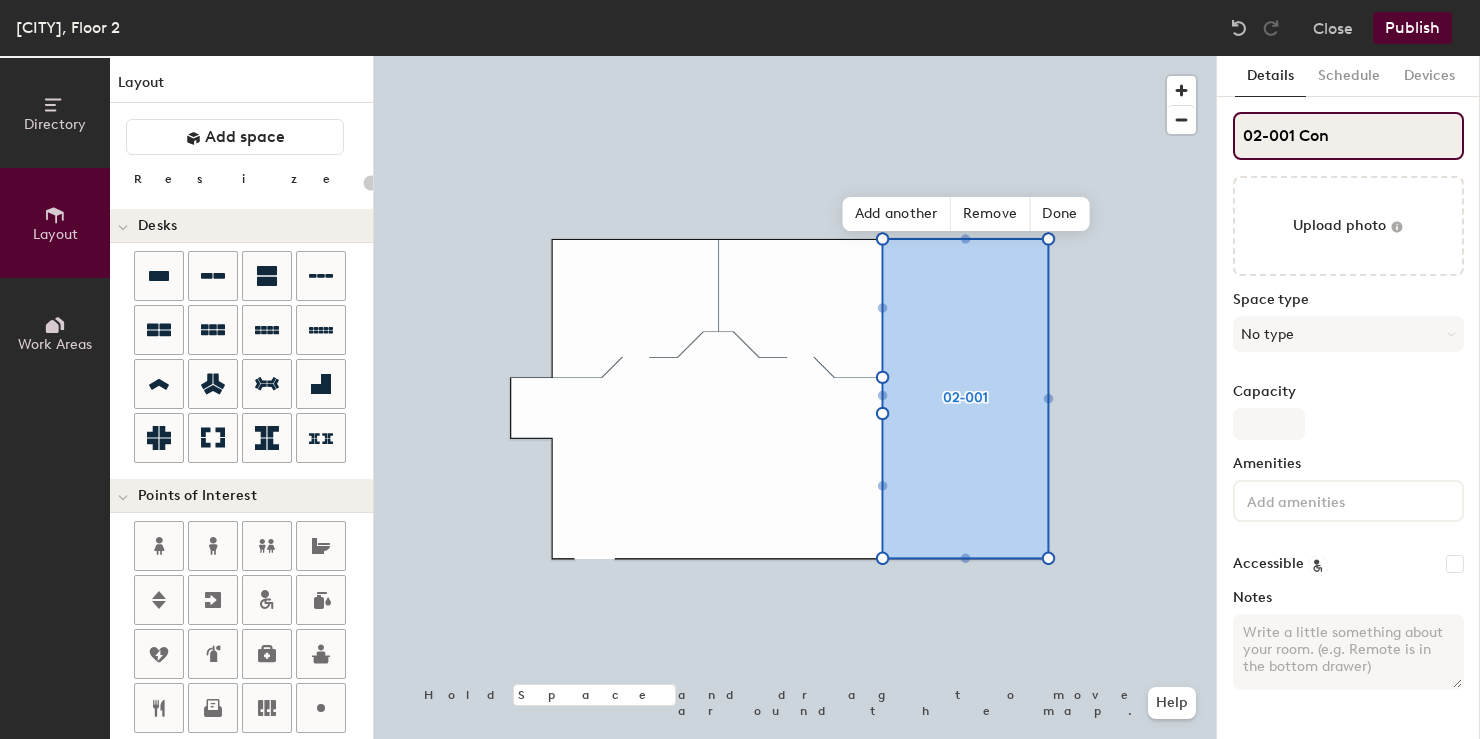 type on "20" 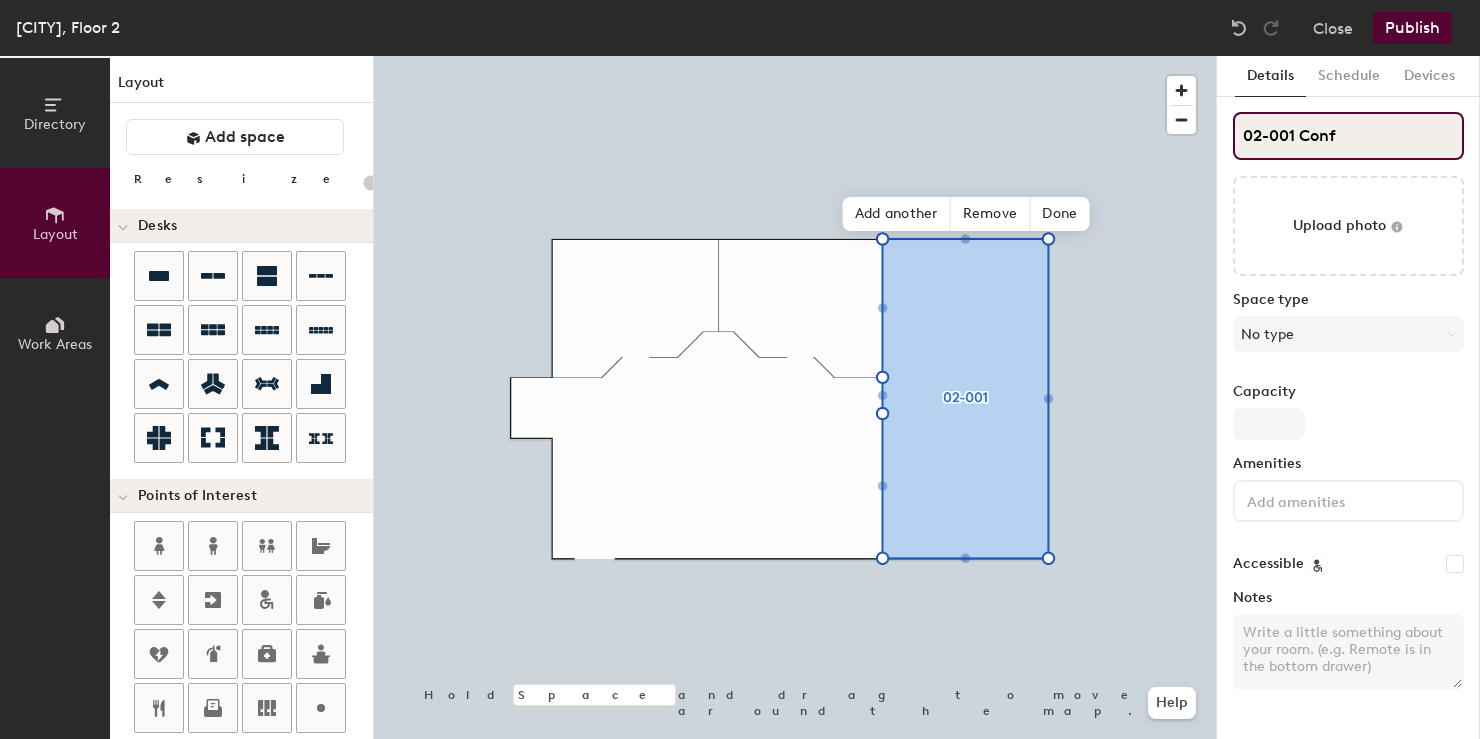 type on "20" 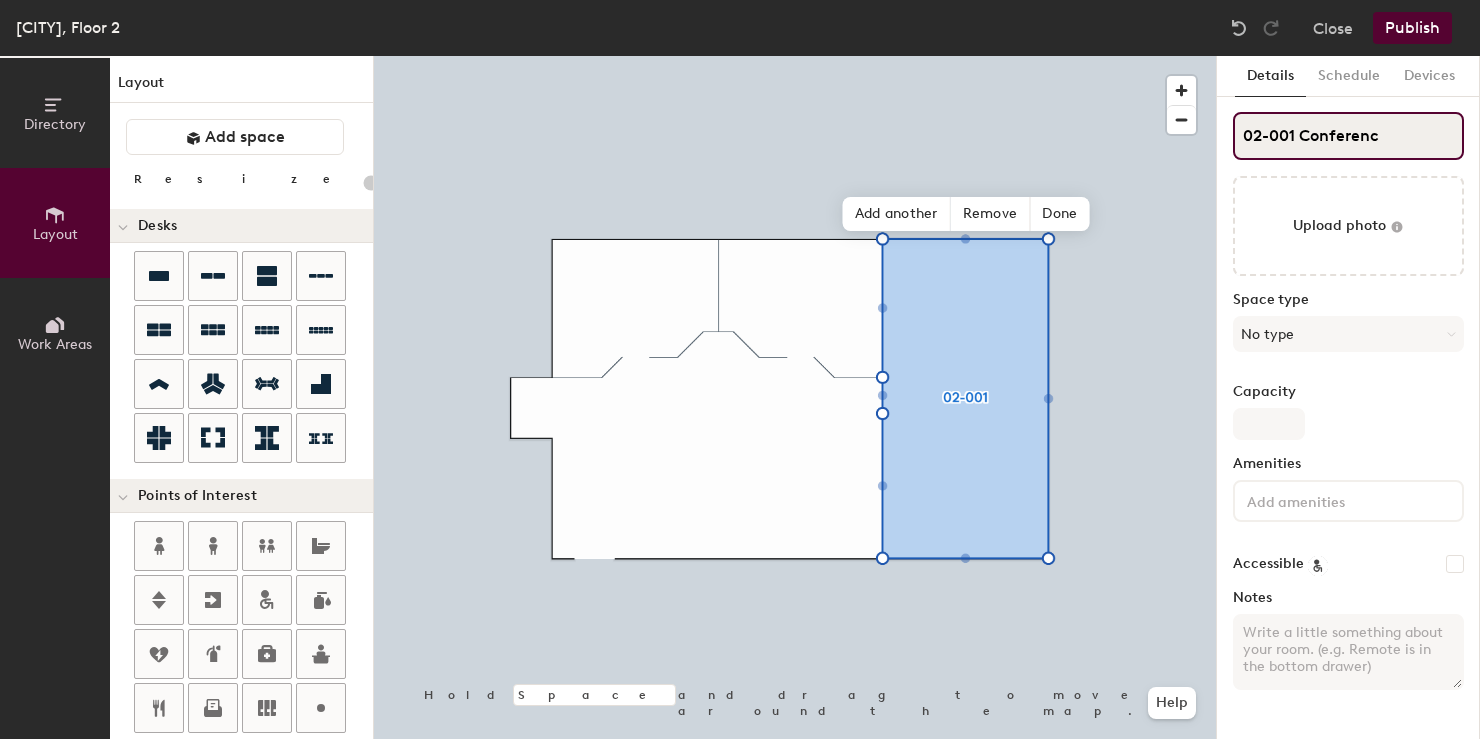 type on "02-001 Conference" 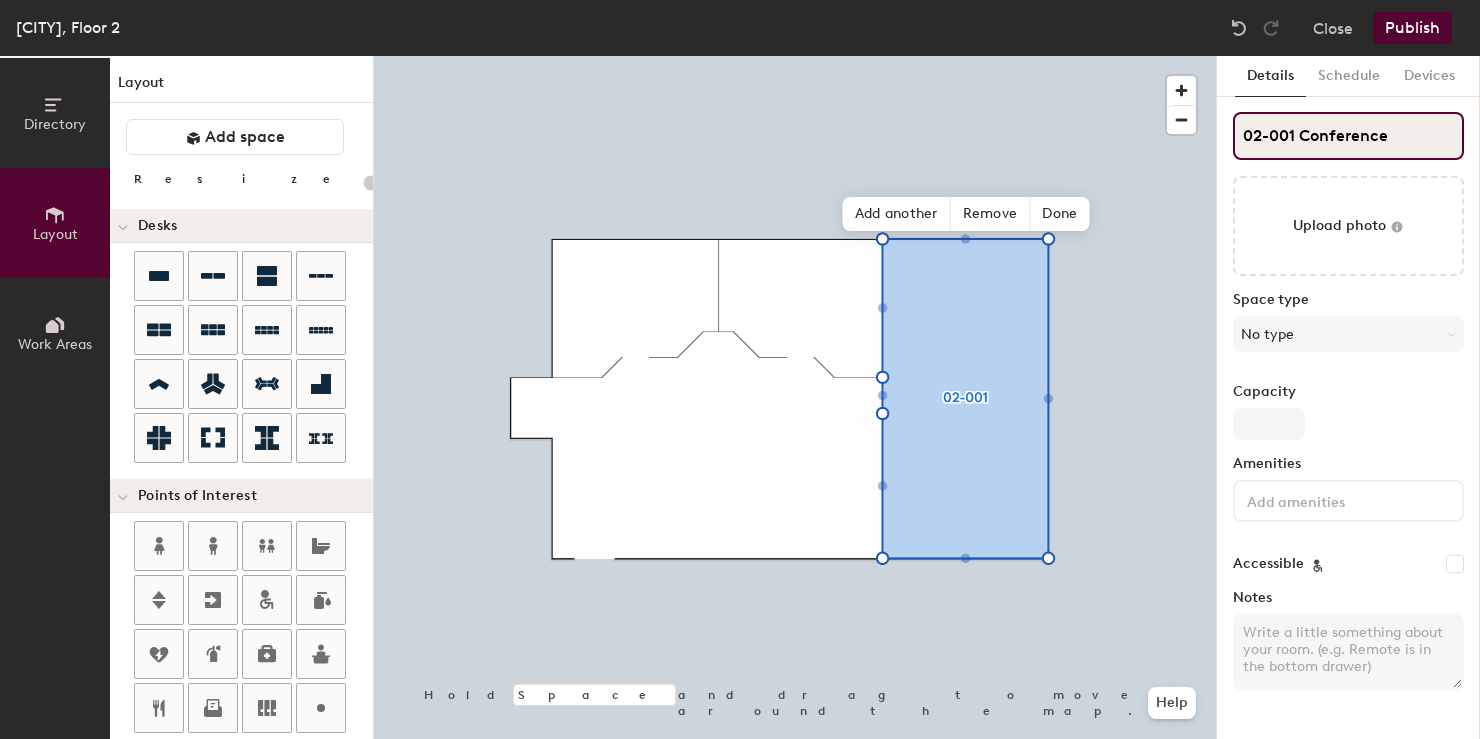 type on "20" 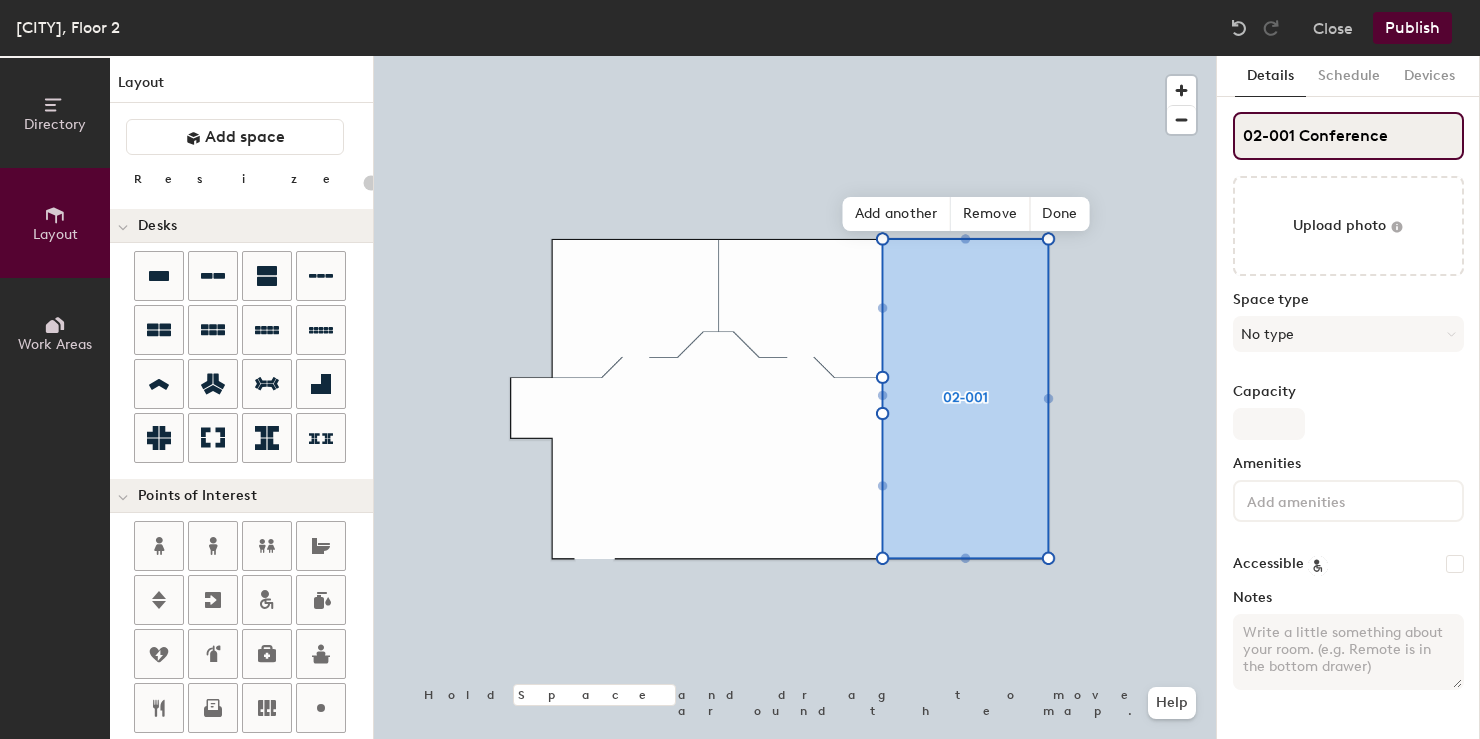 type on "02-001 Conference" 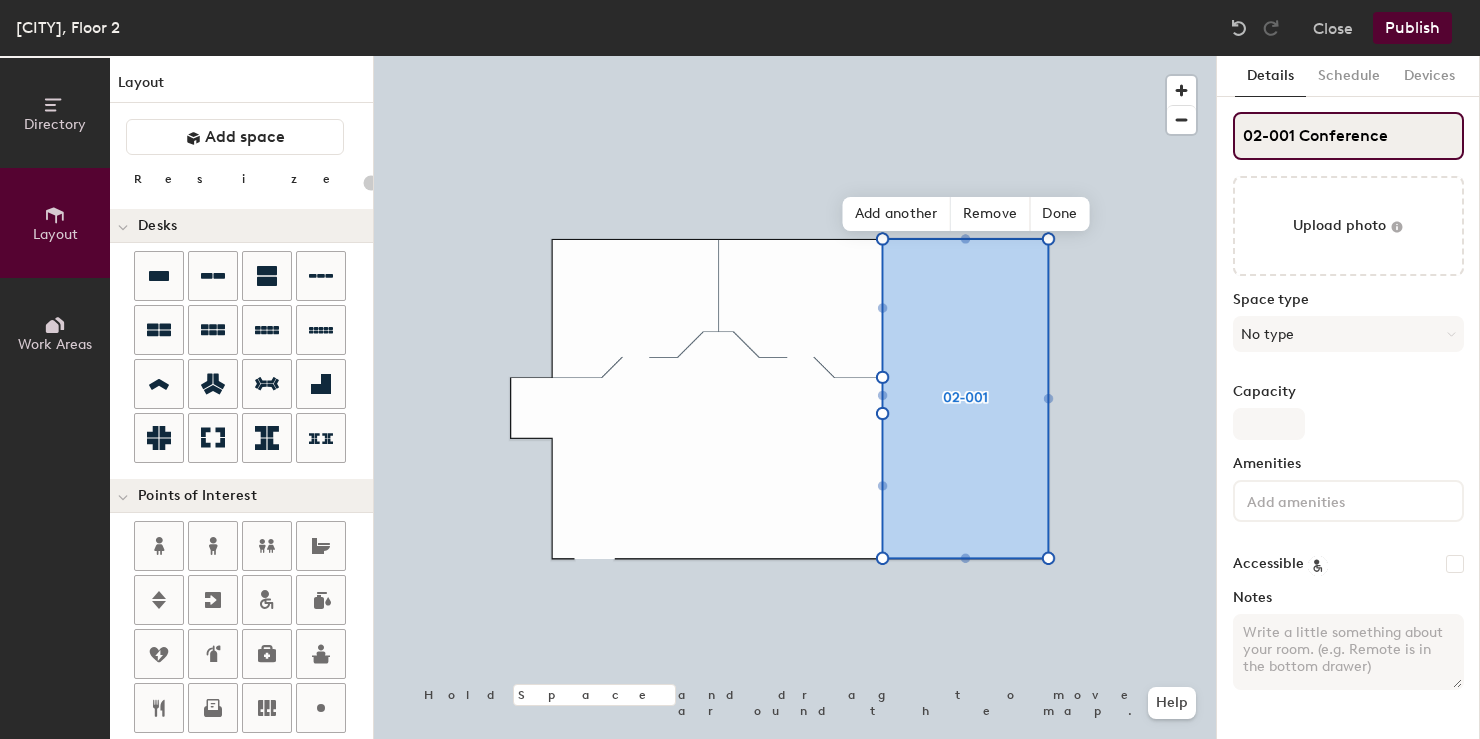 type on "20" 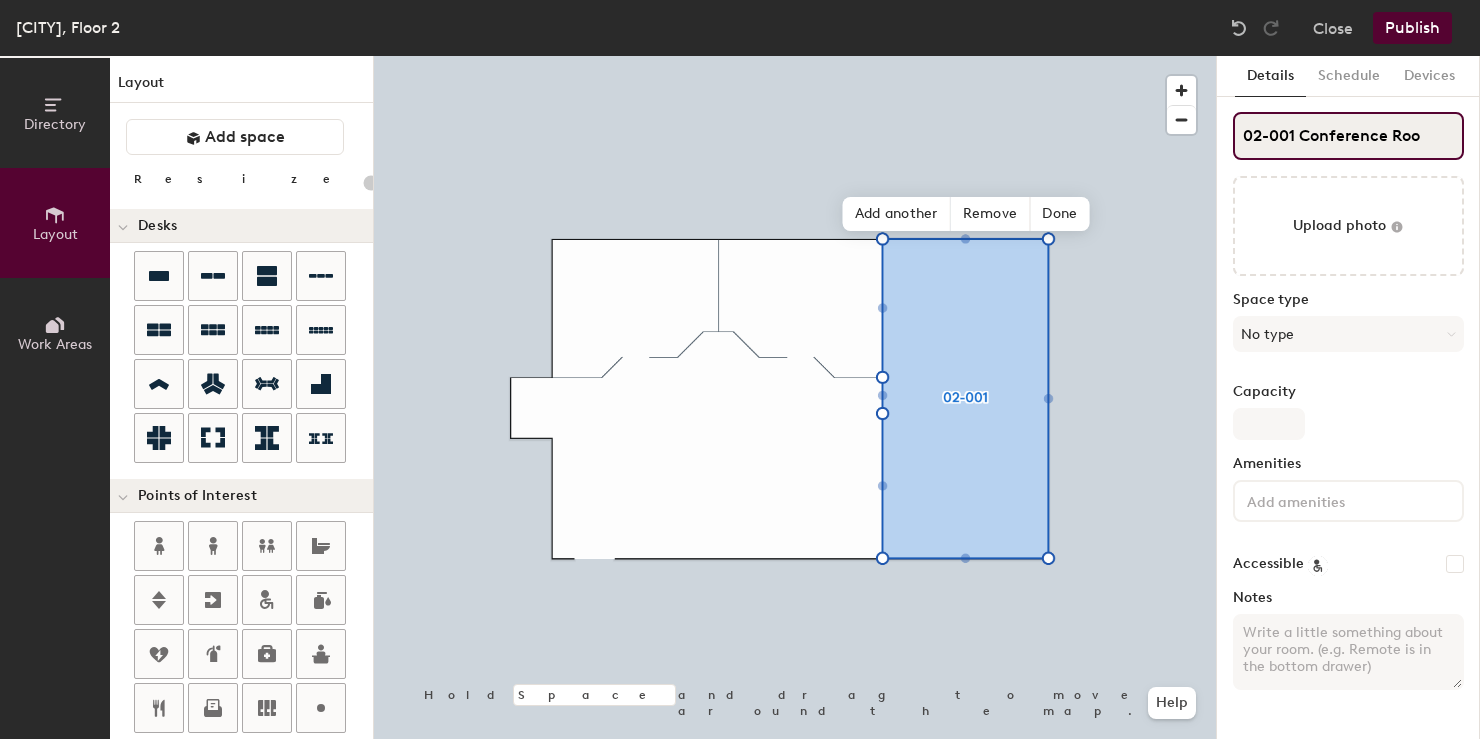 type on "02-001 Conference Room" 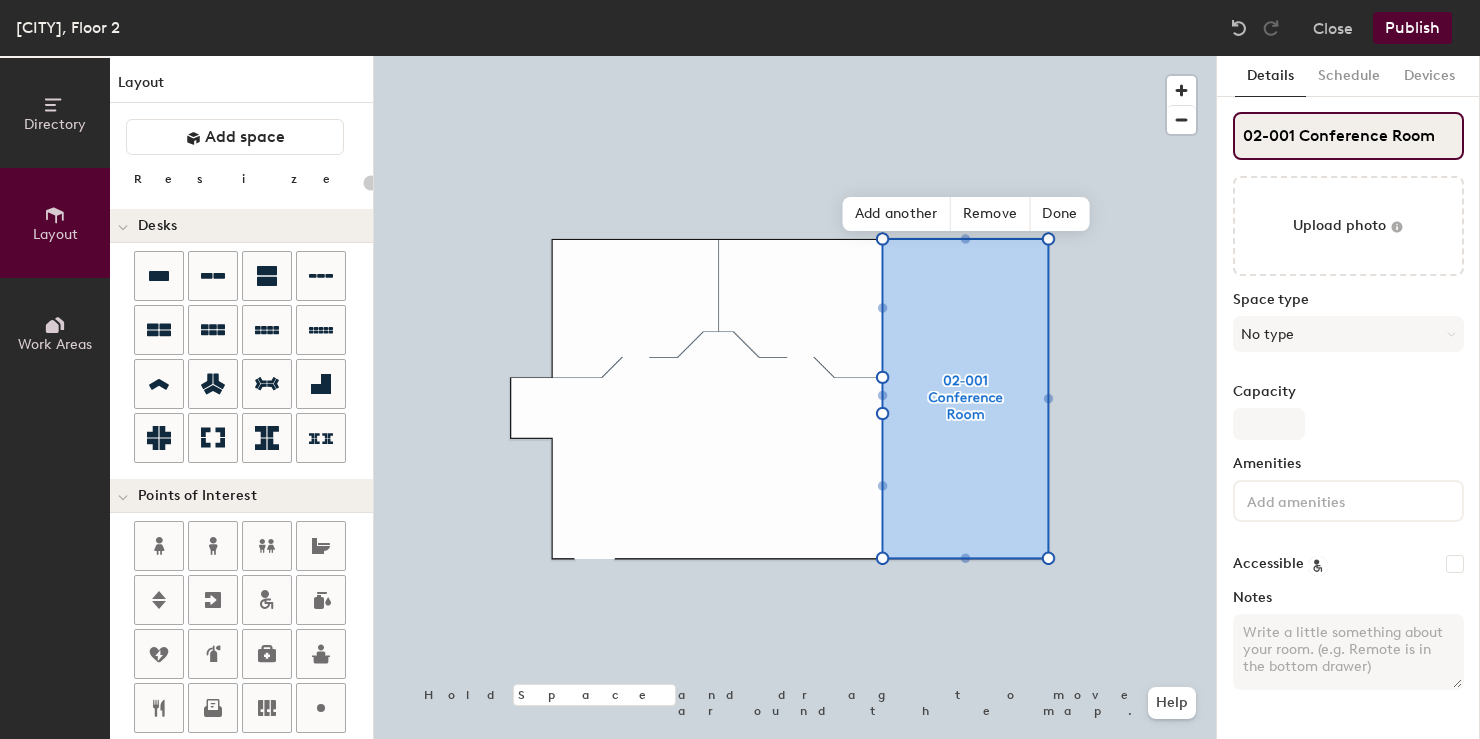type on "20" 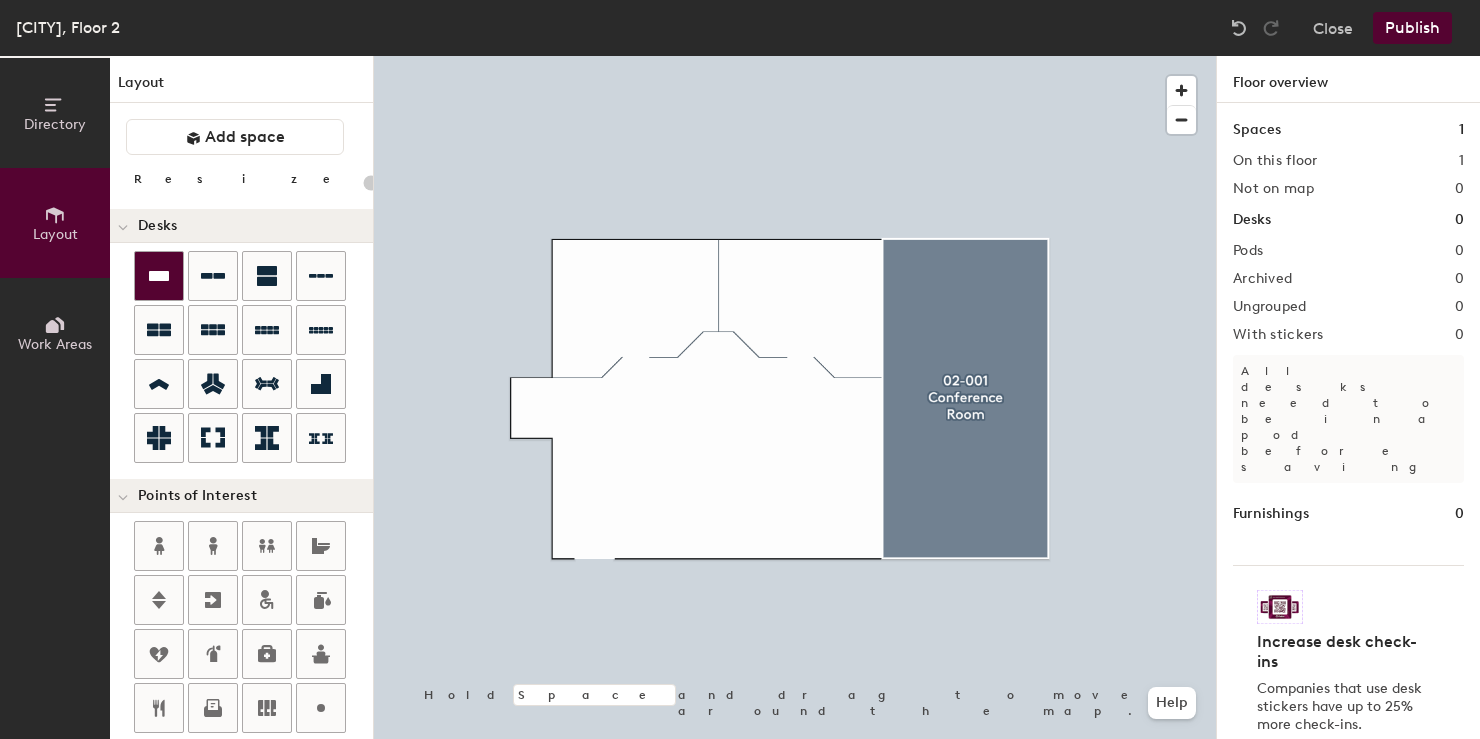 click 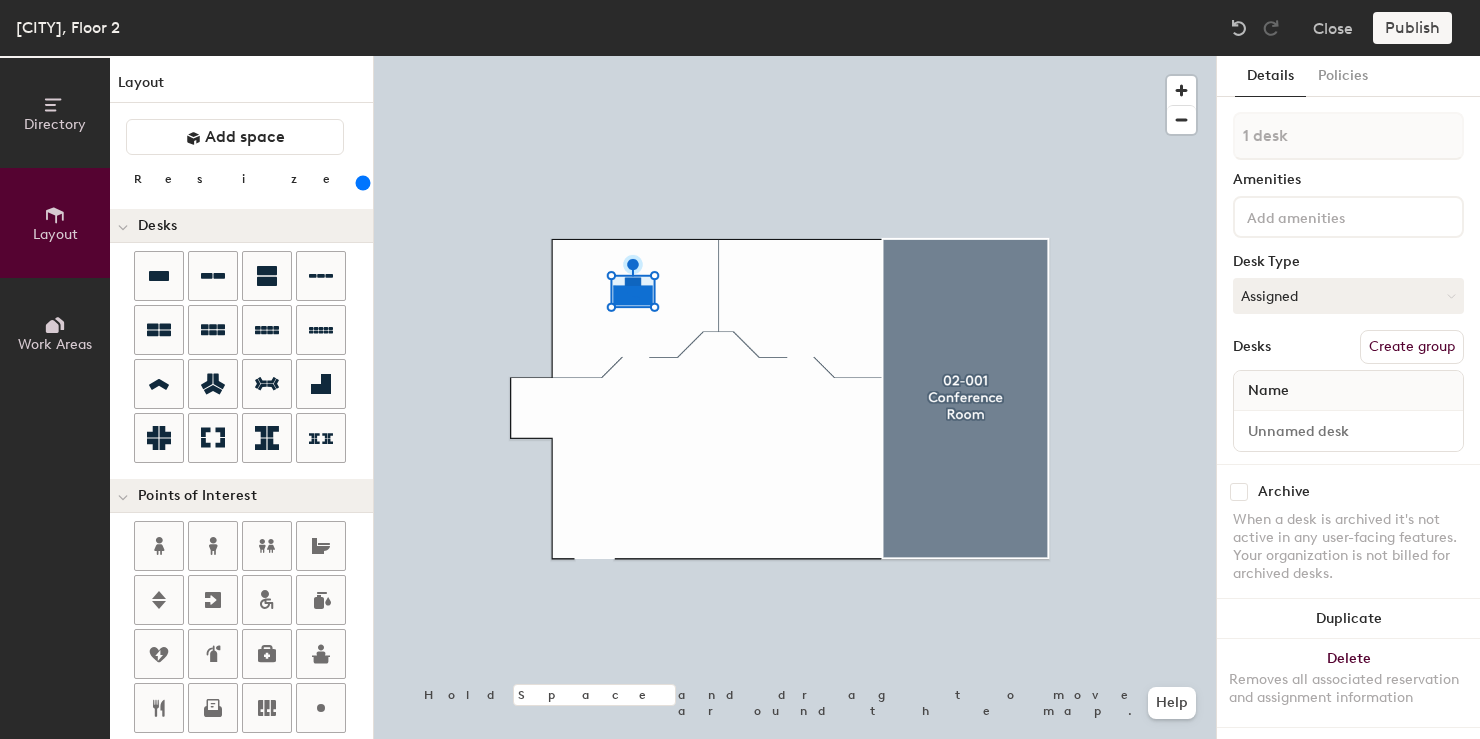 drag, startPoint x: 209, startPoint y: 181, endPoint x: 263, endPoint y: 185, distance: 54.147945 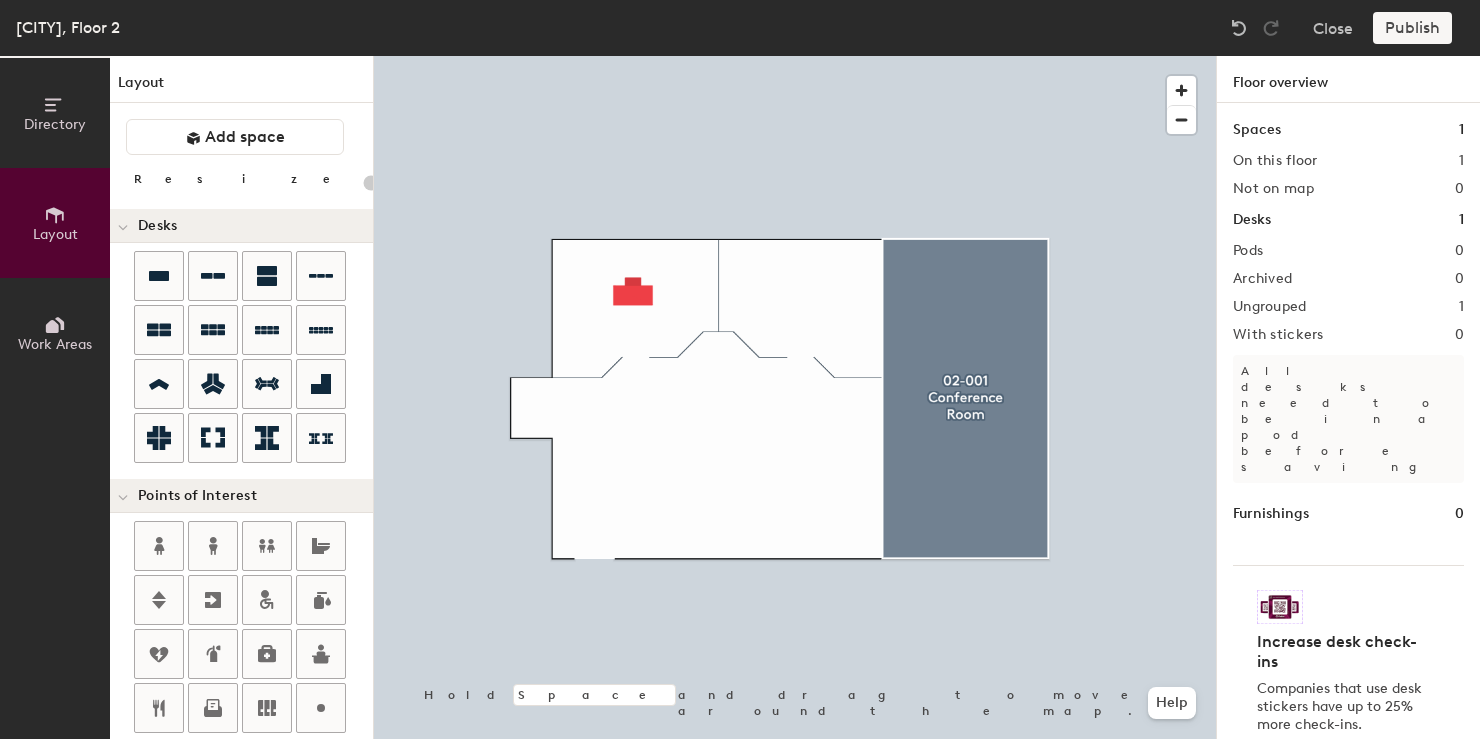 click 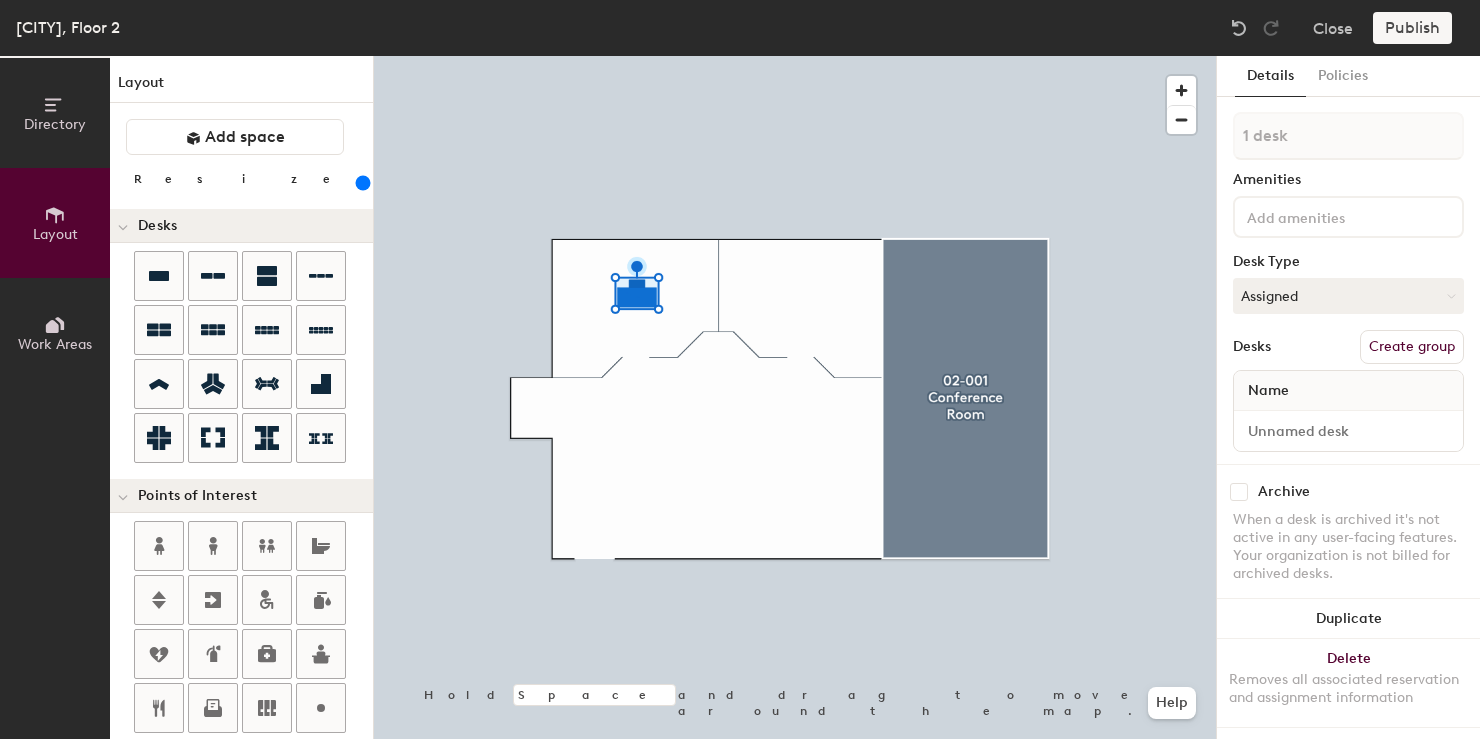 click on "Directory Layout Work Areas Layout   Add space Resize Desks Points of Interest Furnishings Seating Tables Booths Hold Space and drag to move around the map. Help Details Policies 1 desk Amenities Desk Type Assigned Desks Create group Name Archive When a desk is archived it's not active in any user-facing features. Your organization is not billed for archived desks. Duplicate Delete Removes all associated reservation and assignment information" 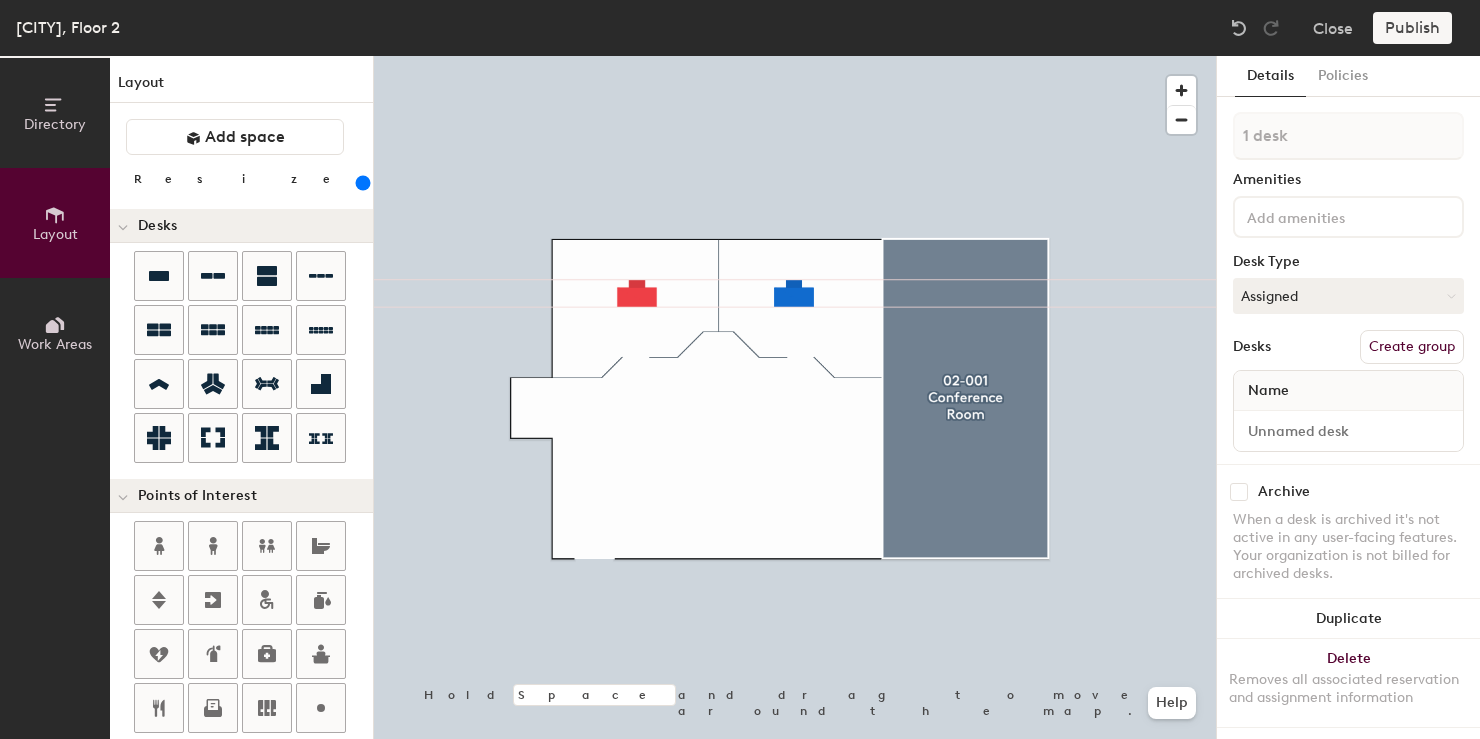 click 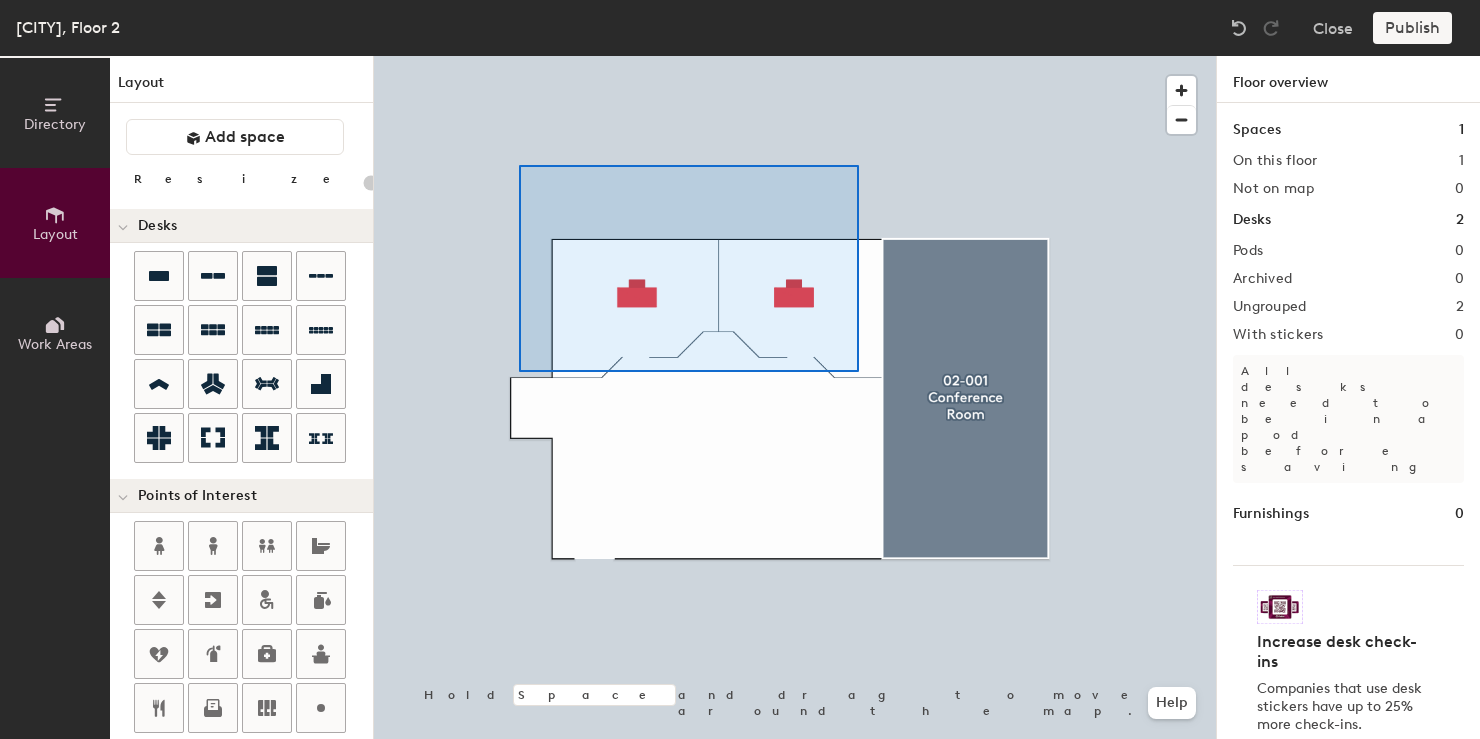type on "320" 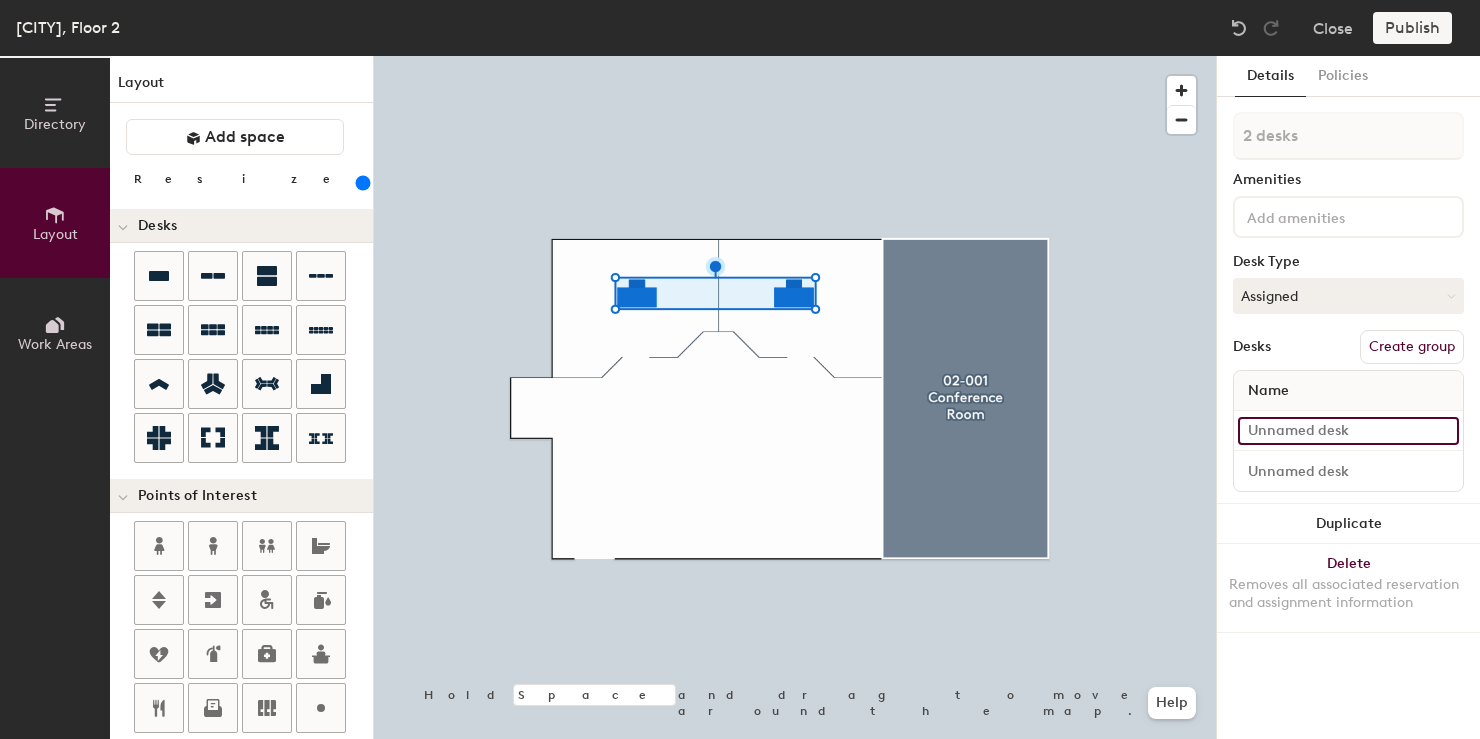 click 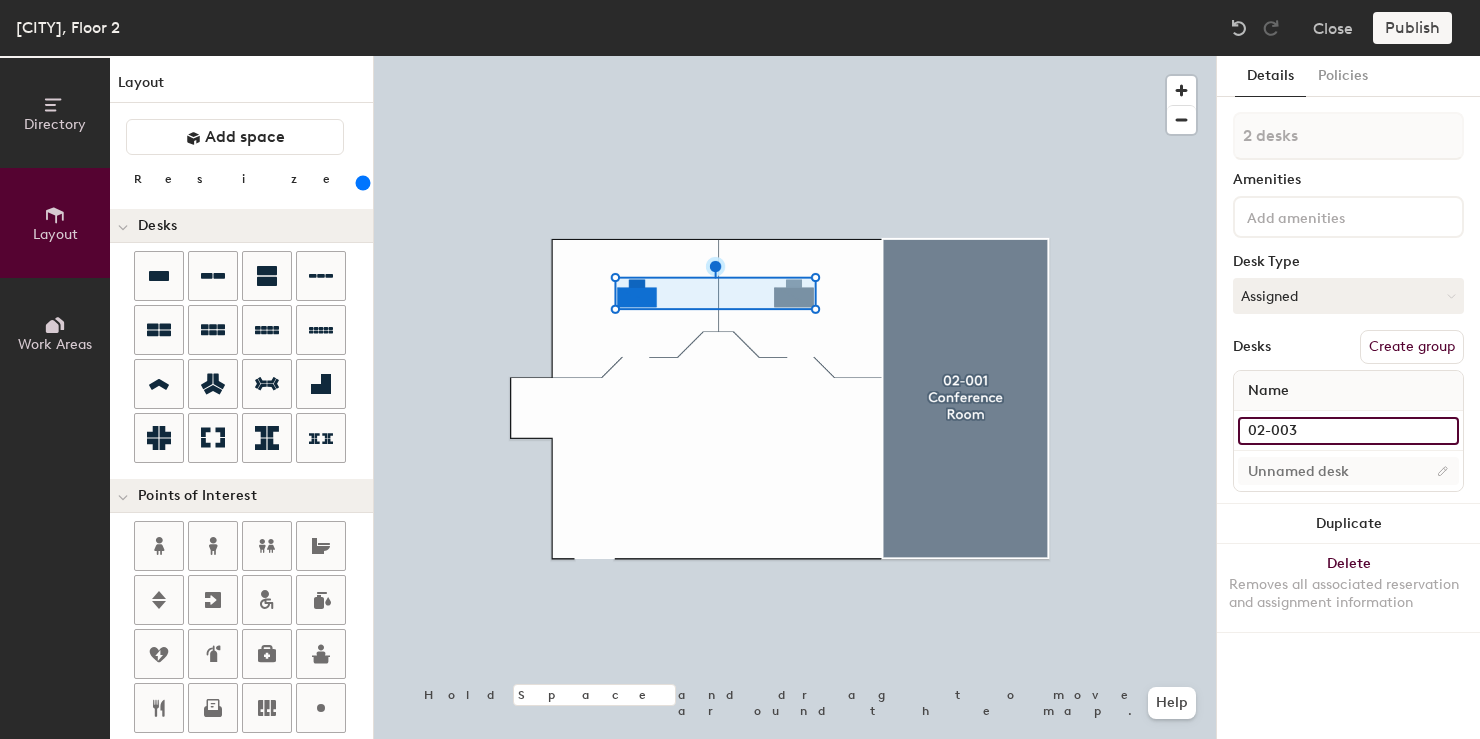 type on "02-003" 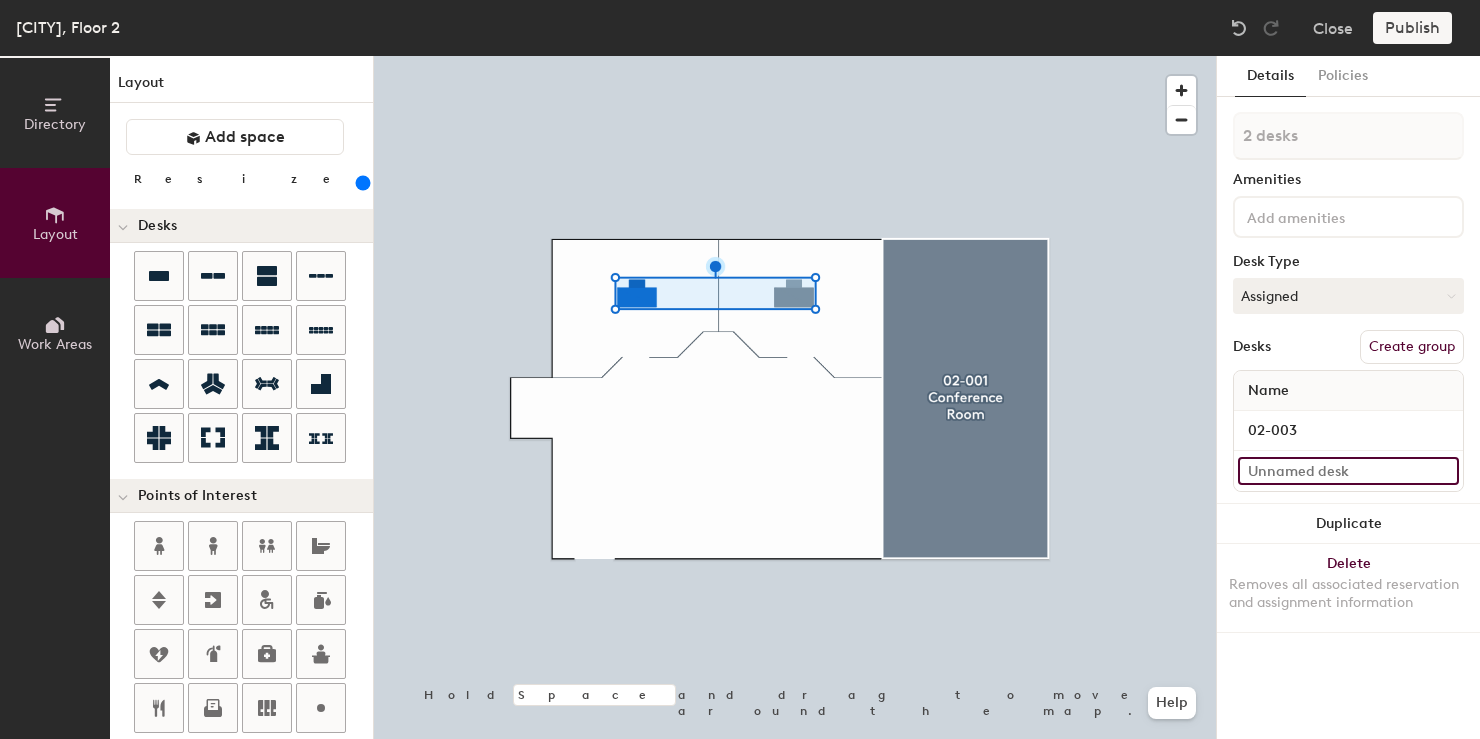 click 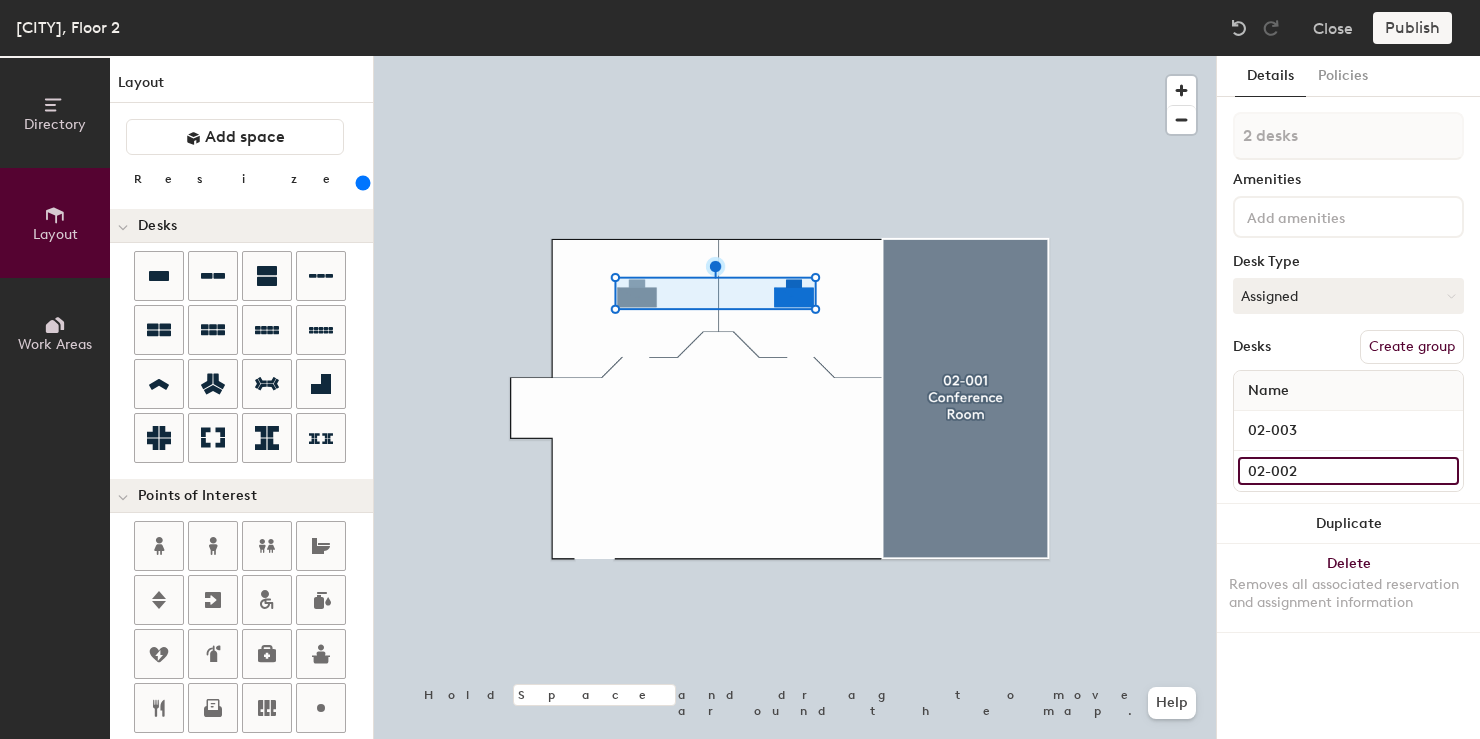 type on "02-002" 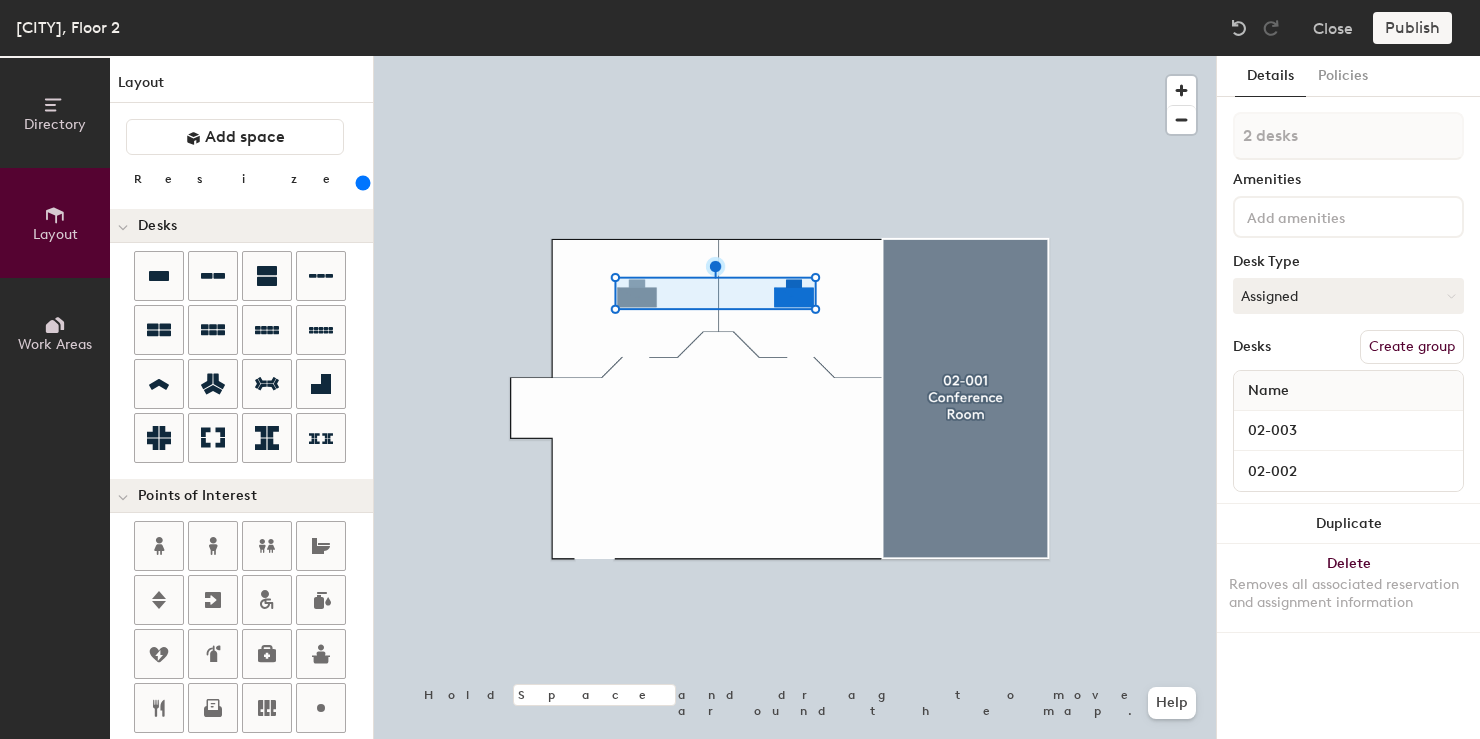 click 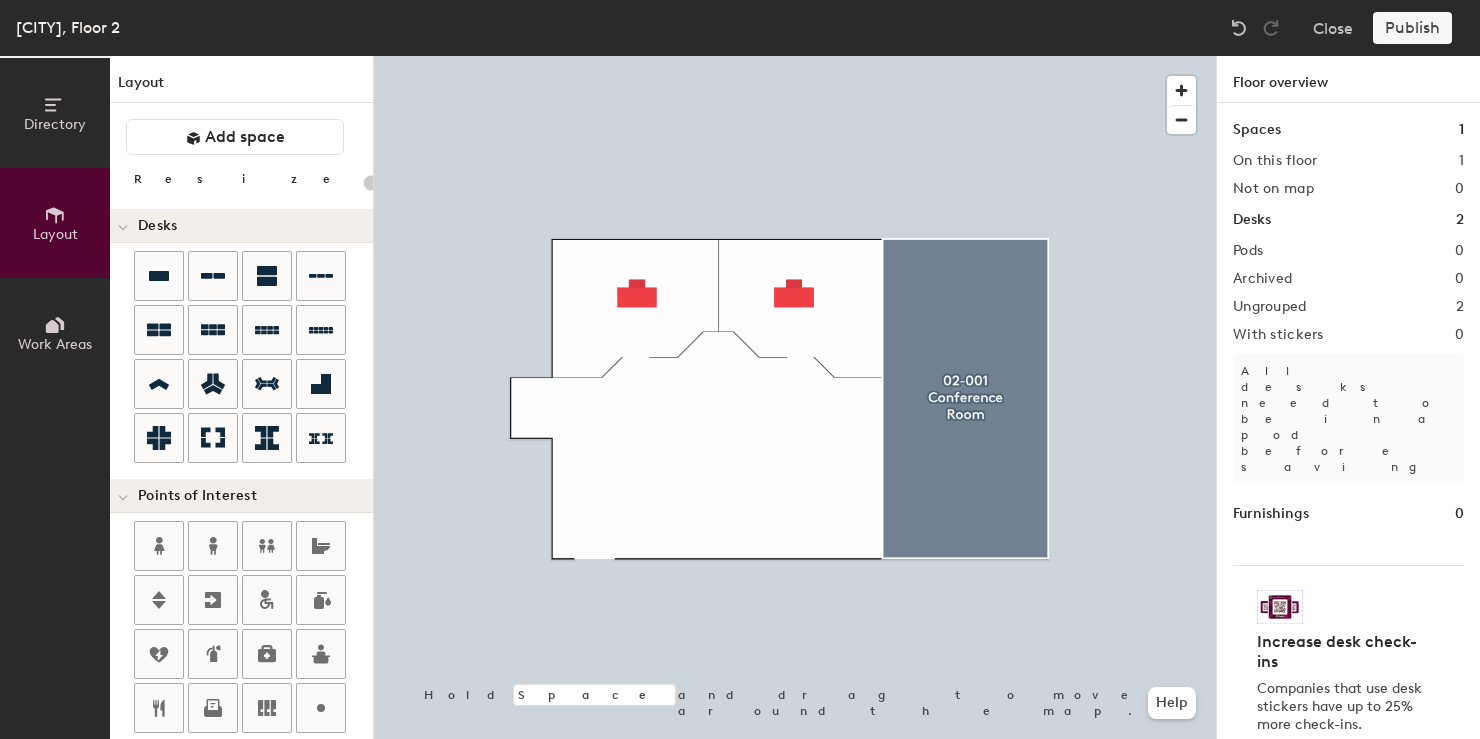 click on "Directory Layout Work Areas Layout   Add space Resize Desks Points of Interest Furnishings Seating Tables Booths Hold Space and drag to move around the map. Help Floor overview Spaces 1 On this floor 1 Not on map 0 Desks 2 Pods 0 Archived 0 Ungrouped 2 With stickers 0 All desks need to be in a pod before saving Furnishings 0 Increase desk check-ins Companies that use desk stickers have up to 25% more check-ins. Get your stickers" 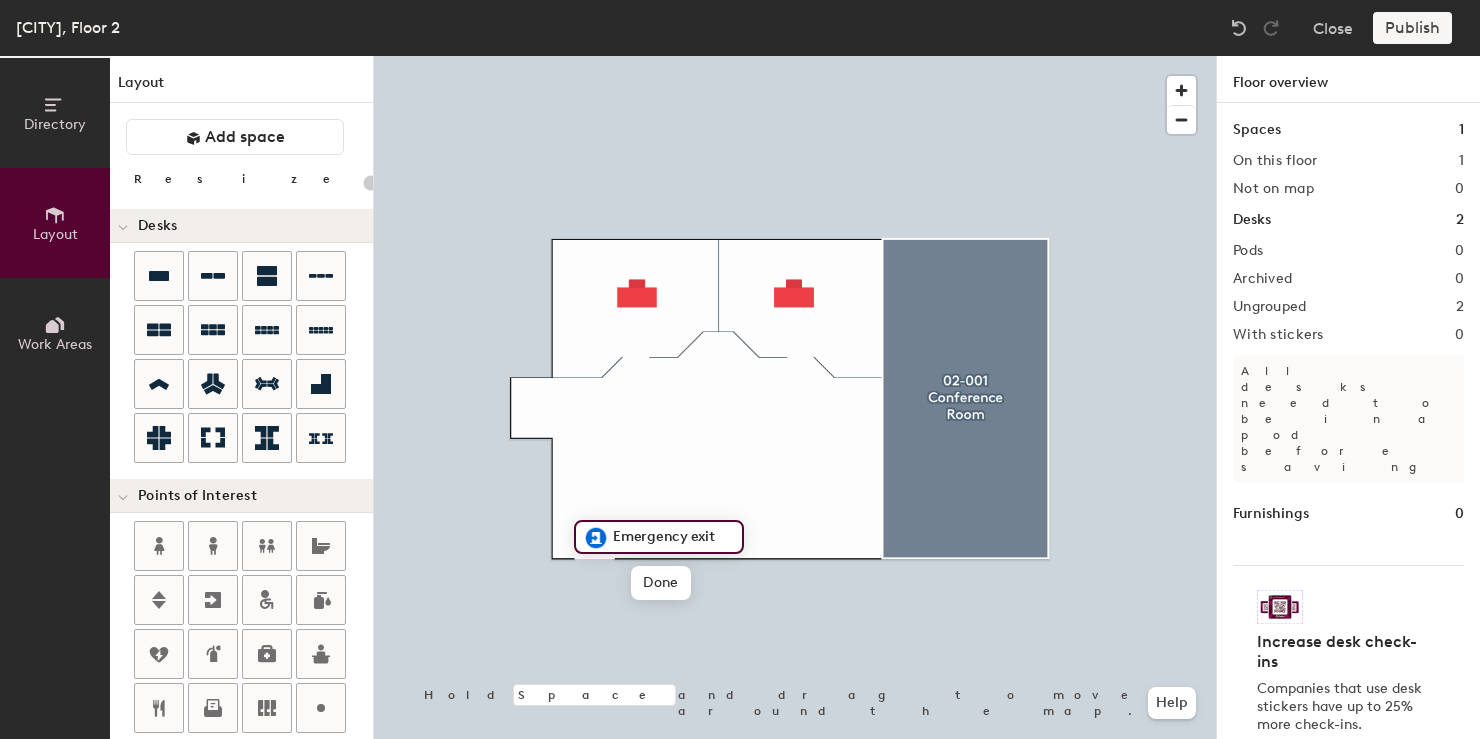 click 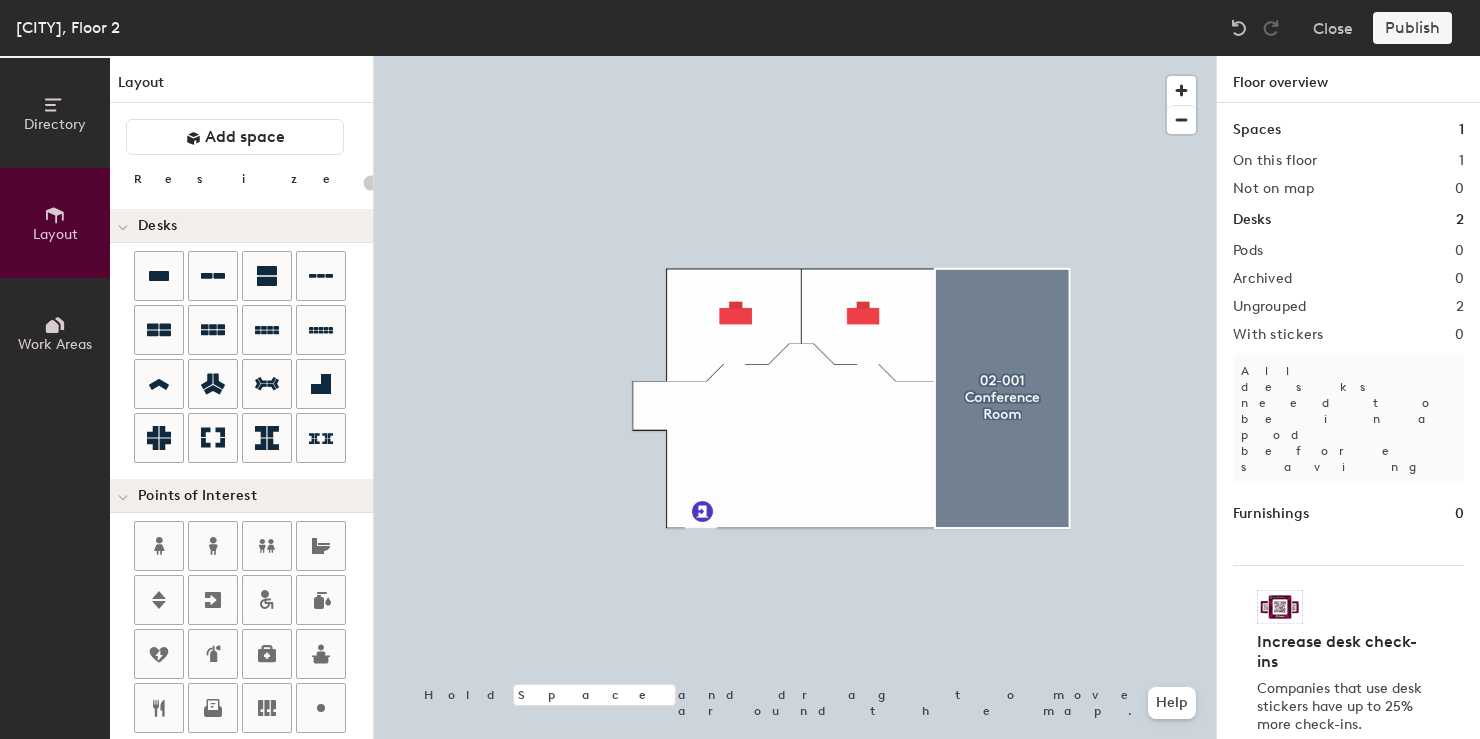 click on "Publish" 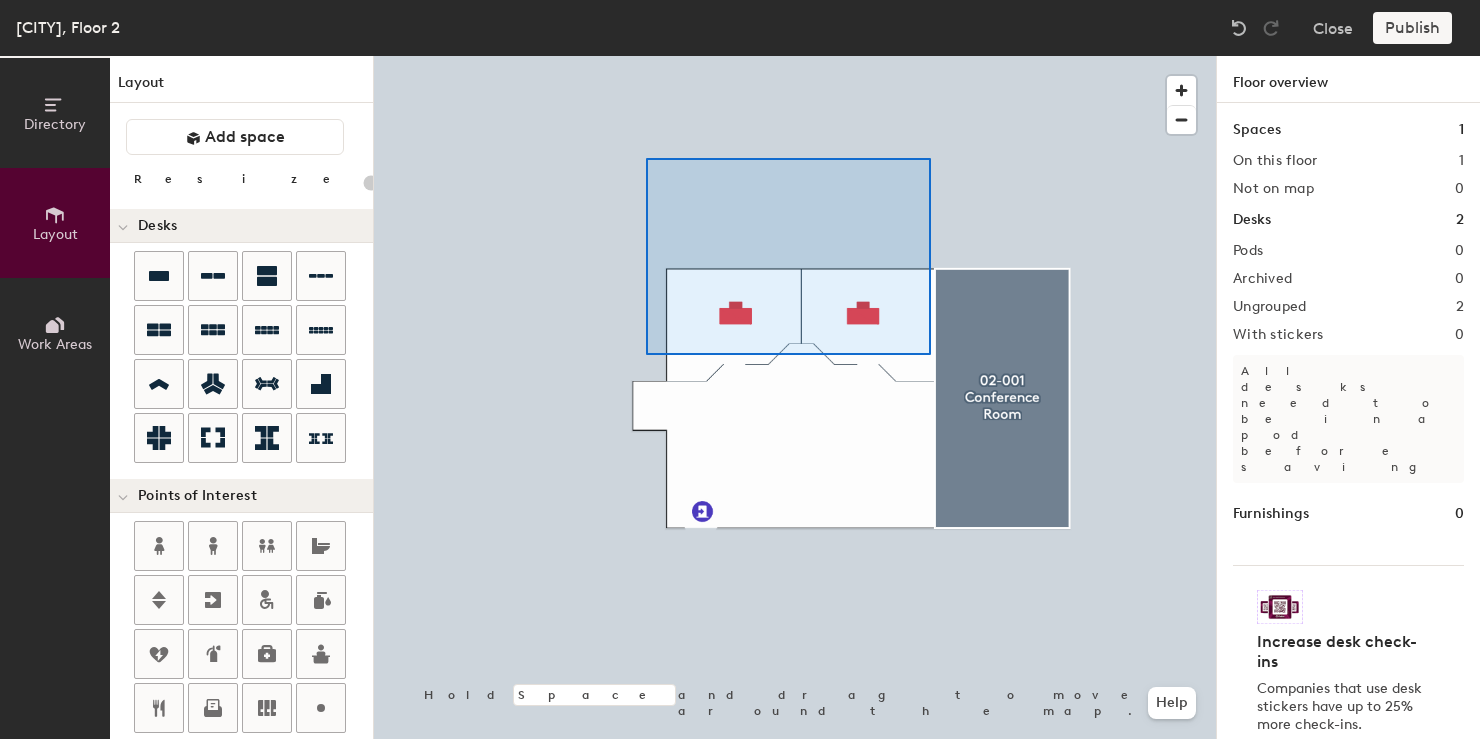type on "320" 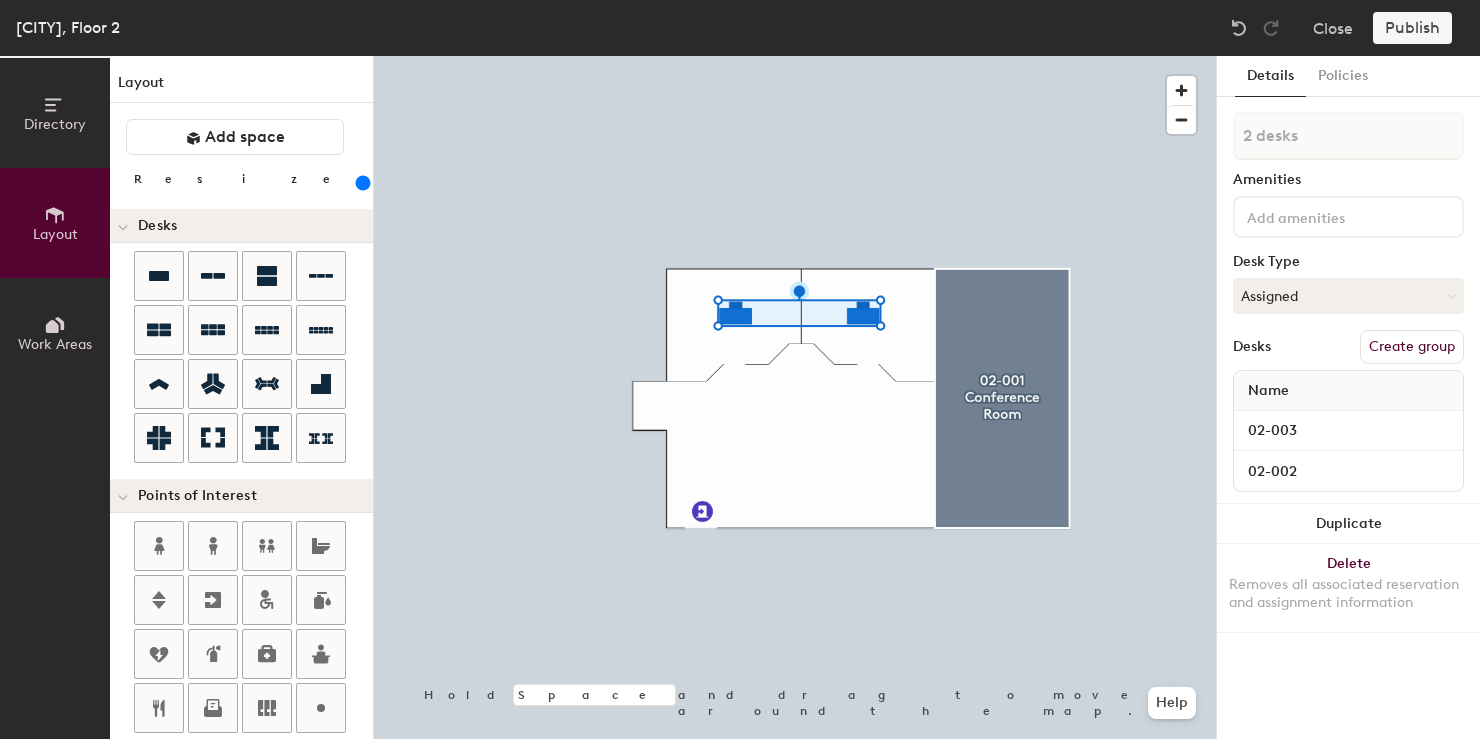 click on "Create group" 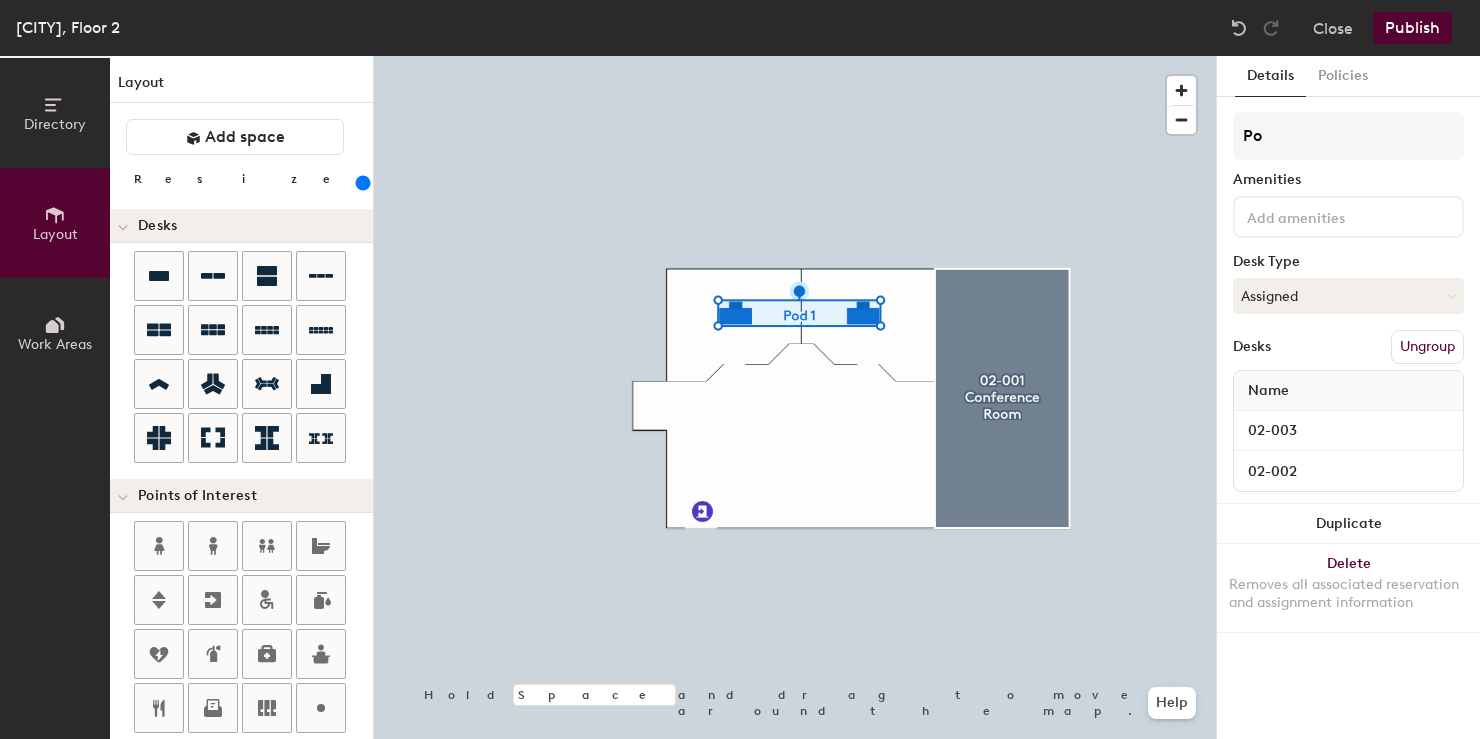 type on "P" 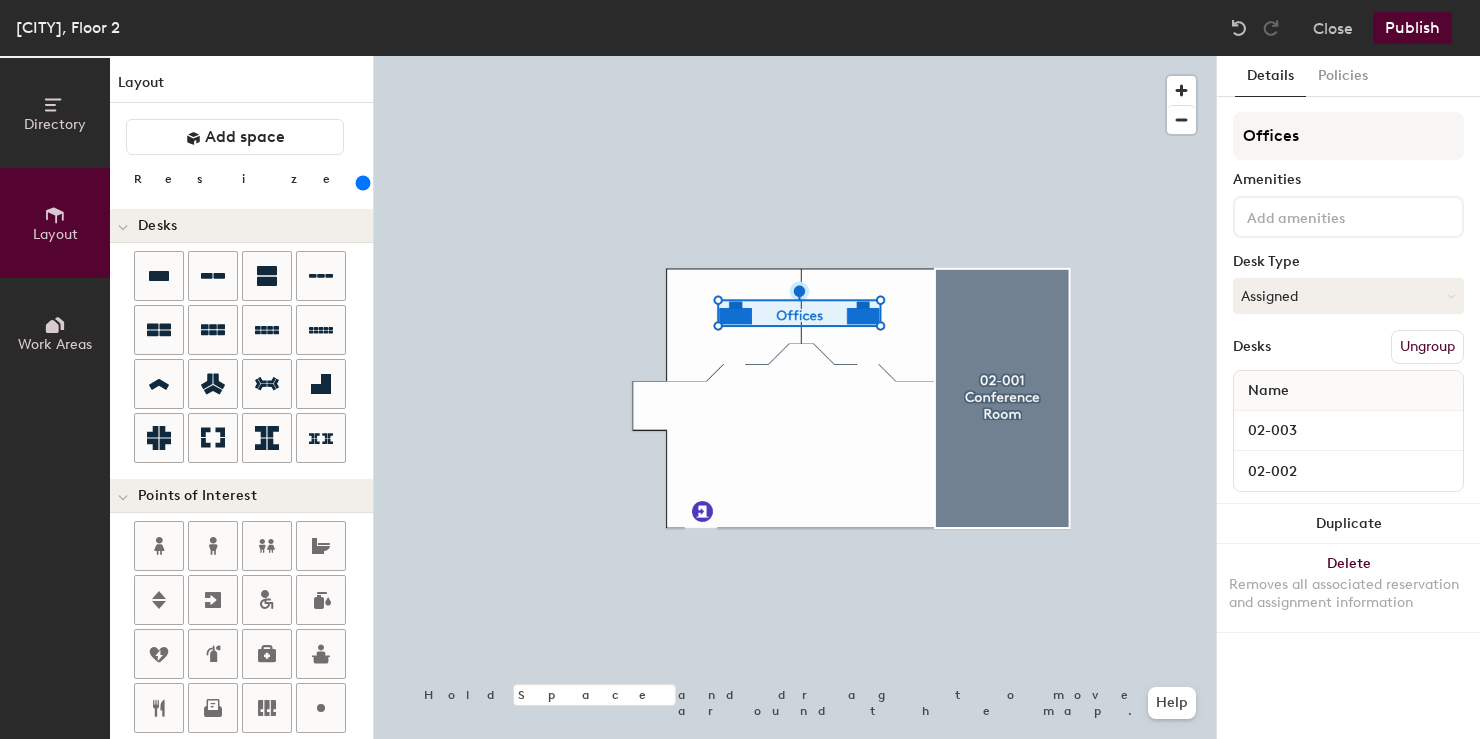 type on "Offices" 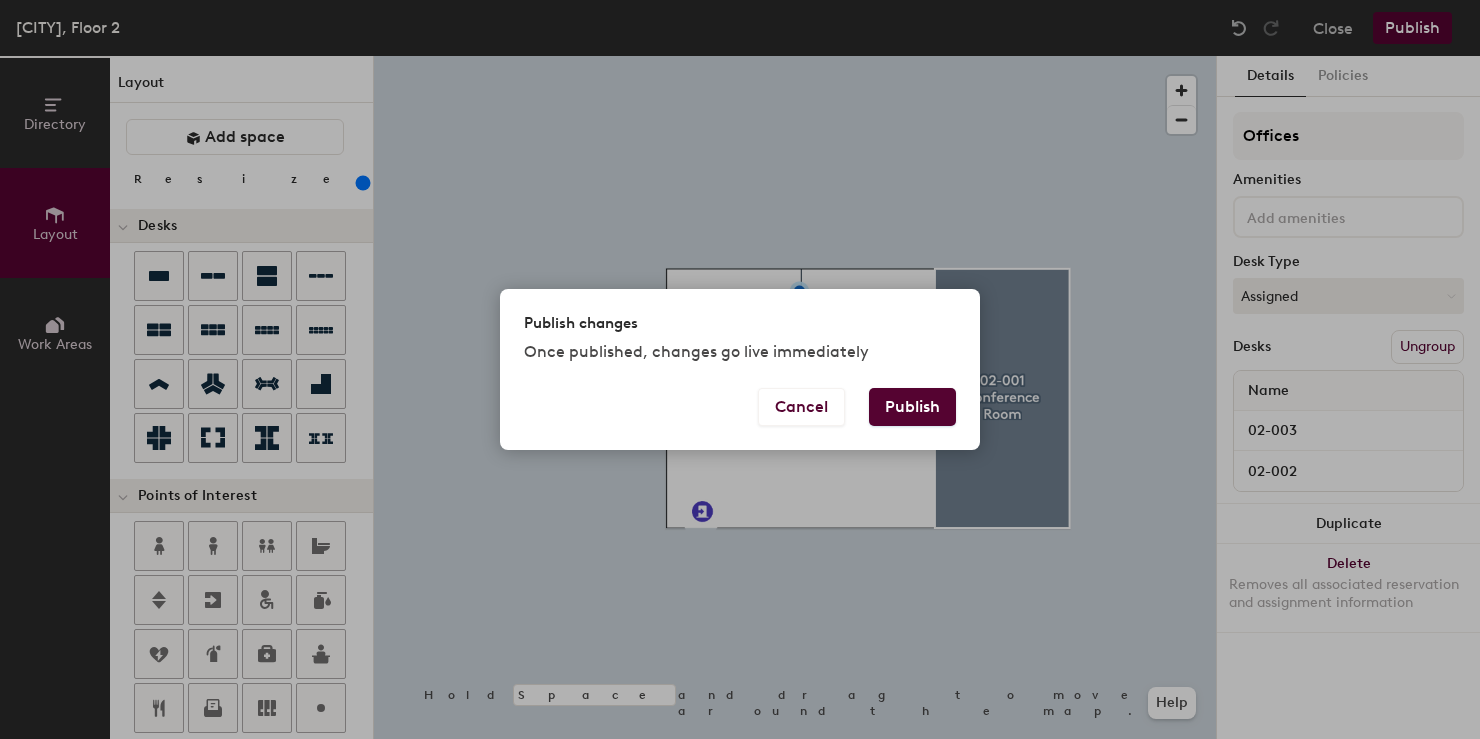 click on "Publish" at bounding box center [912, 407] 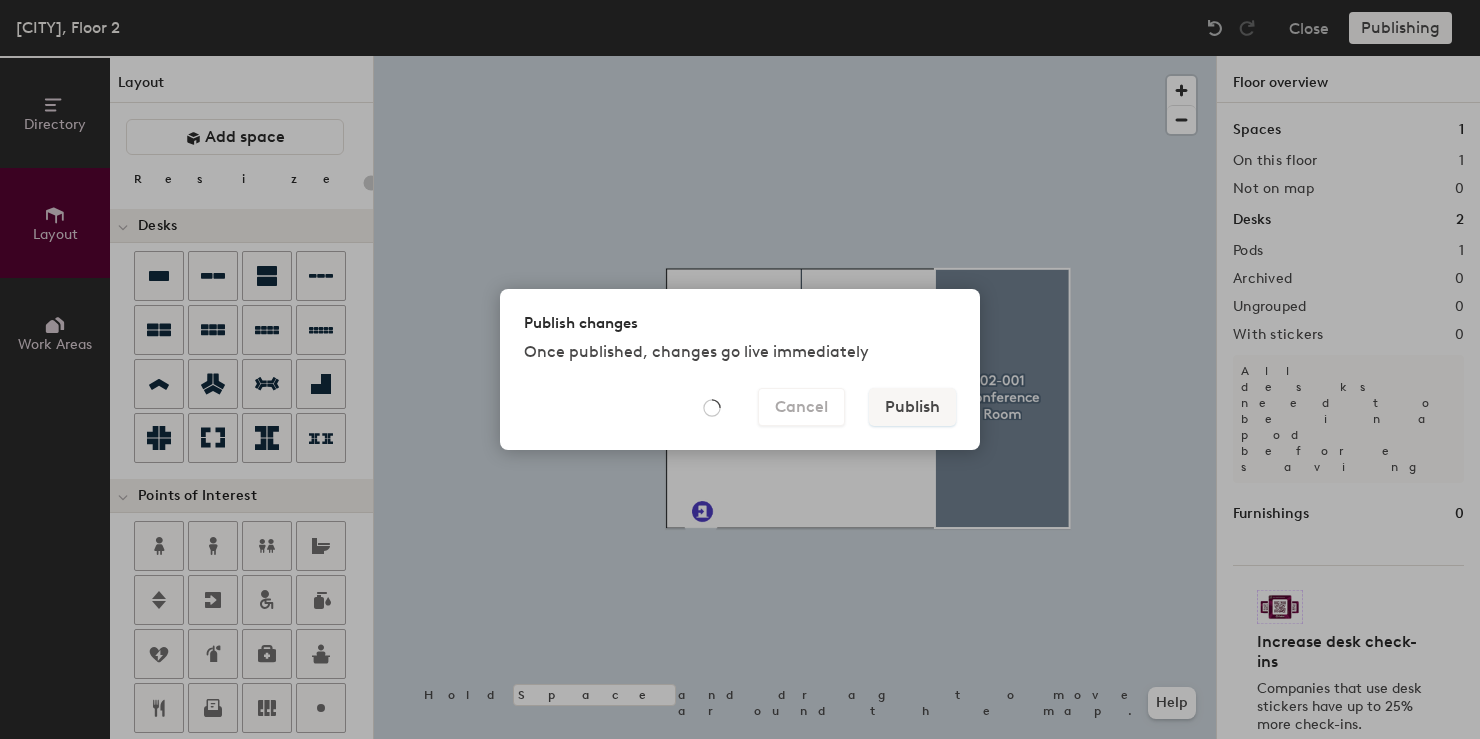 type on "20" 